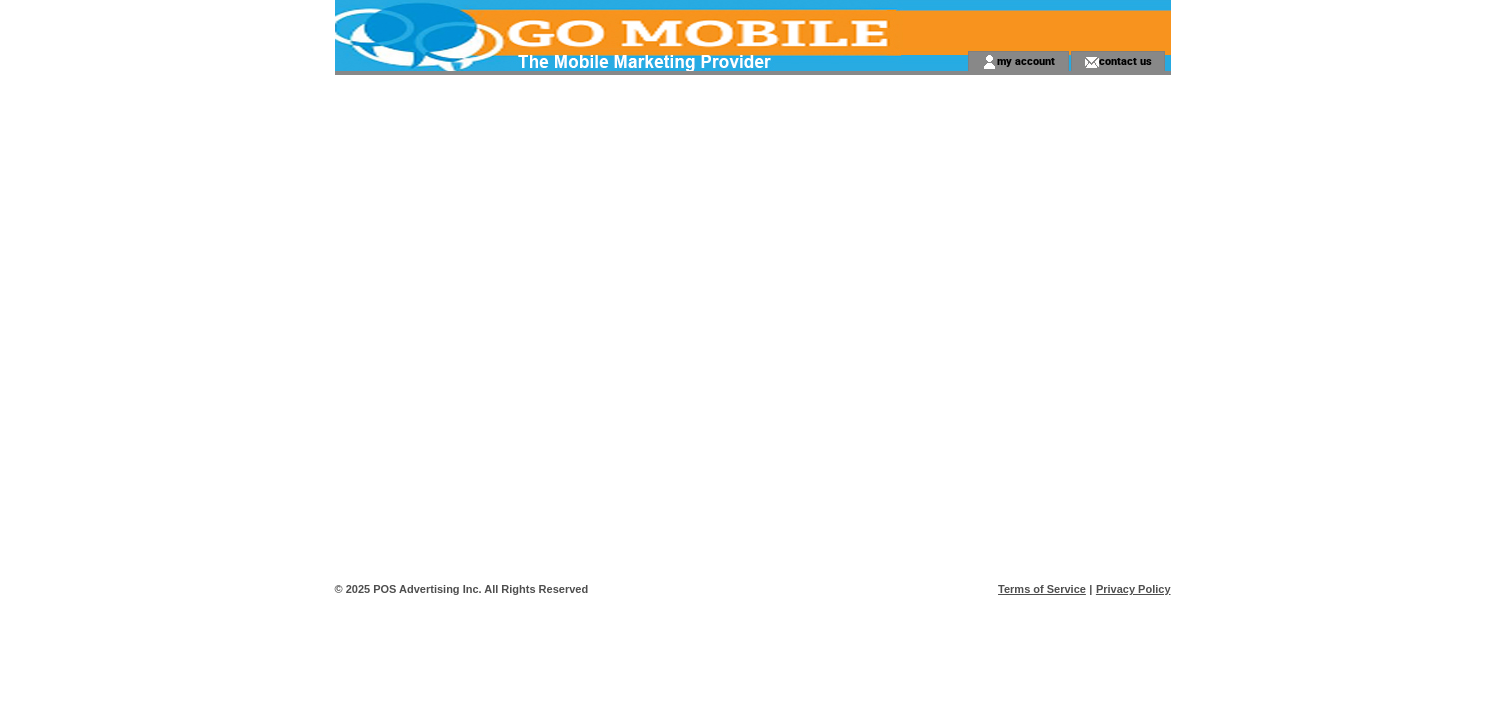 scroll, scrollTop: 0, scrollLeft: 0, axis: both 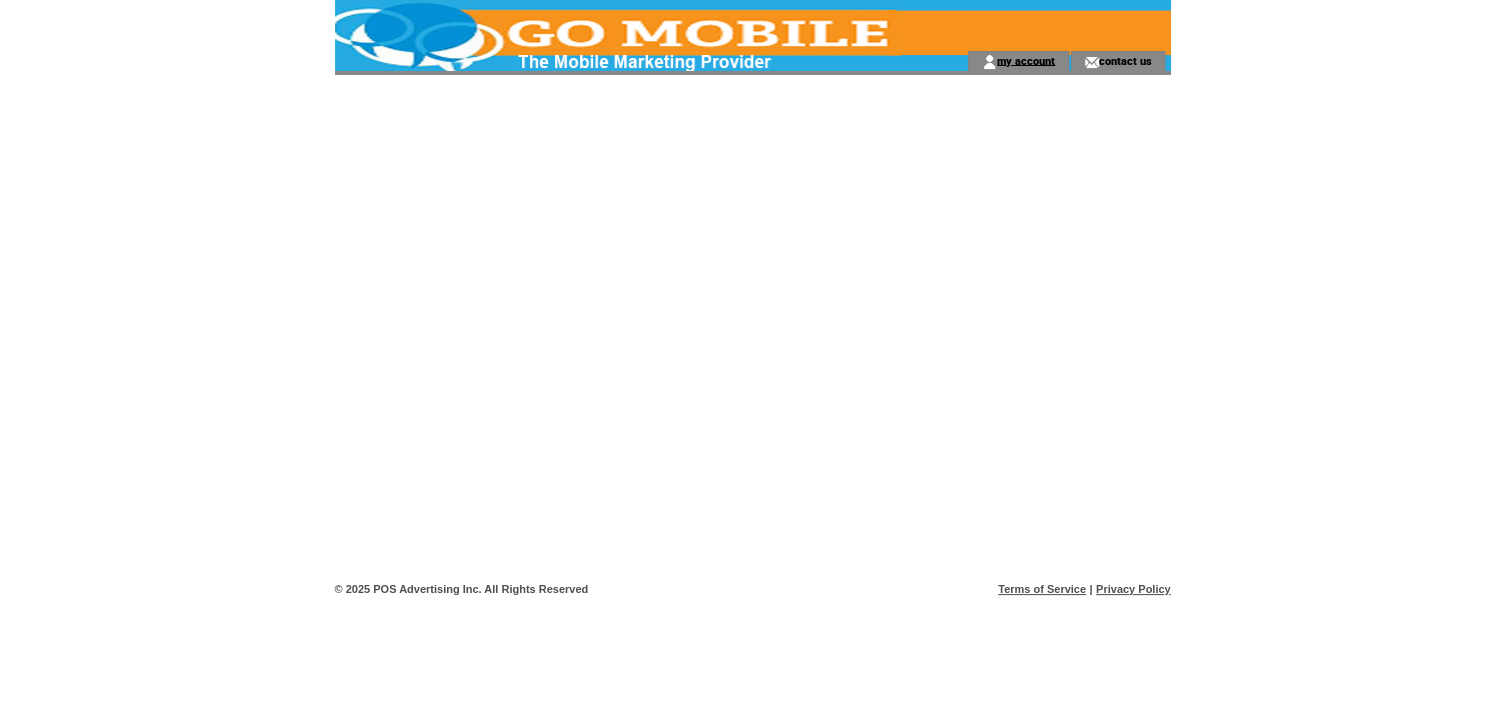 click on "my account" at bounding box center (1026, 60) 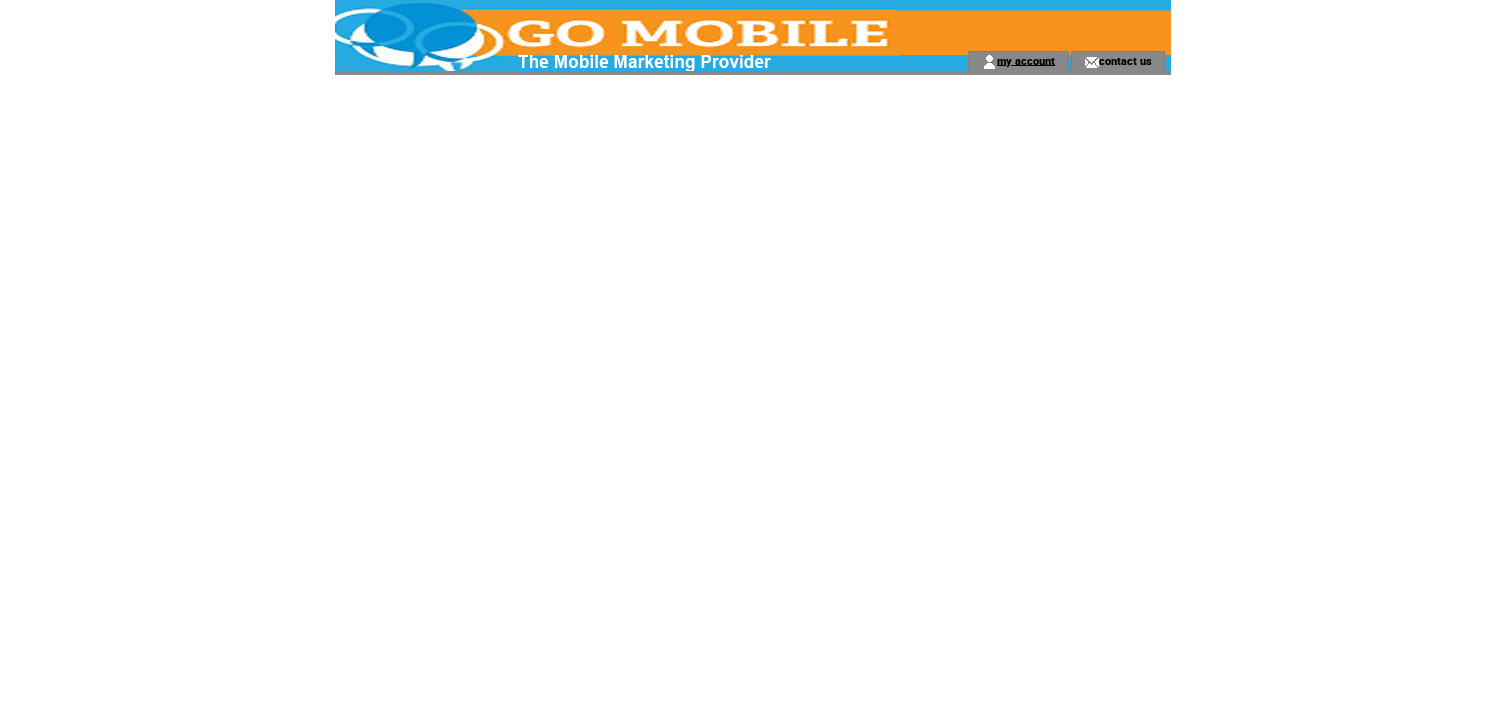 scroll, scrollTop: 0, scrollLeft: 0, axis: both 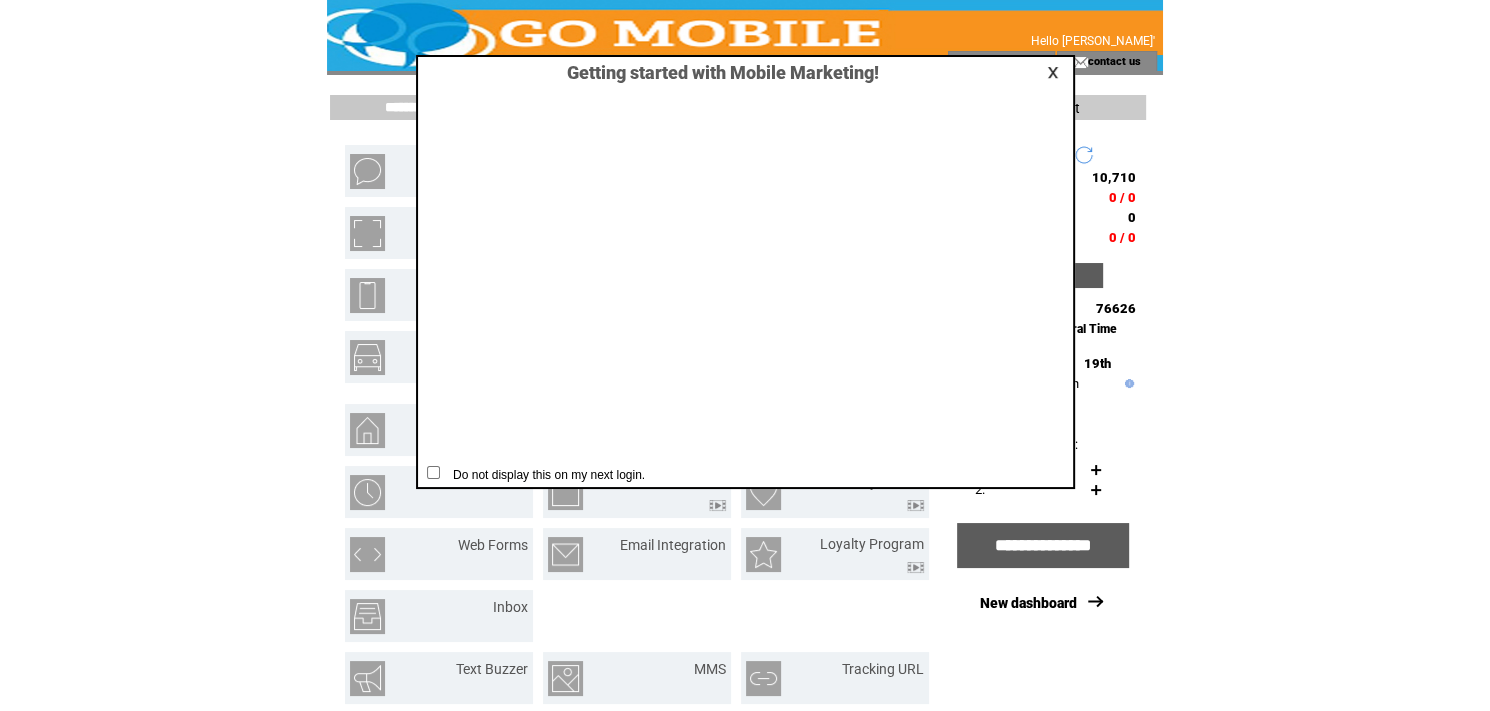 click at bounding box center (1056, 72) 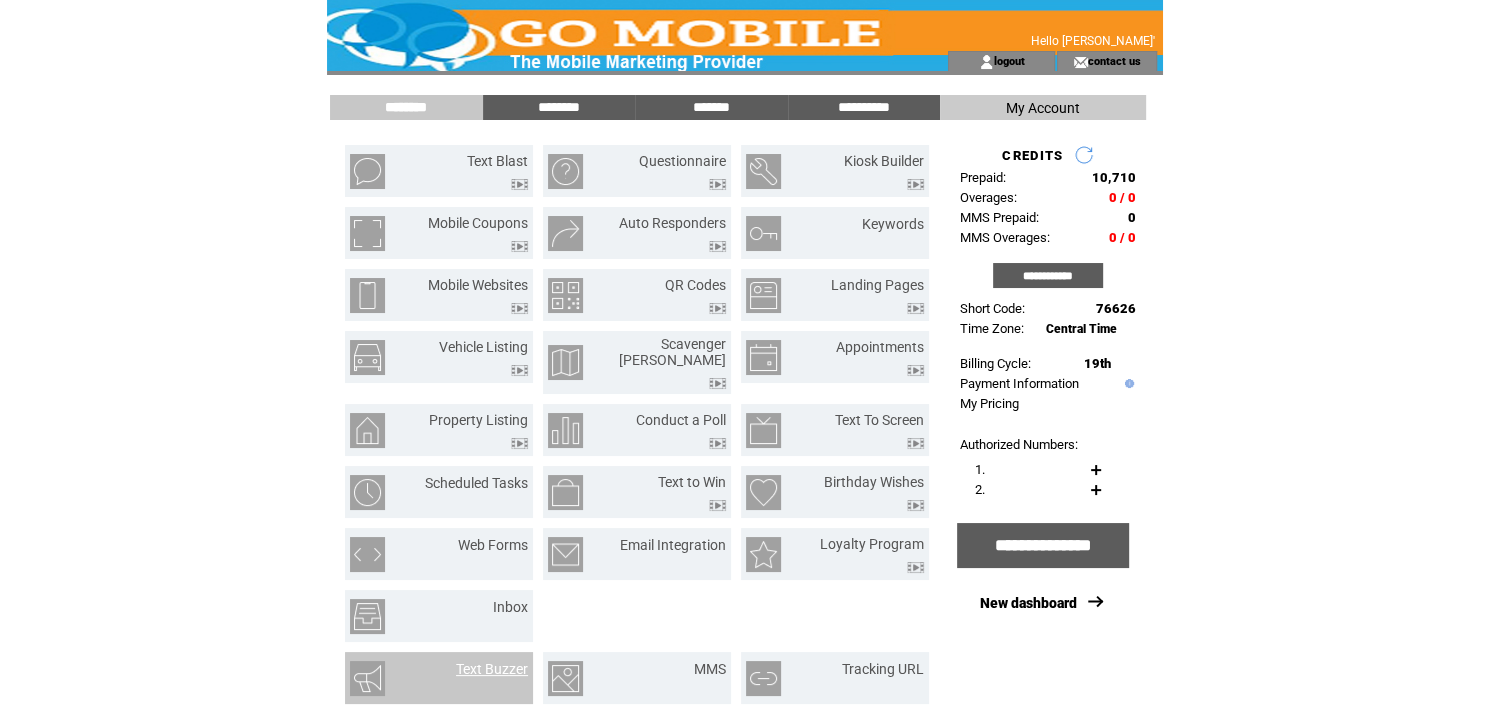 click on "Text Buzzer" at bounding box center (492, 669) 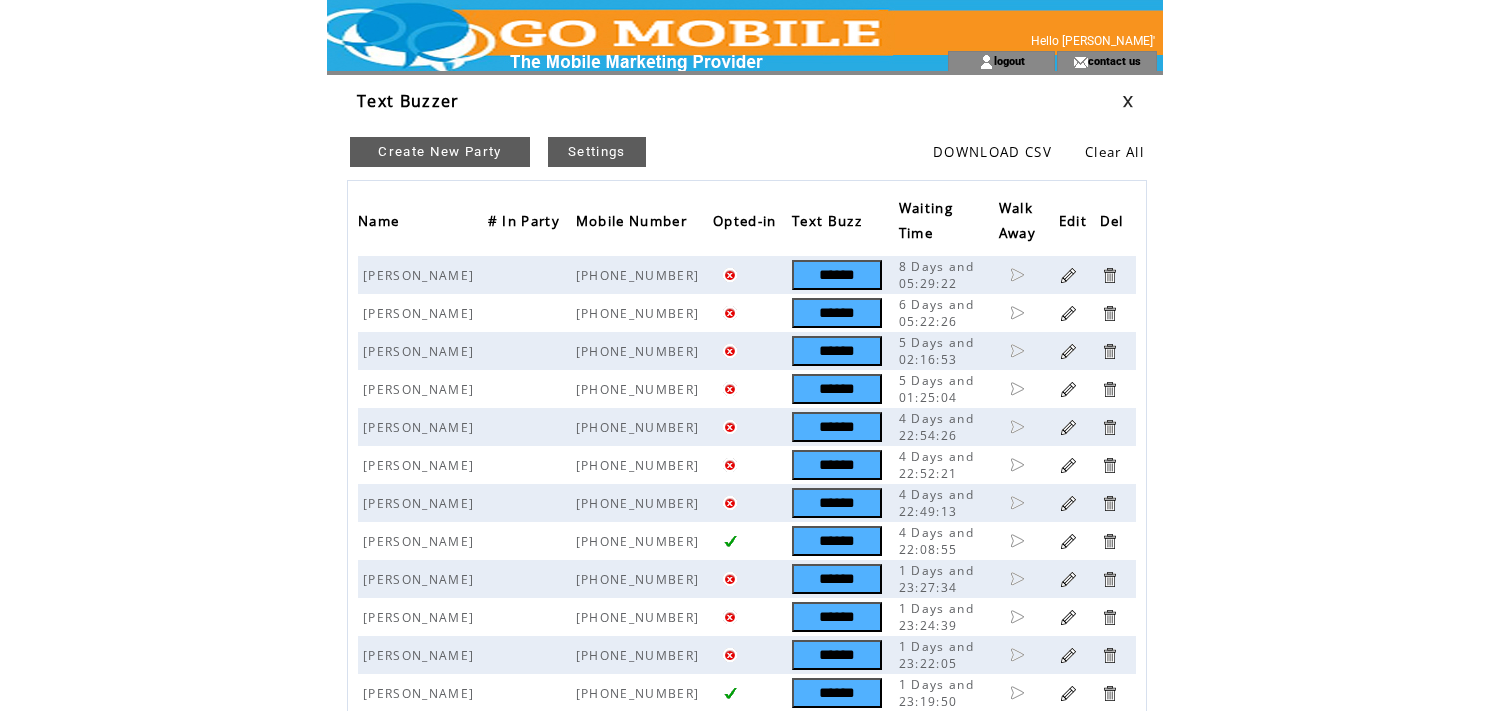 scroll, scrollTop: 0, scrollLeft: 0, axis: both 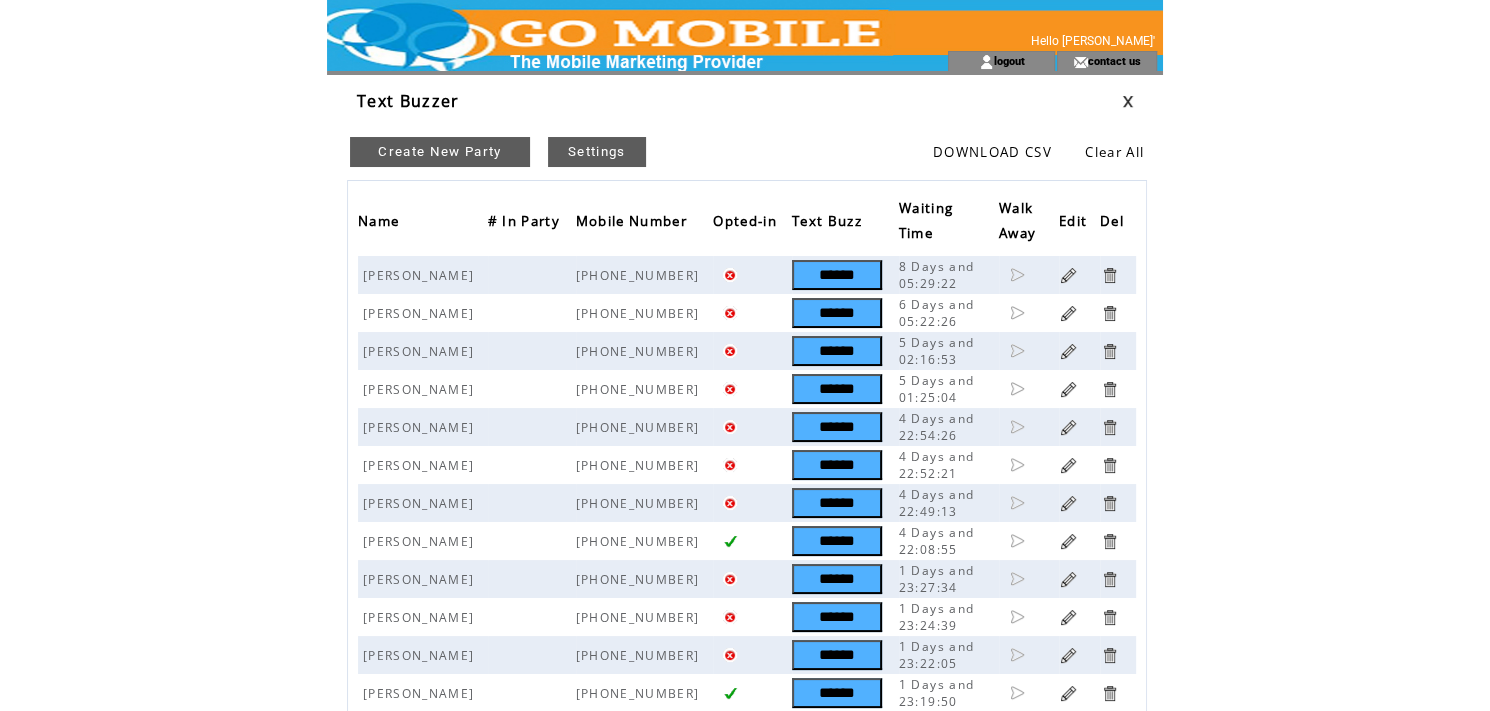 click on "Create New Party" at bounding box center [440, 152] 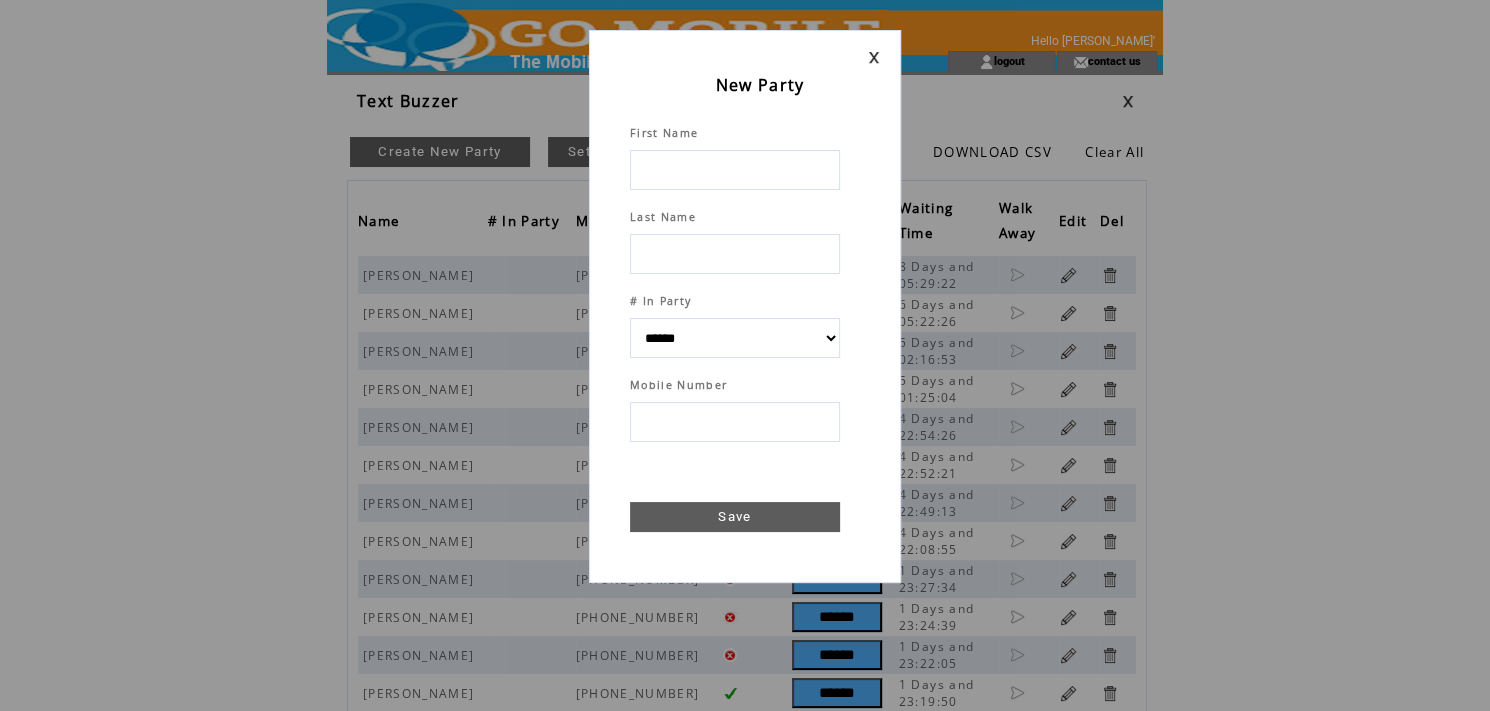 click at bounding box center (735, 170) 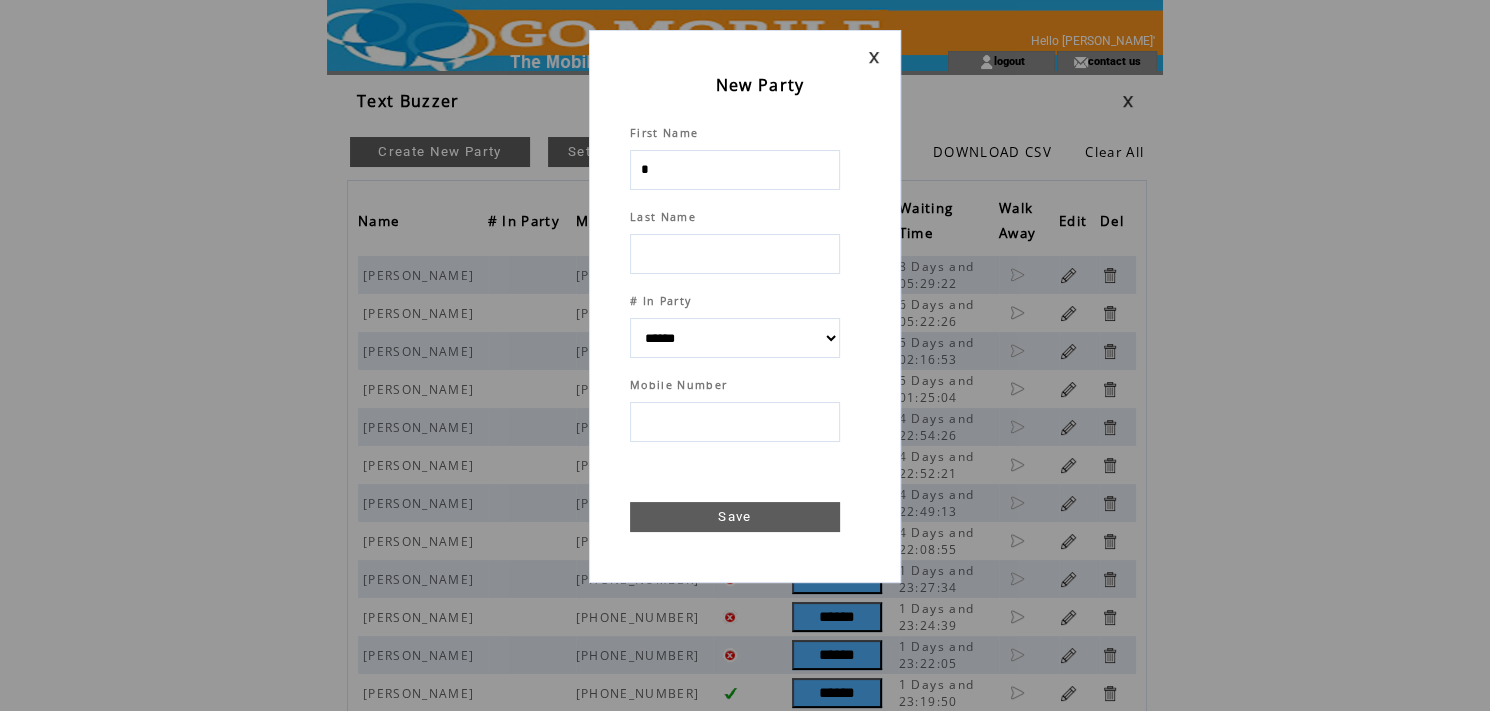 type on "**" 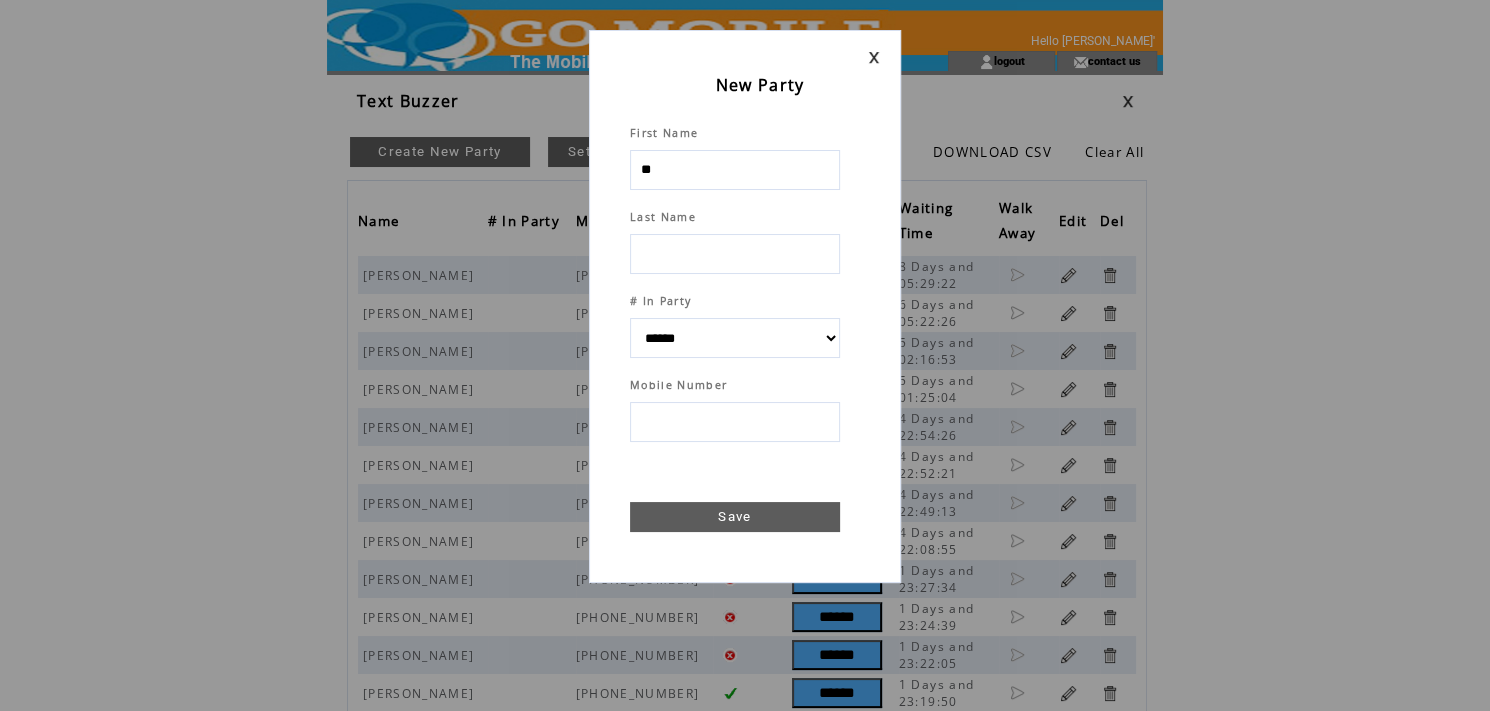 select 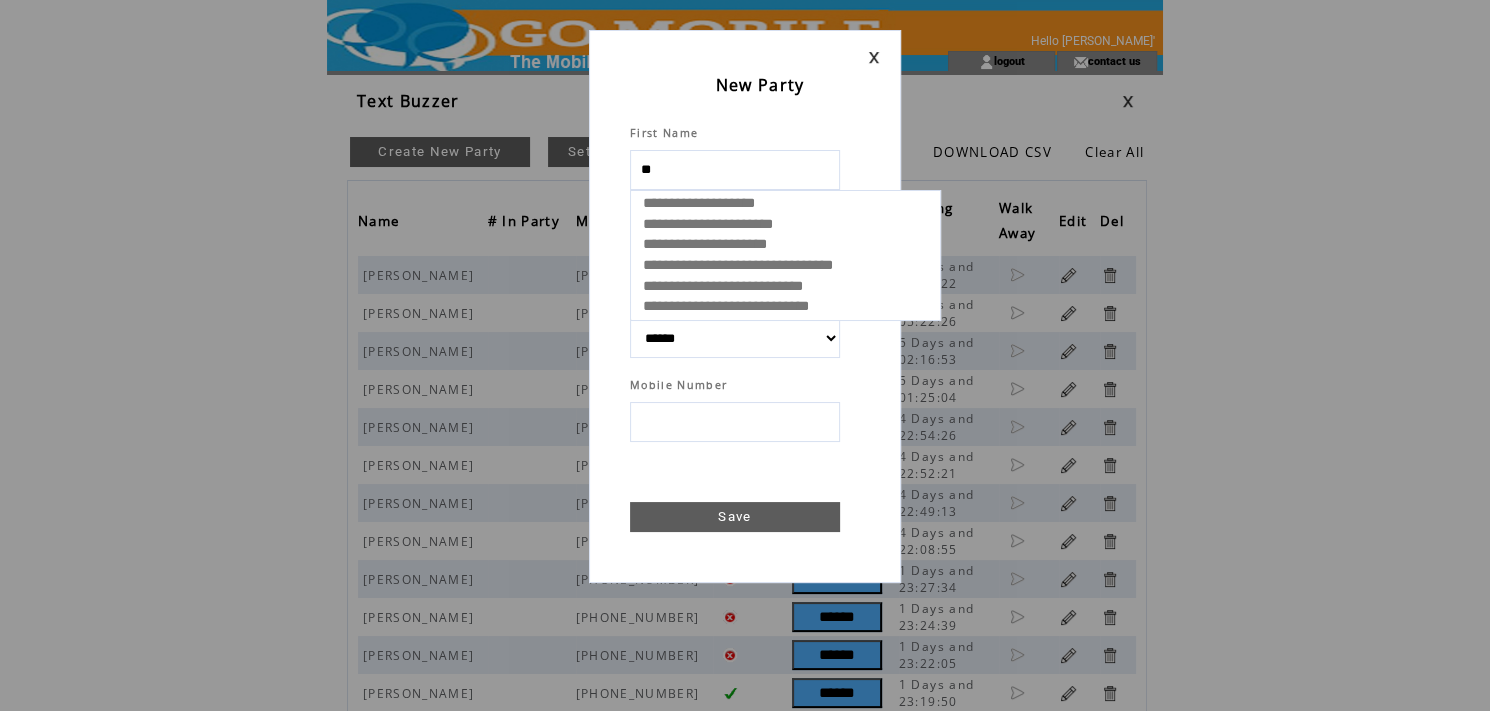 type on "***" 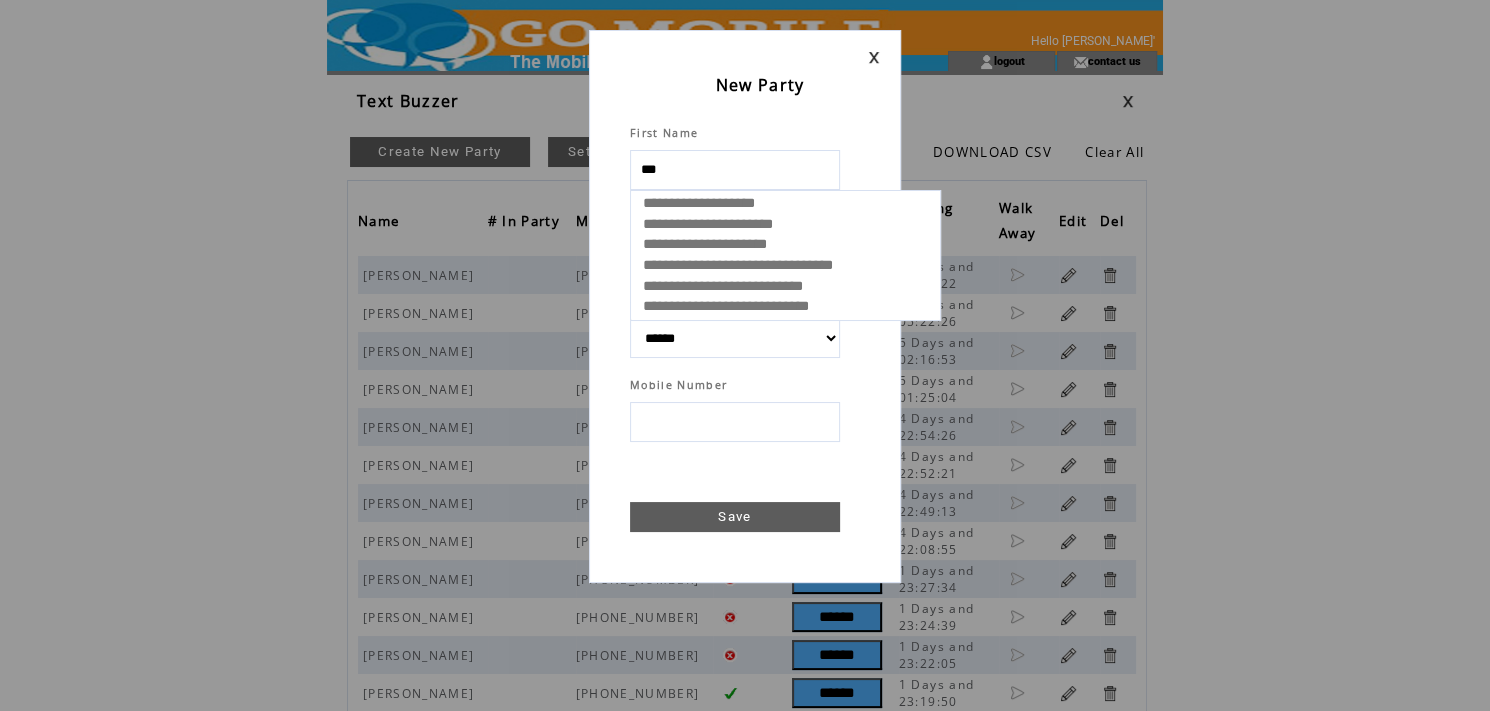 select 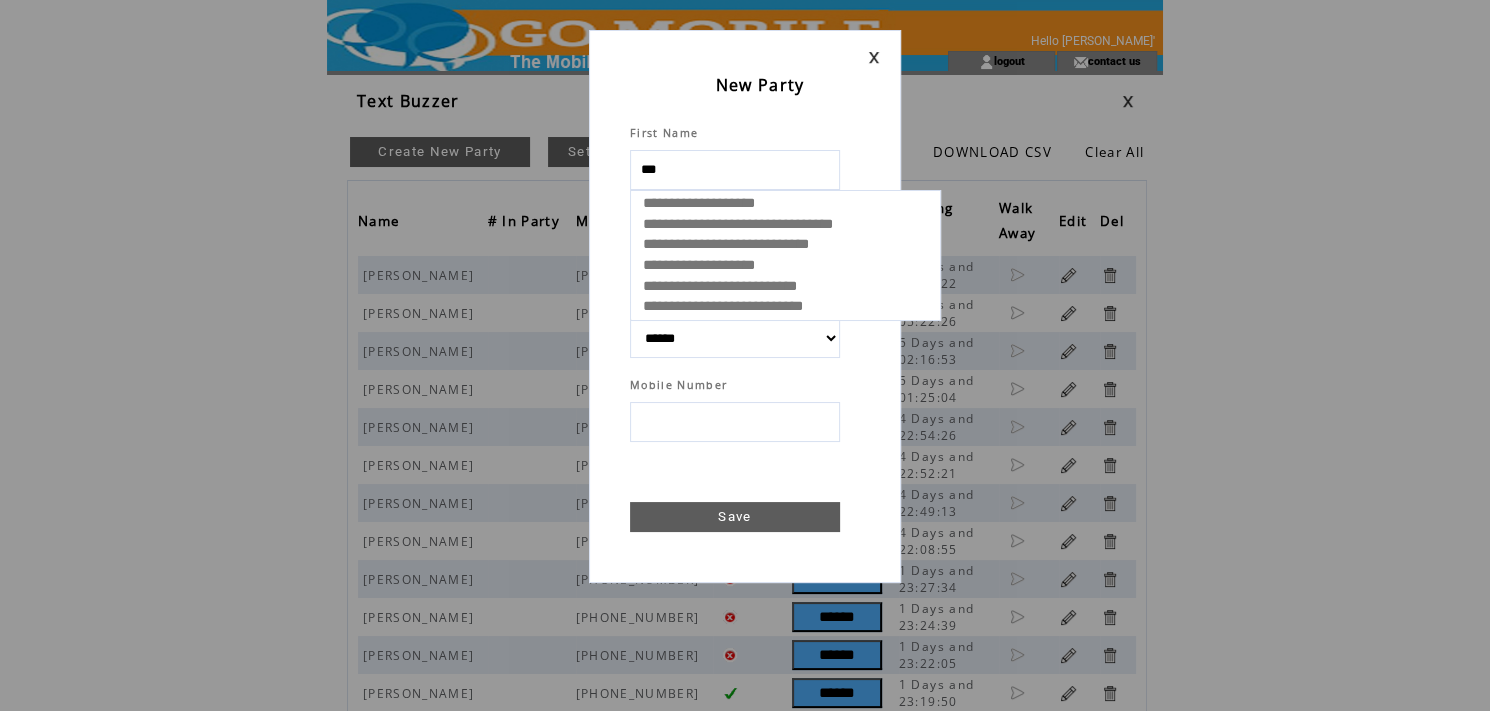 type on "****" 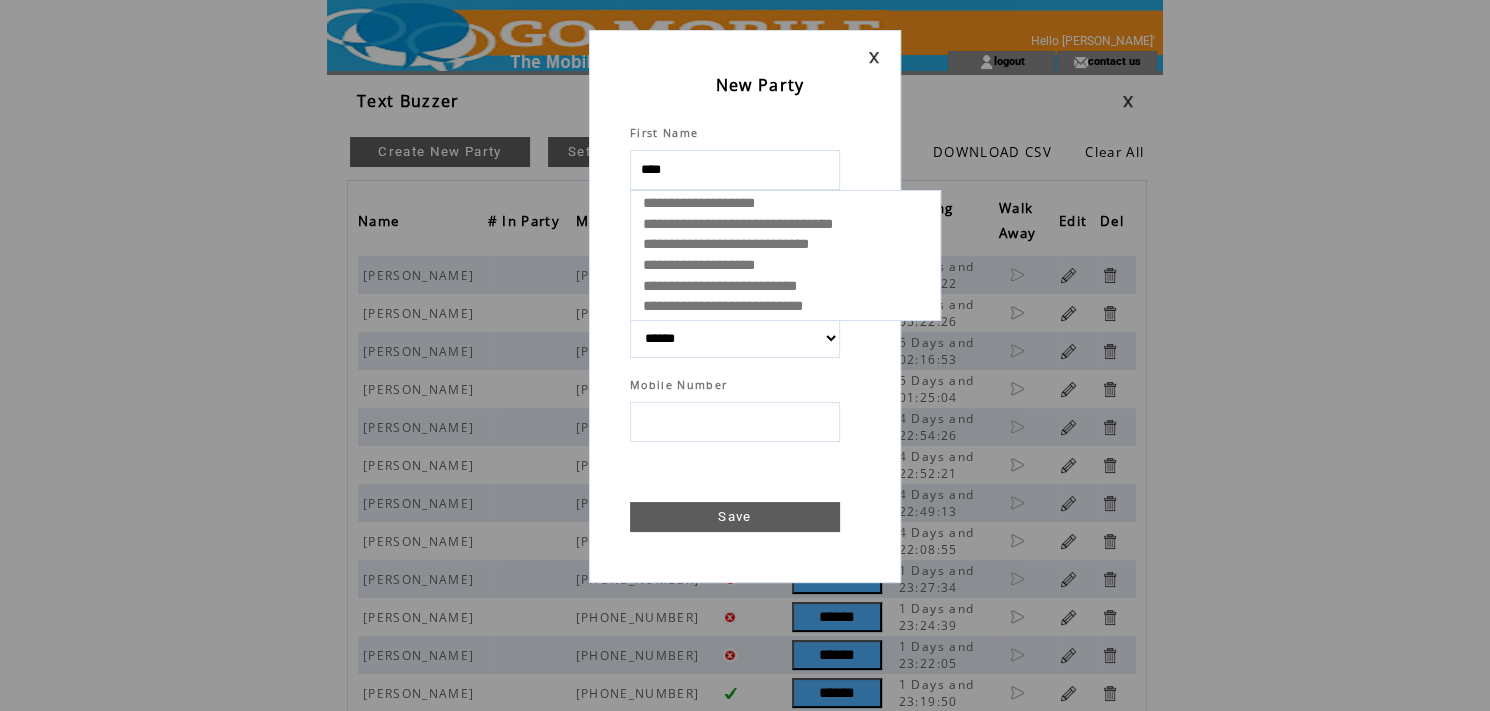 select 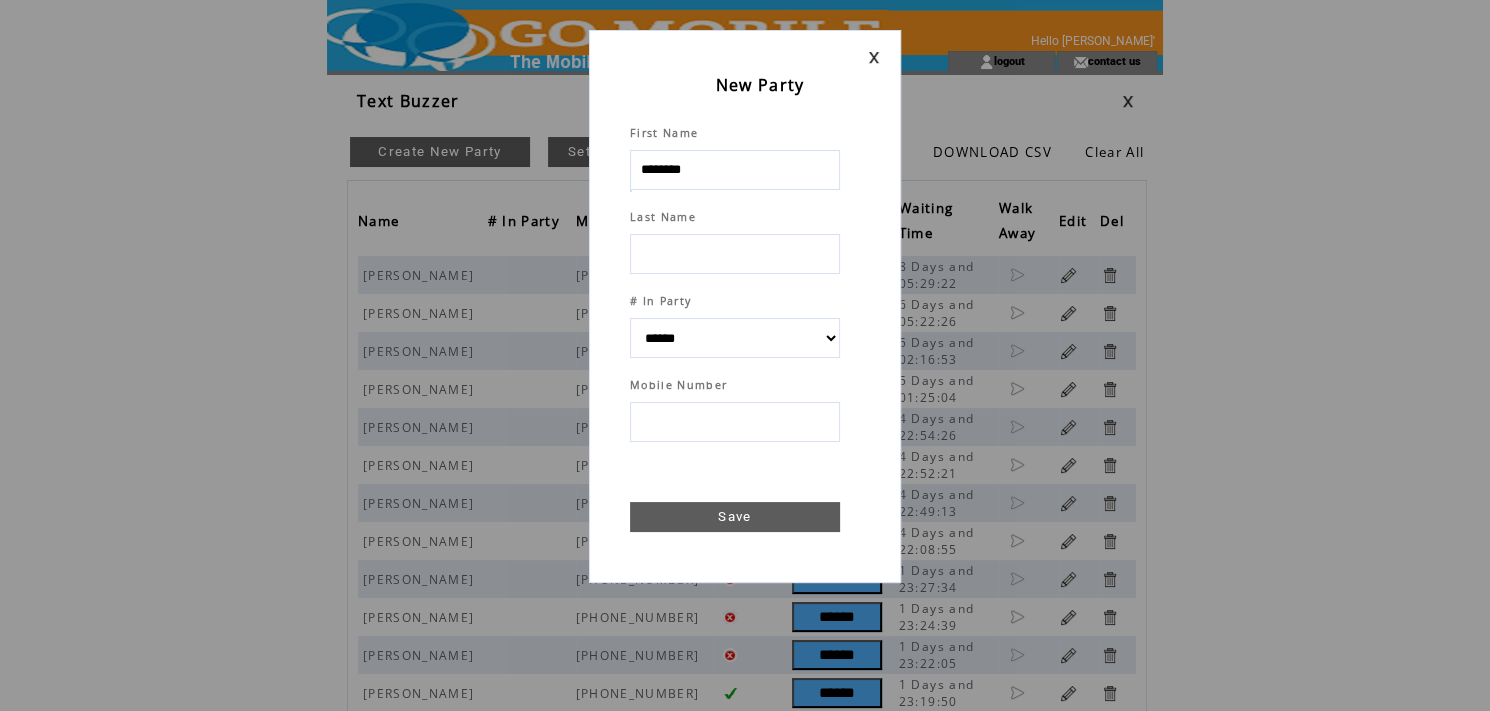 type on "********" 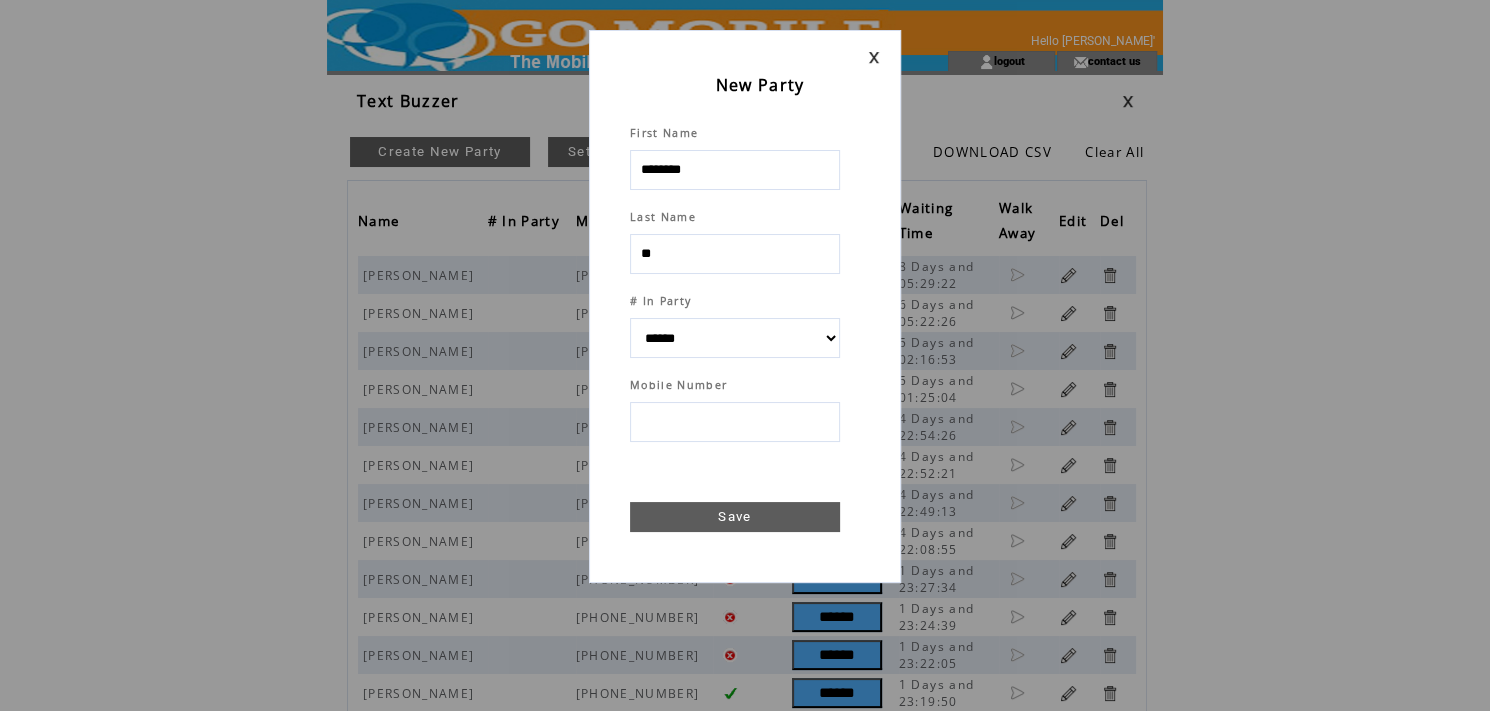type on "***" 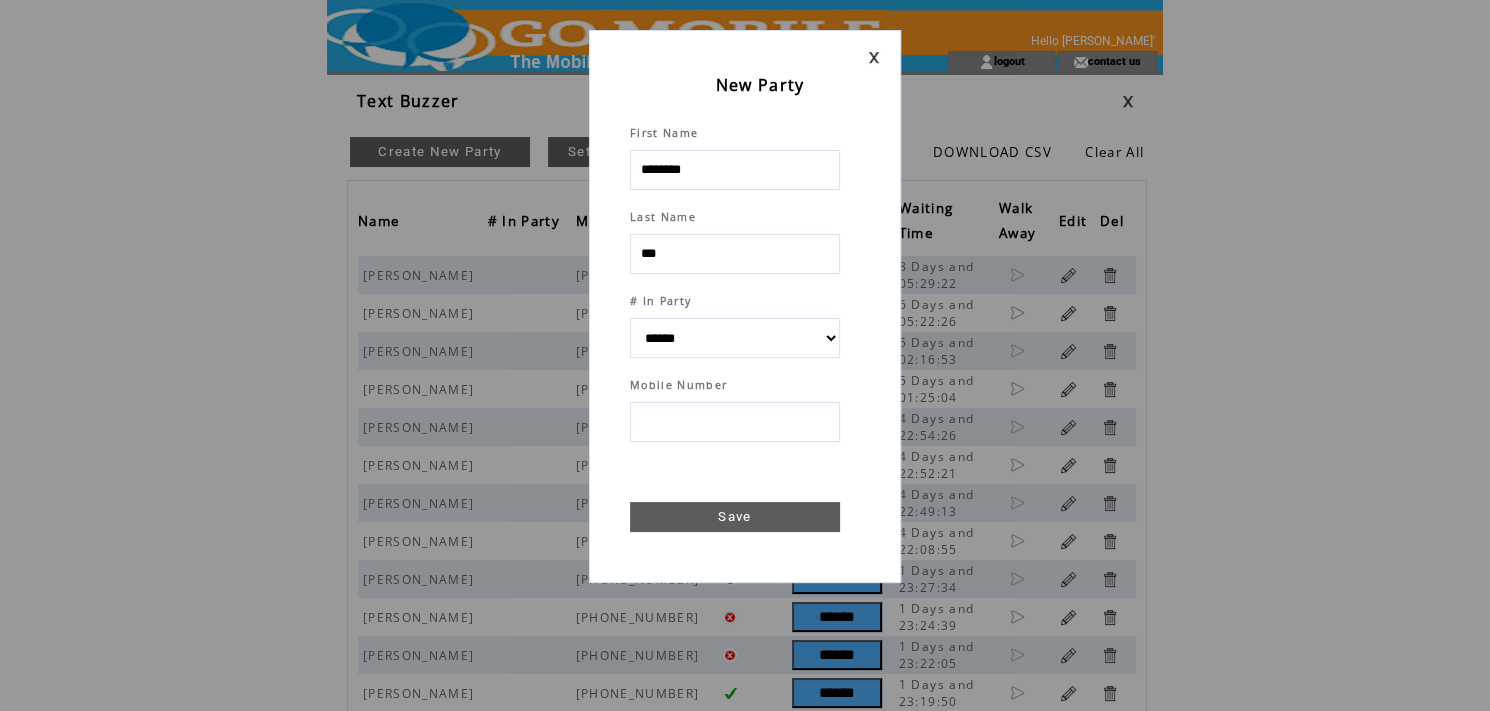 select 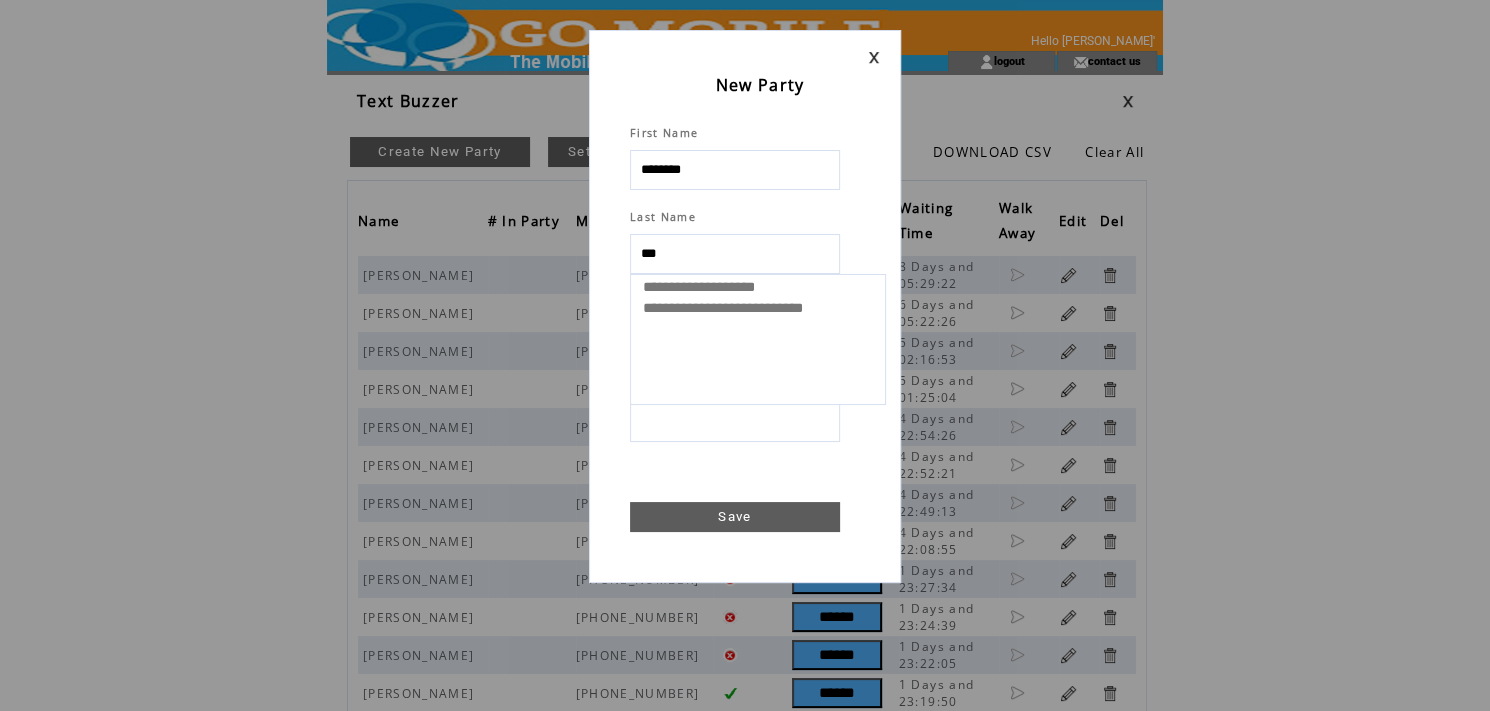 type on "****" 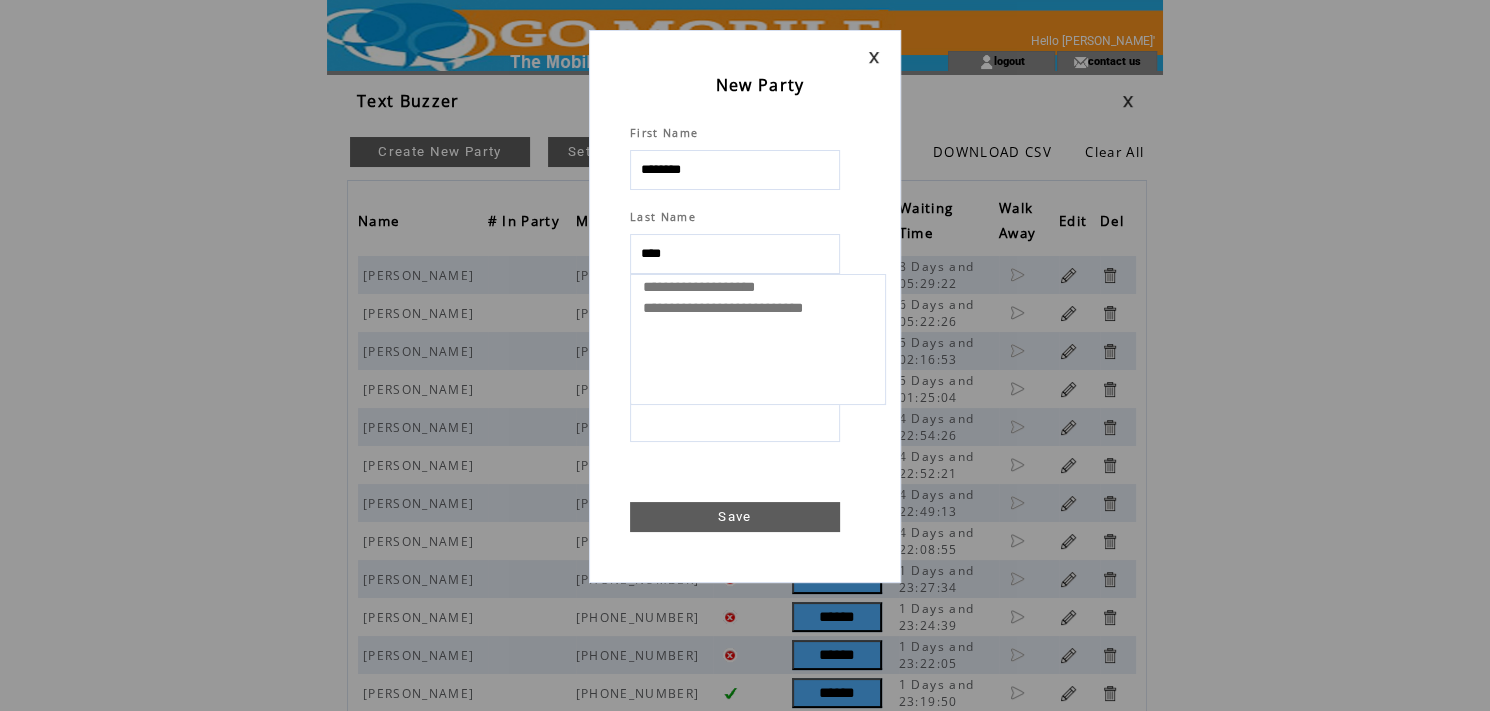 select 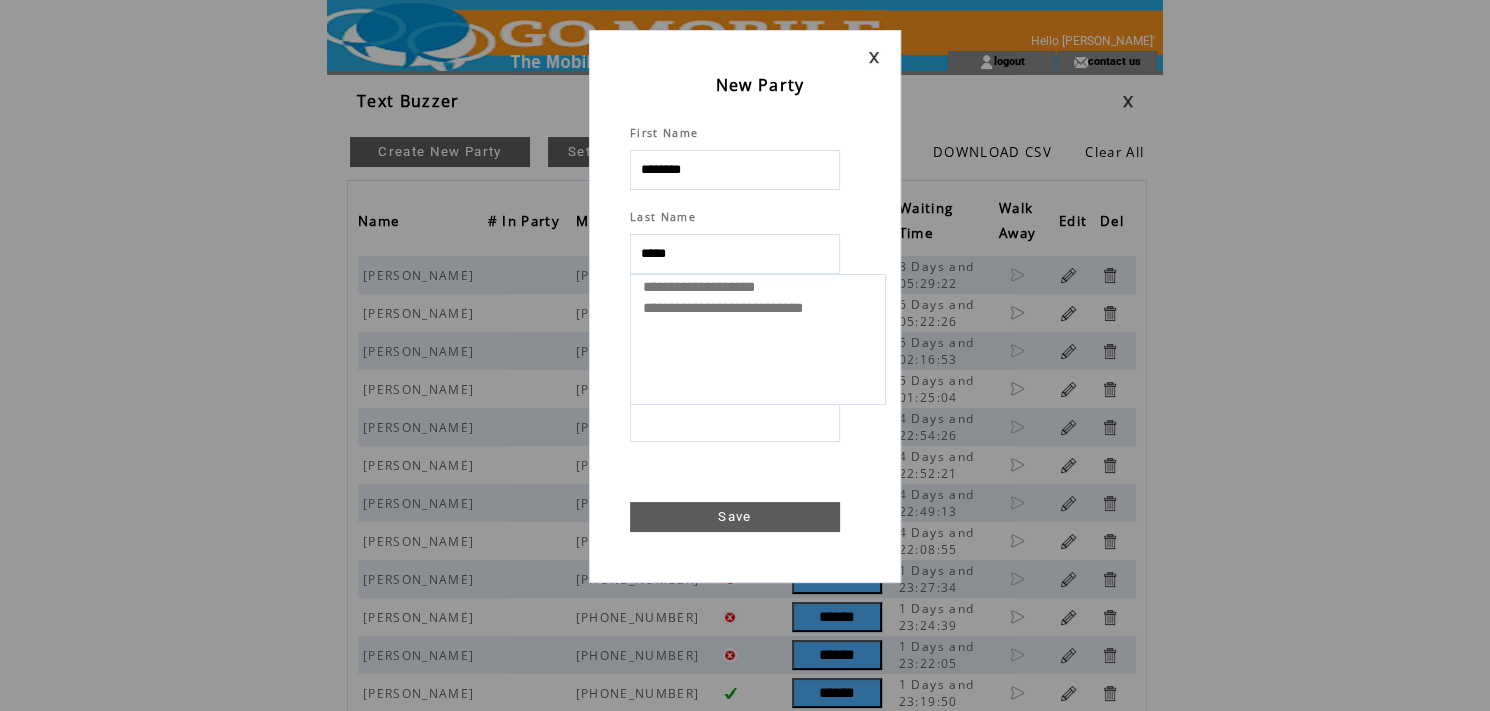 type on "******" 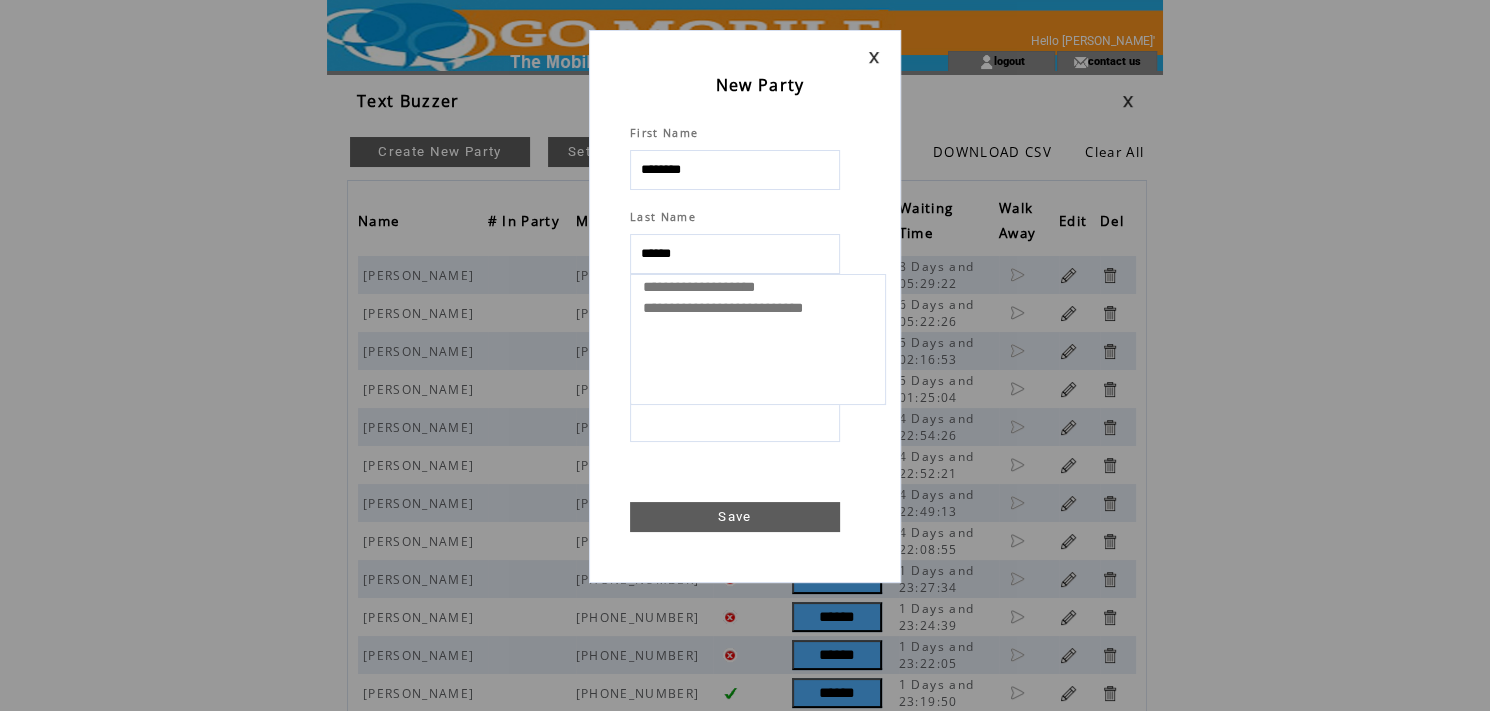 select 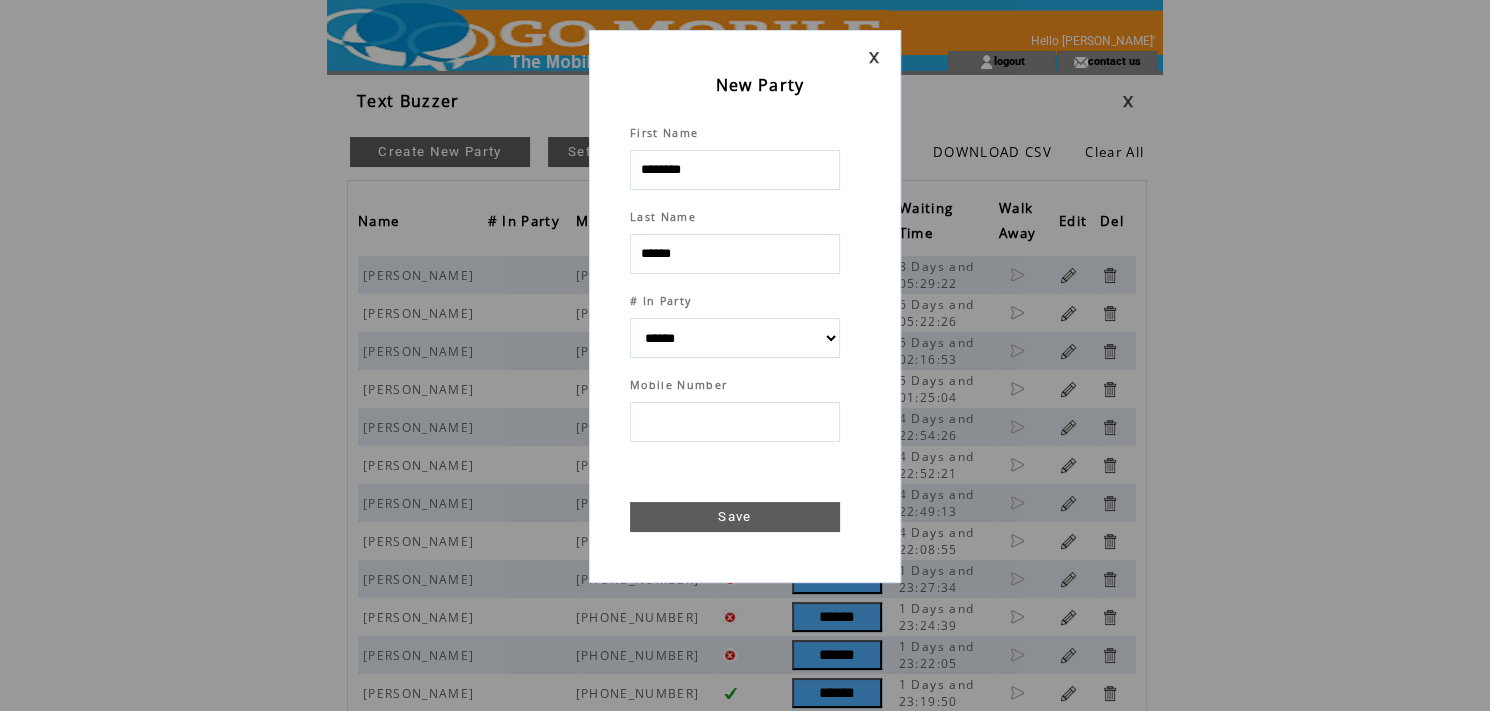 click at bounding box center [735, 422] 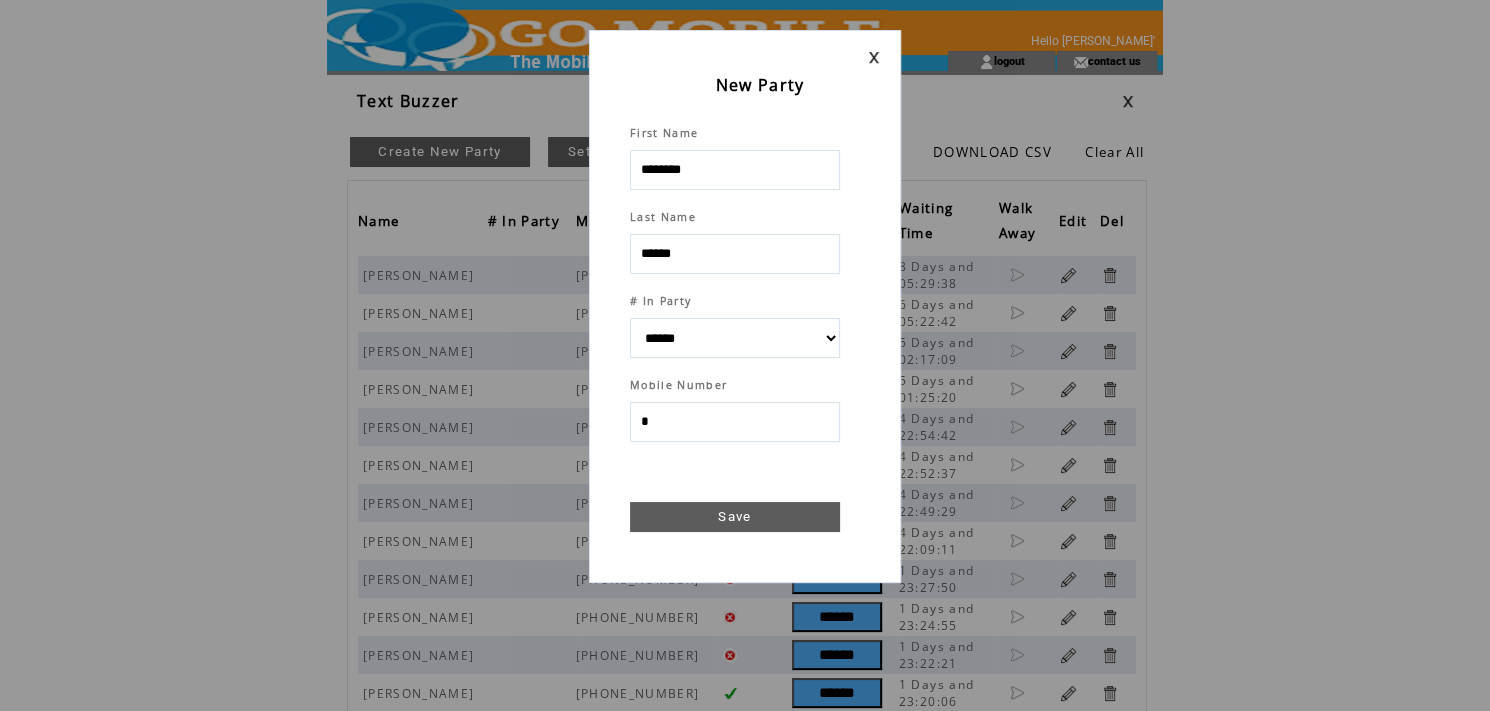 type on "**" 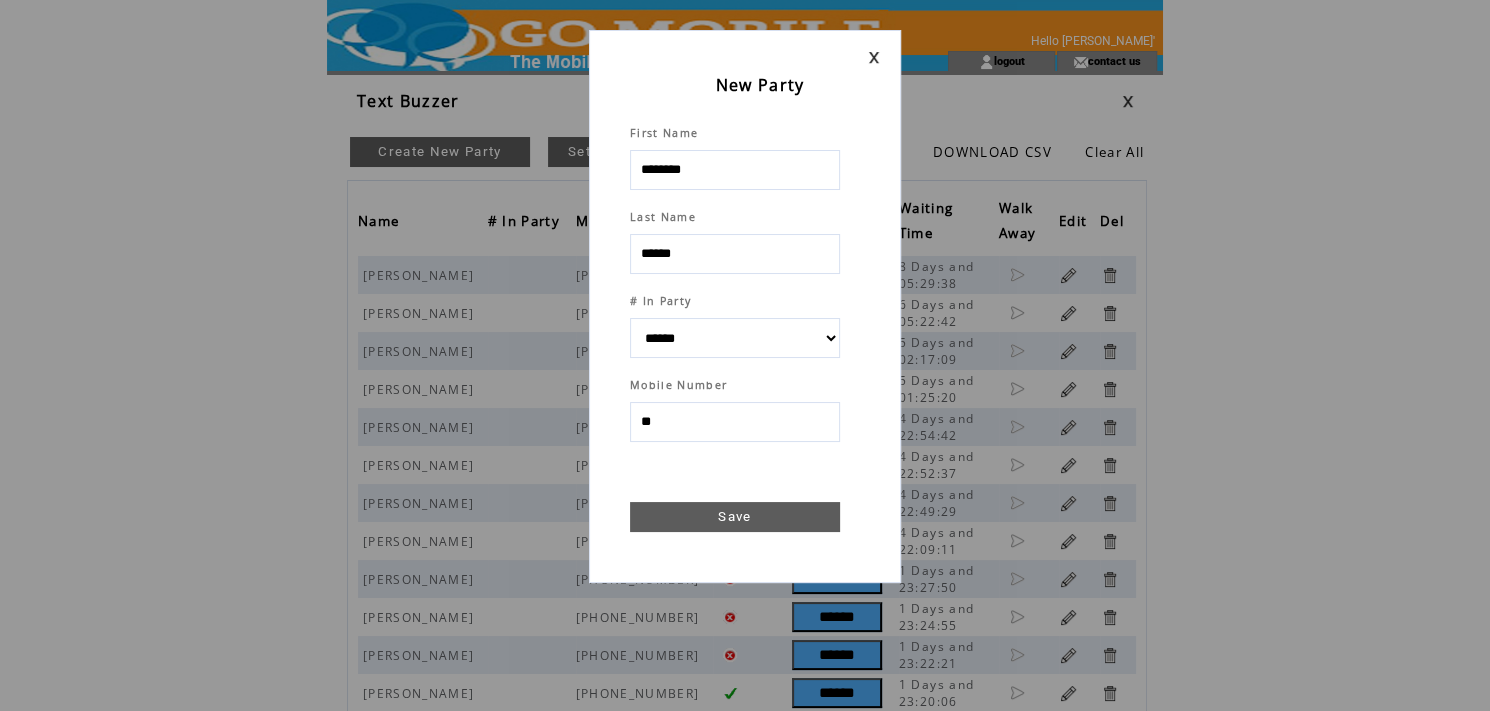 select 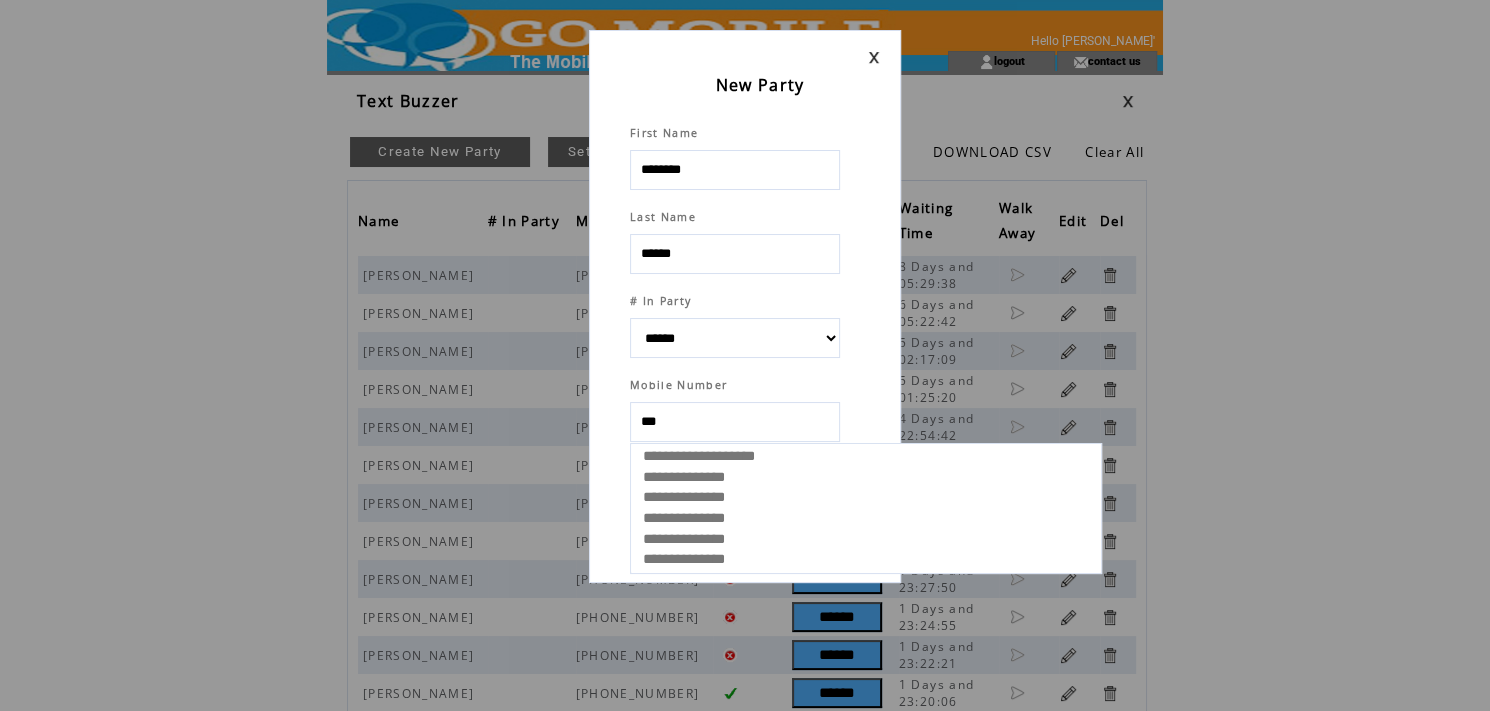 select 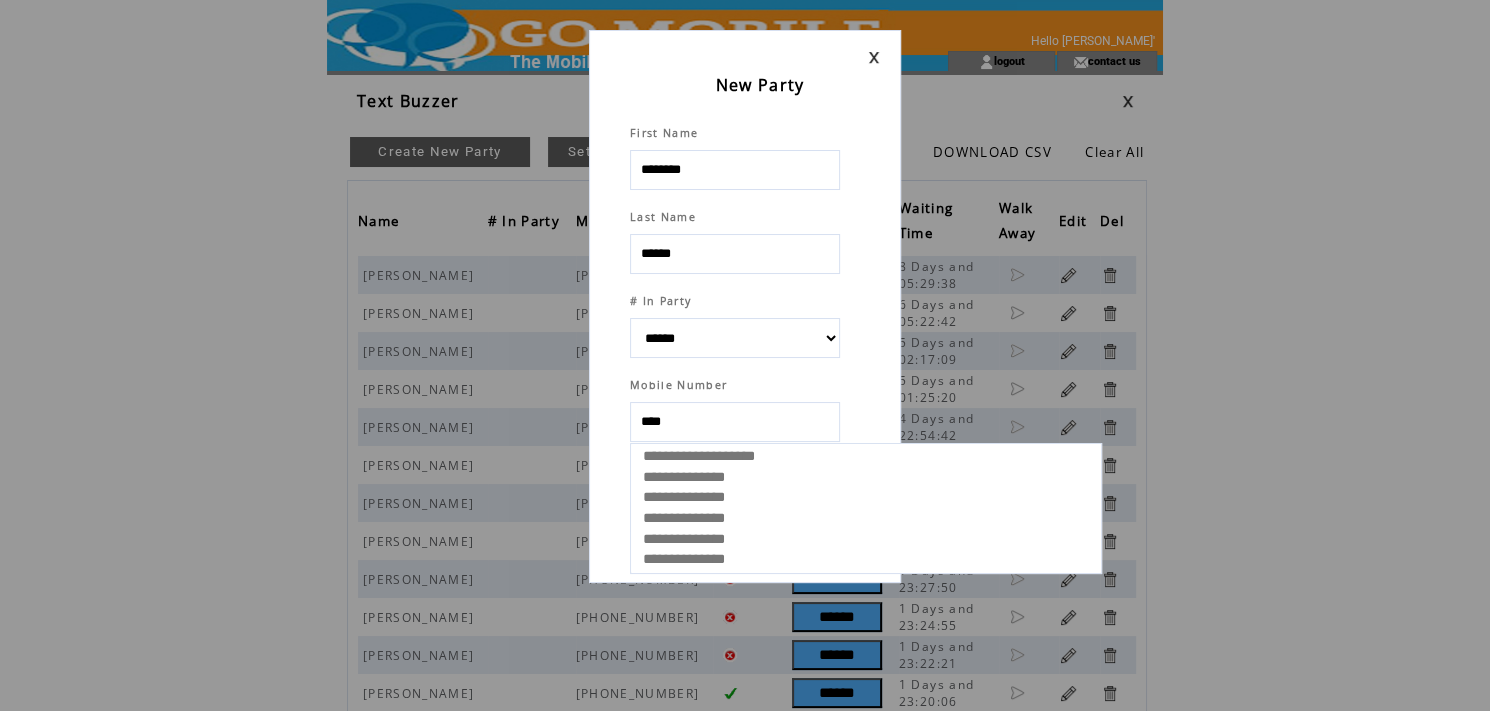 select 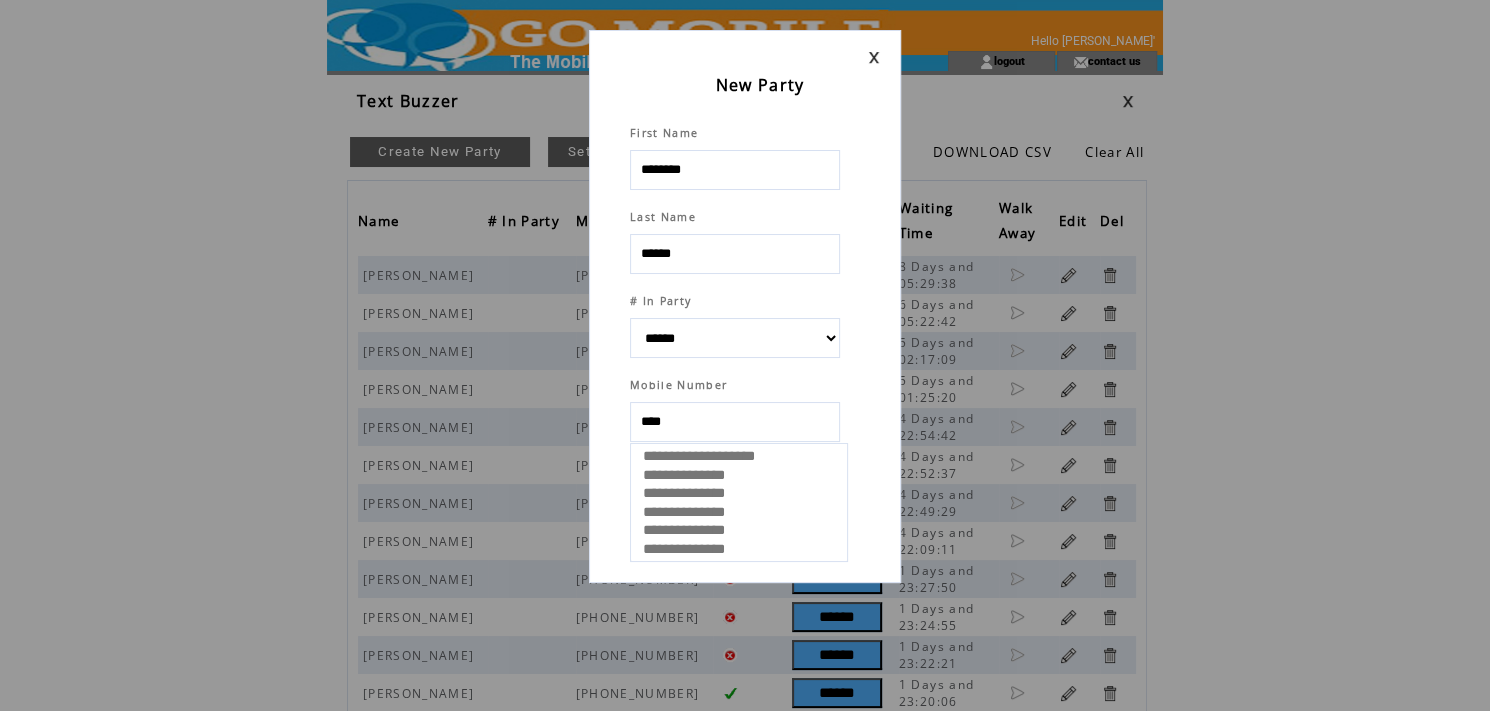 type on "*****" 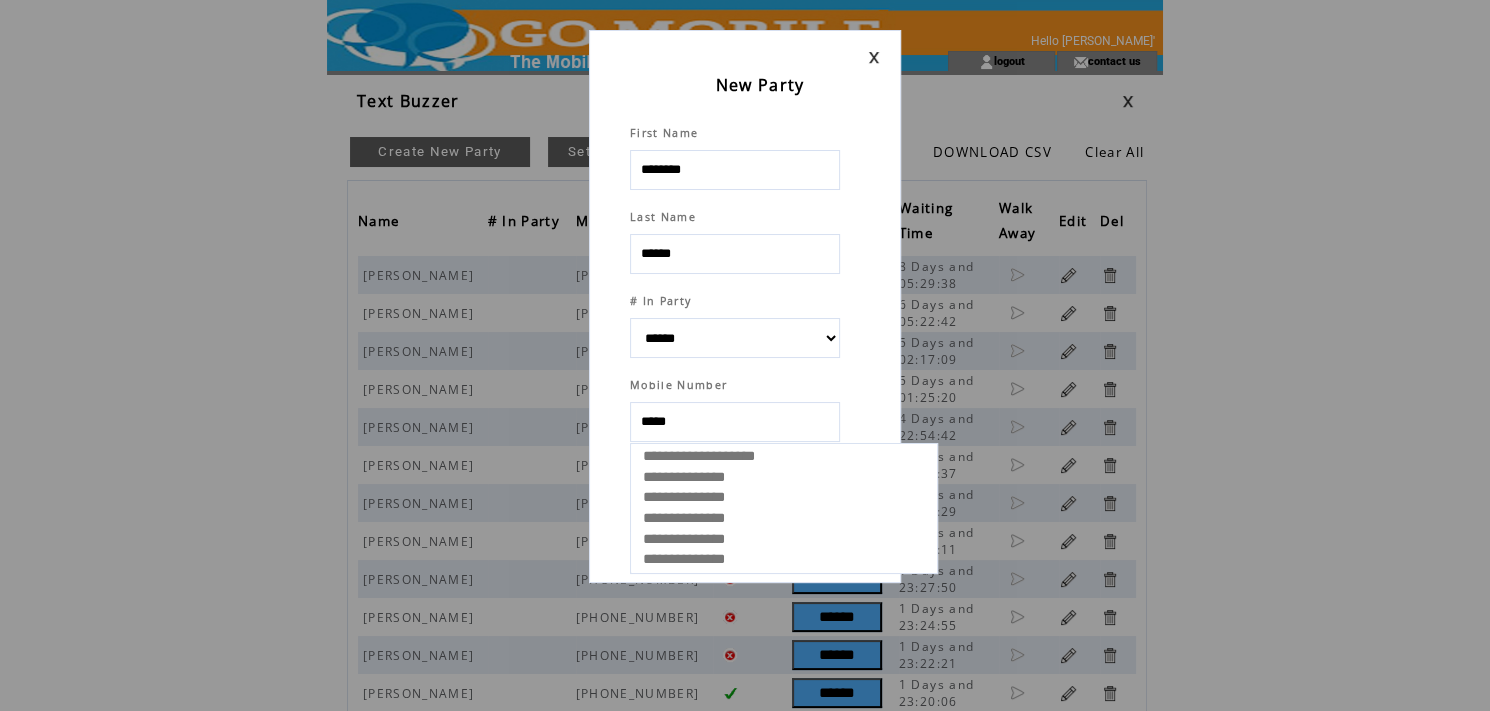 select 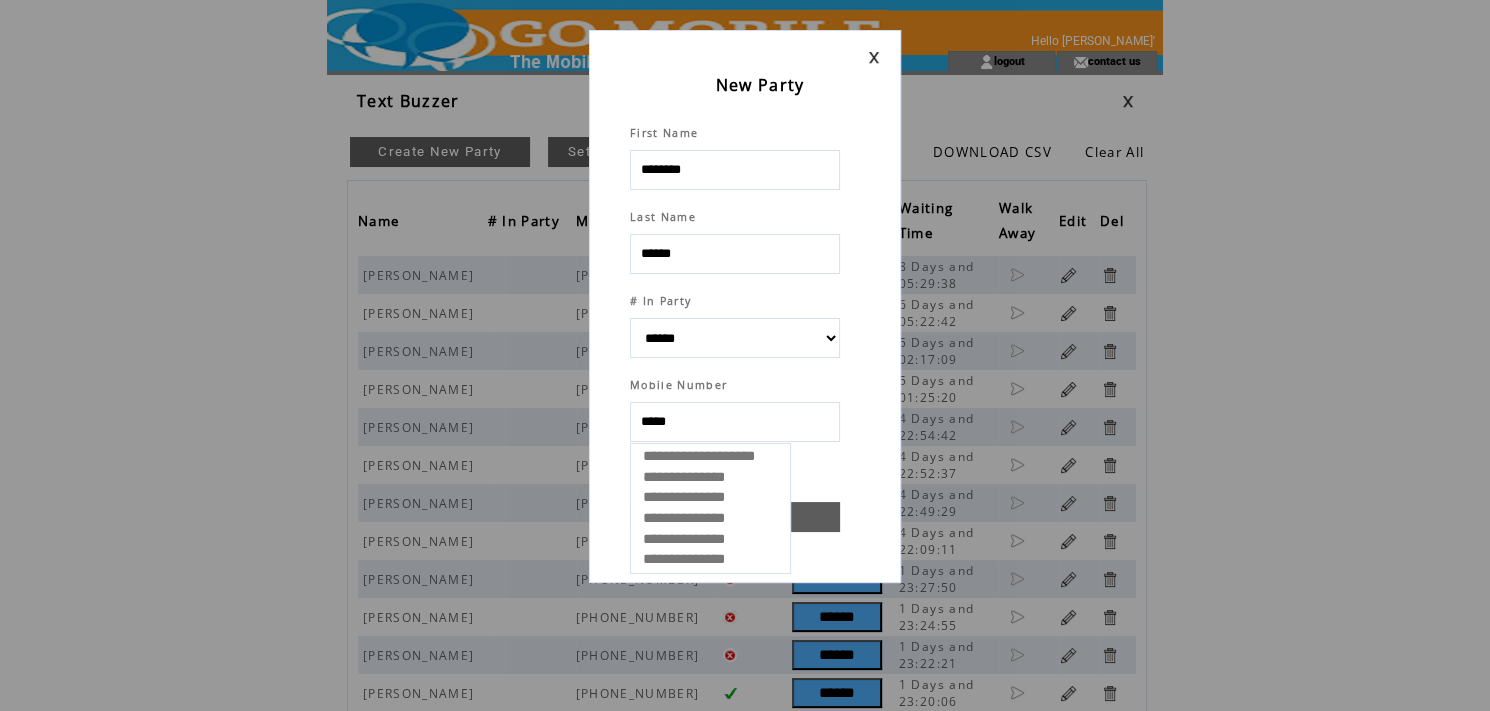 type on "******" 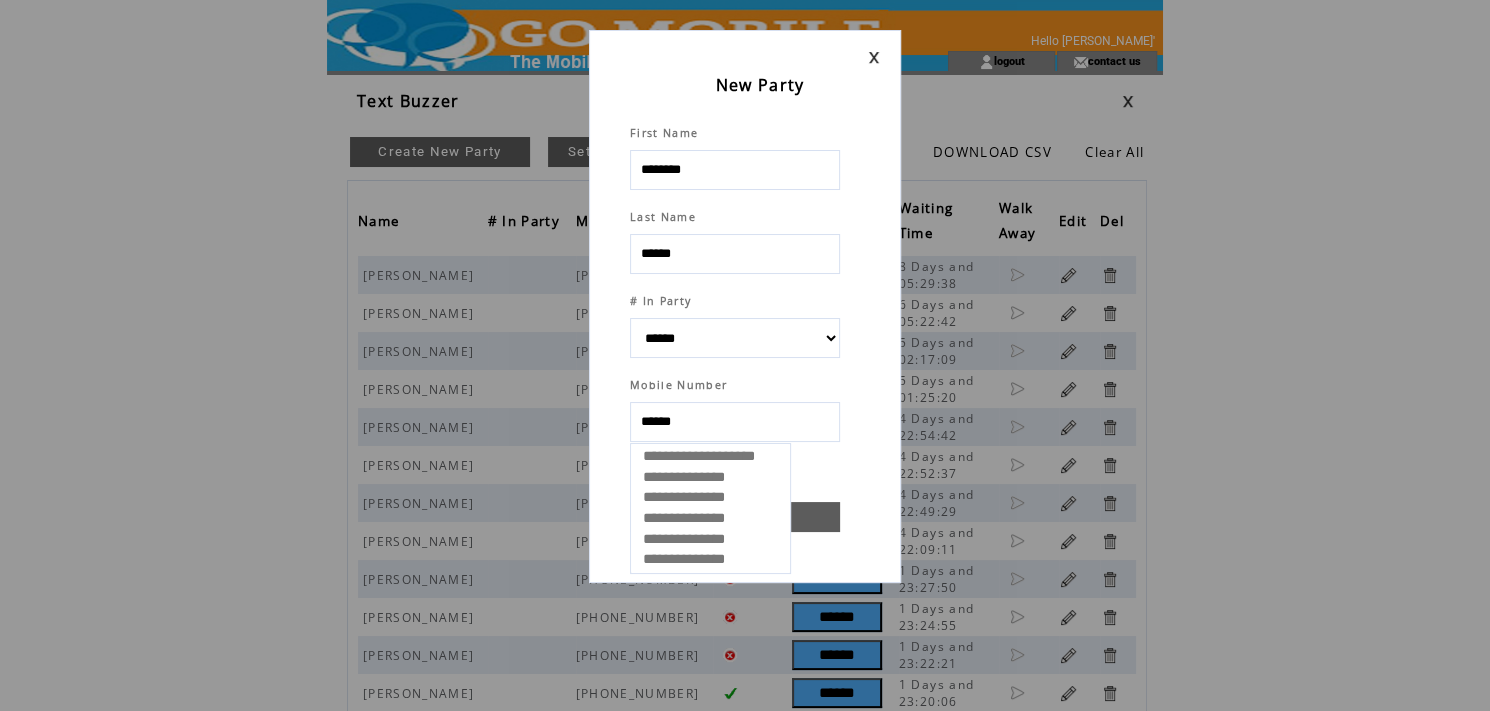 select 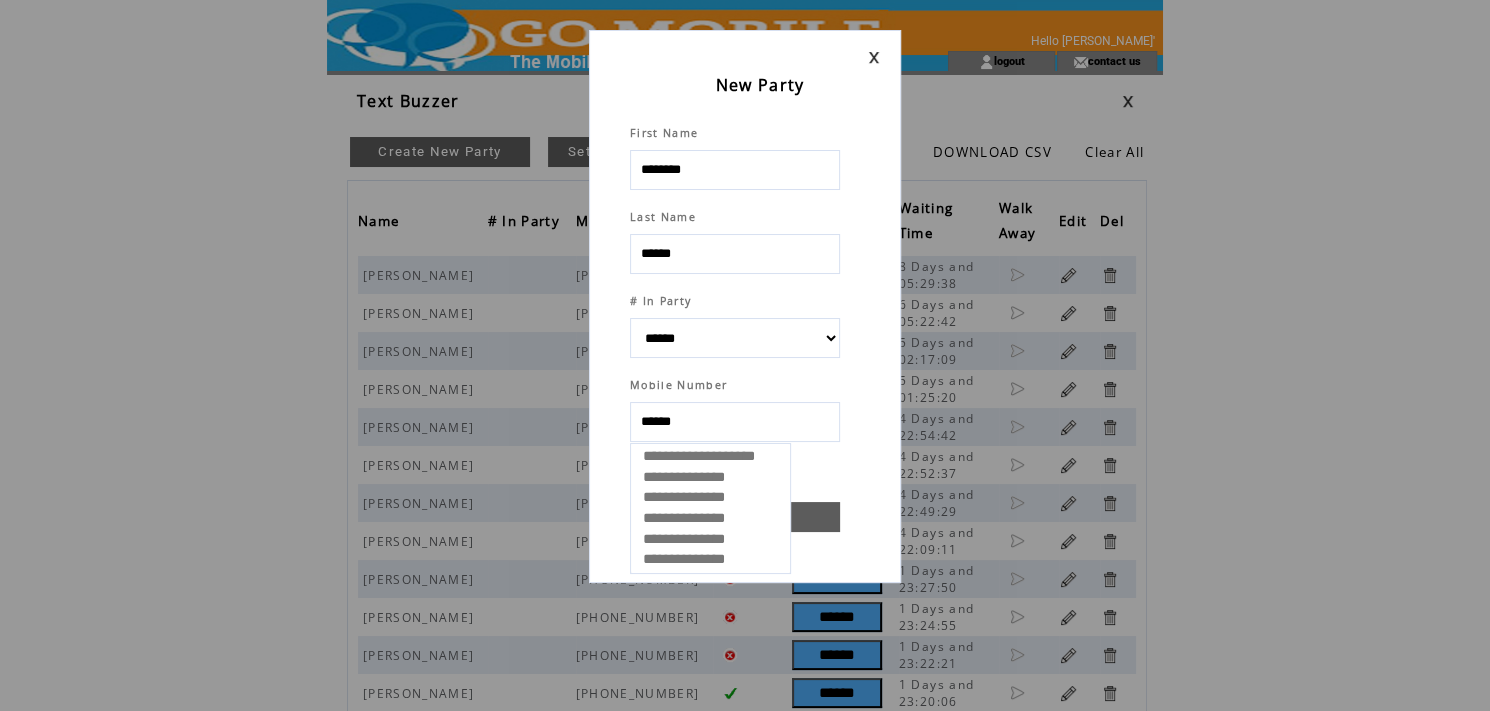 type on "*******" 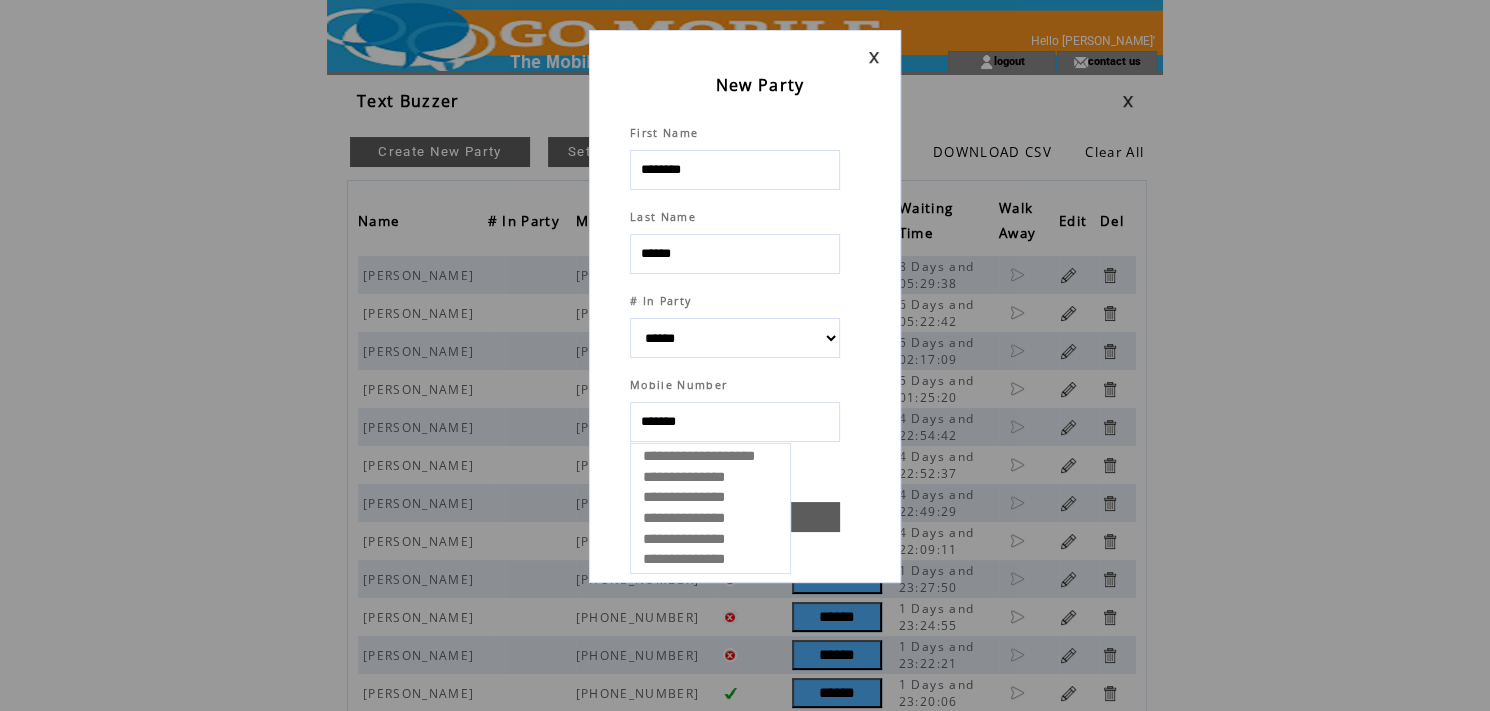 select 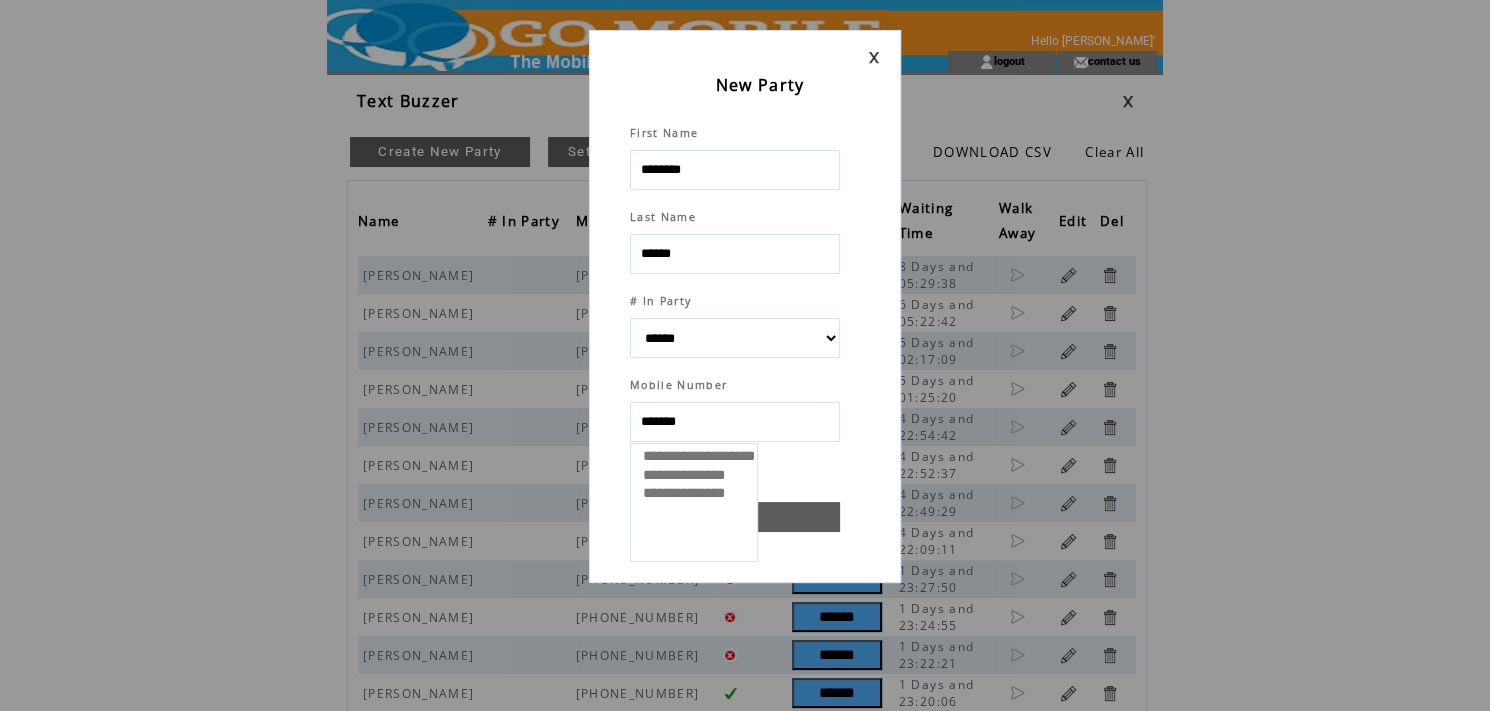 type on "********" 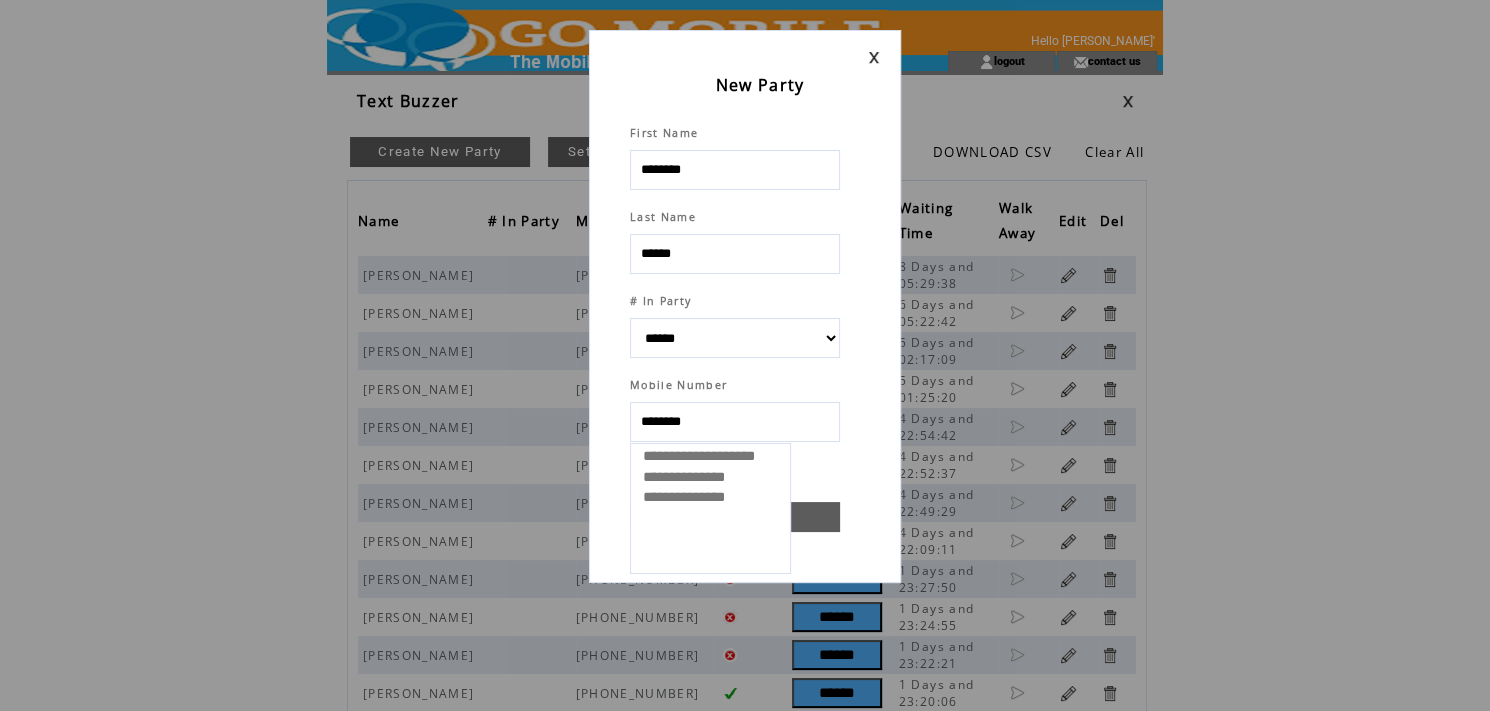select 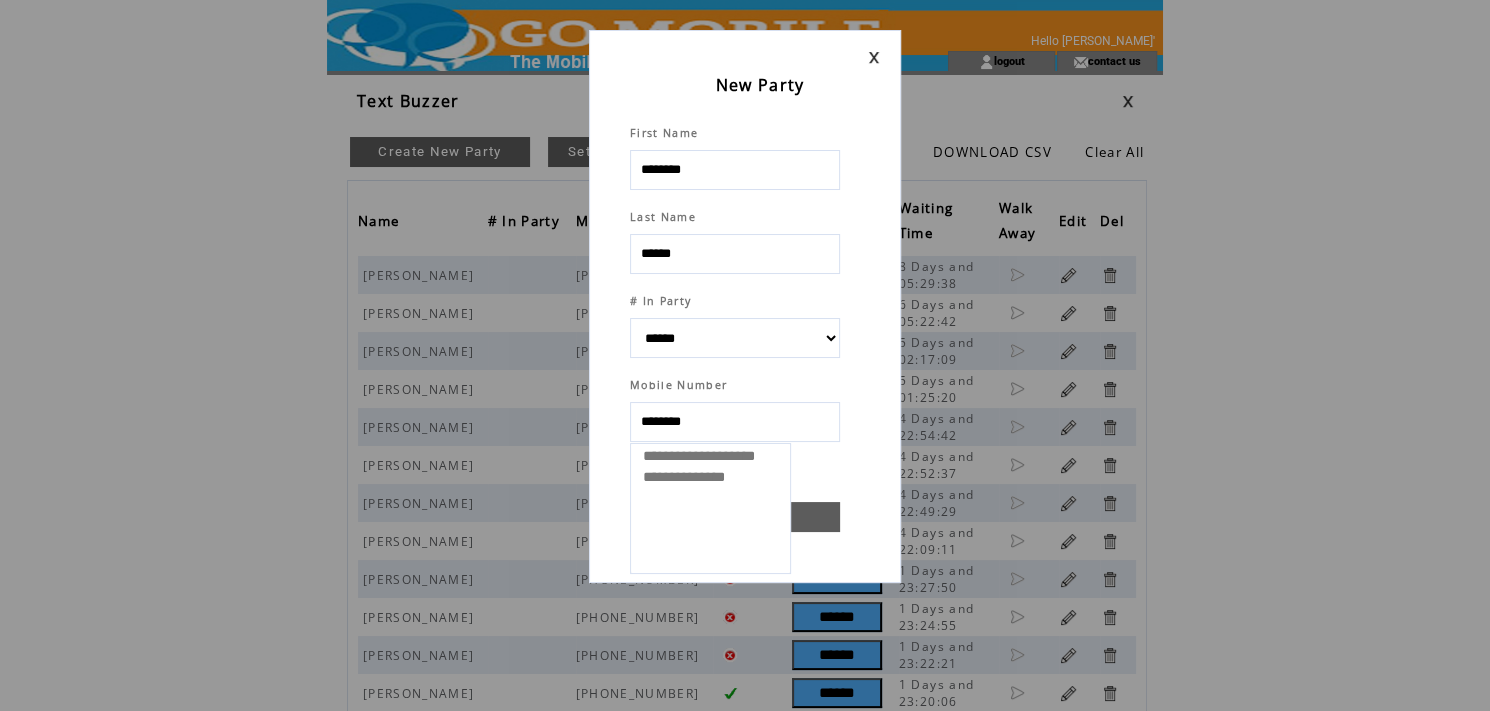 type on "*********" 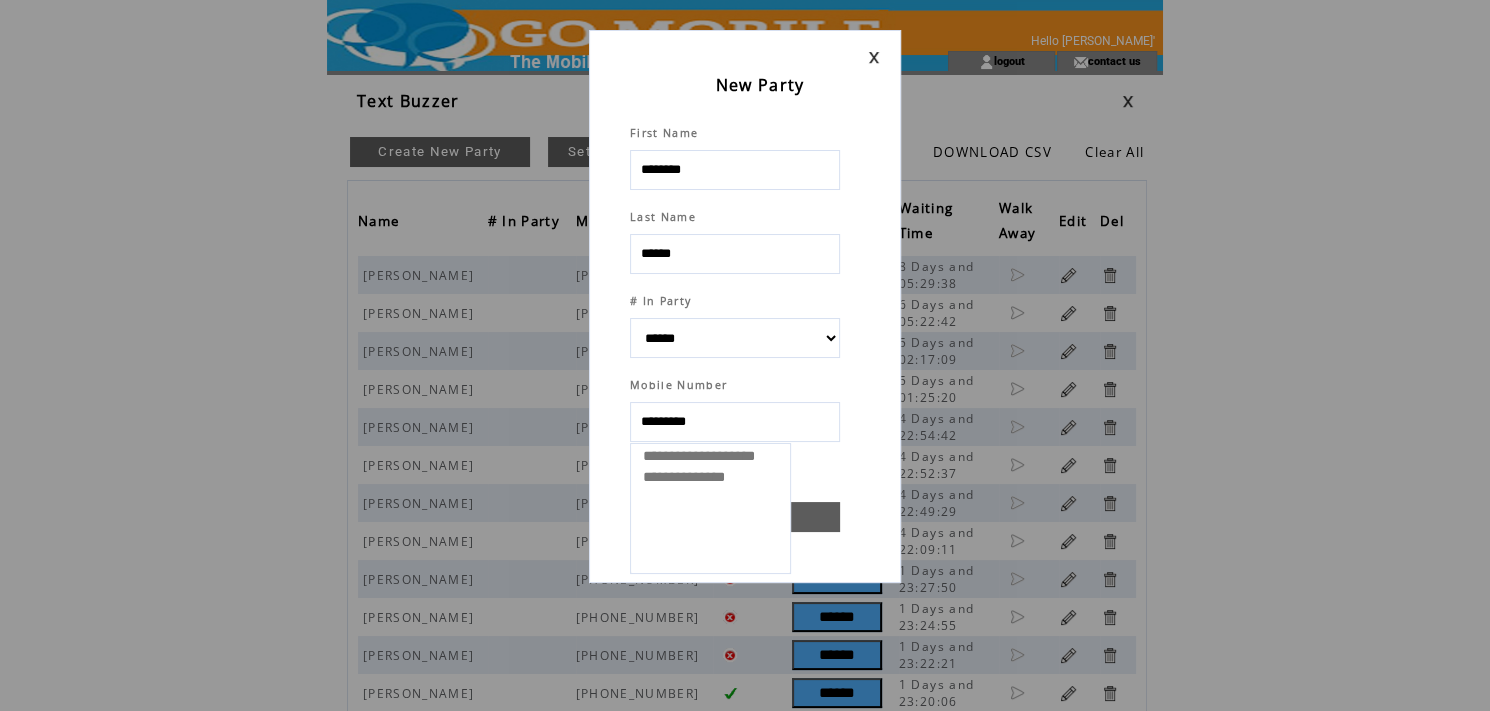 select 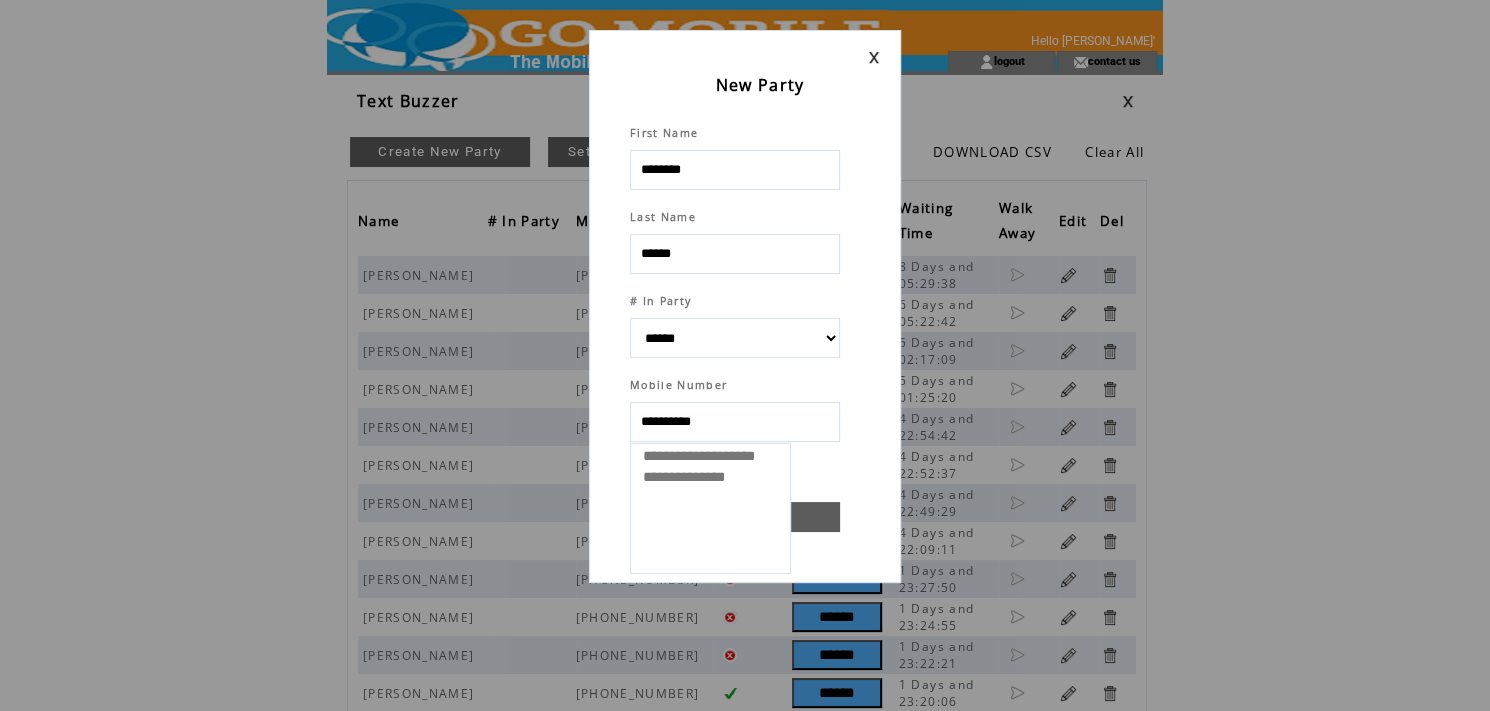 select 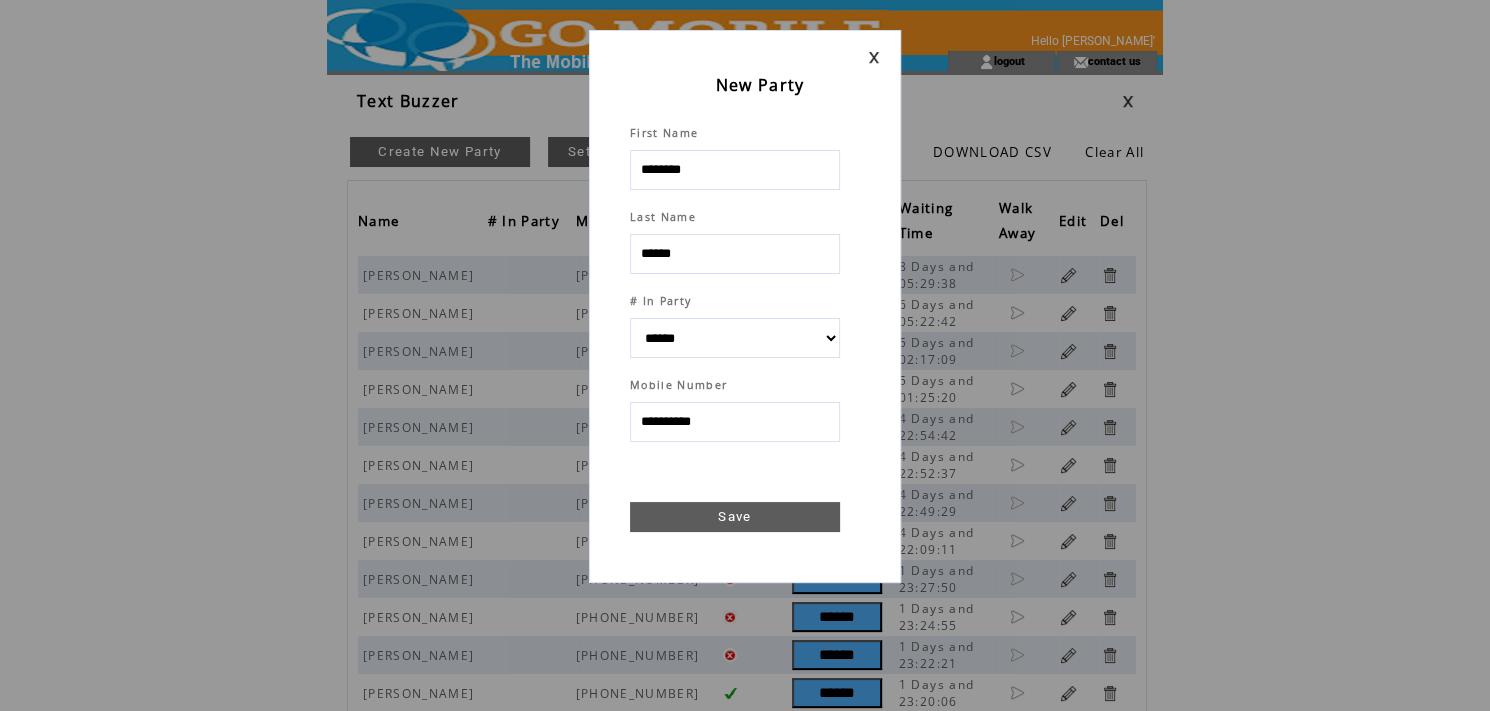click on "Save" at bounding box center (735, 517) 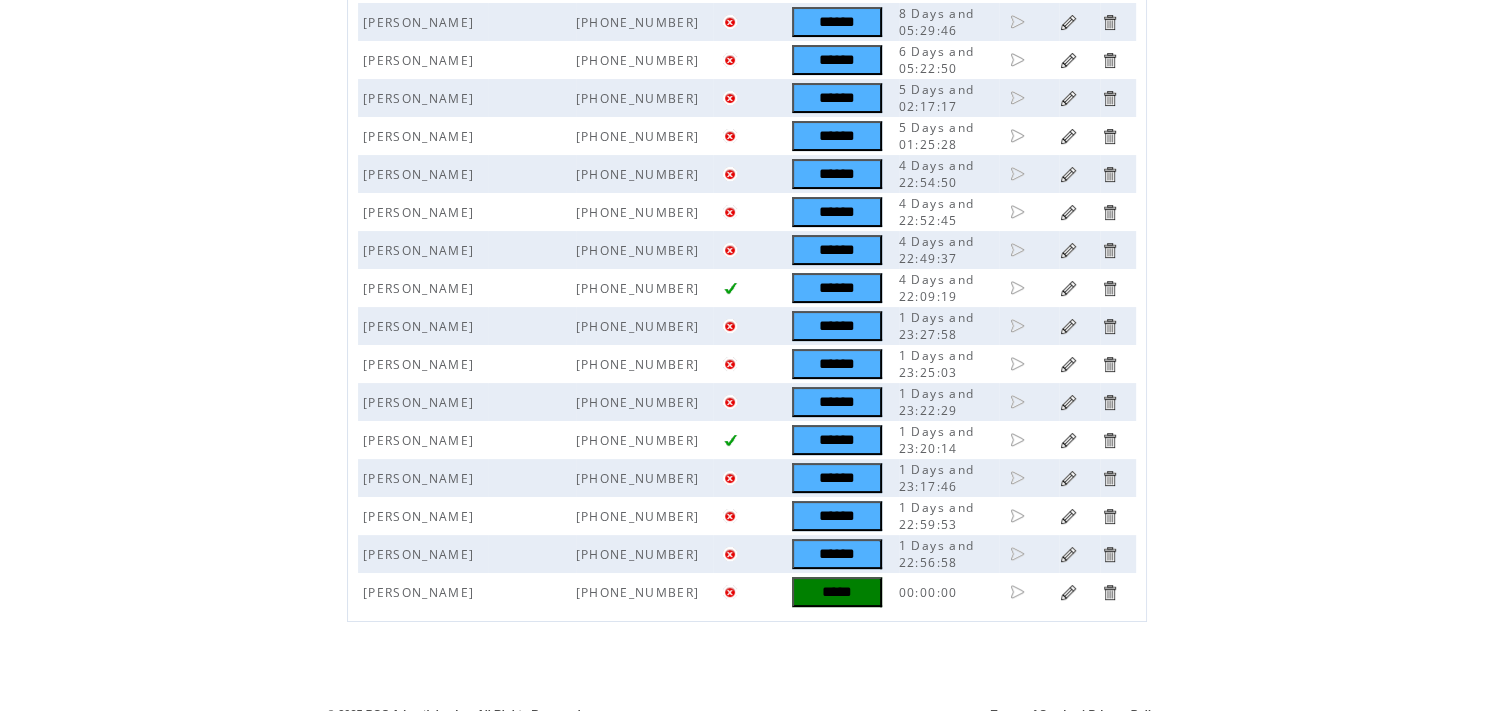 scroll, scrollTop: 270, scrollLeft: 0, axis: vertical 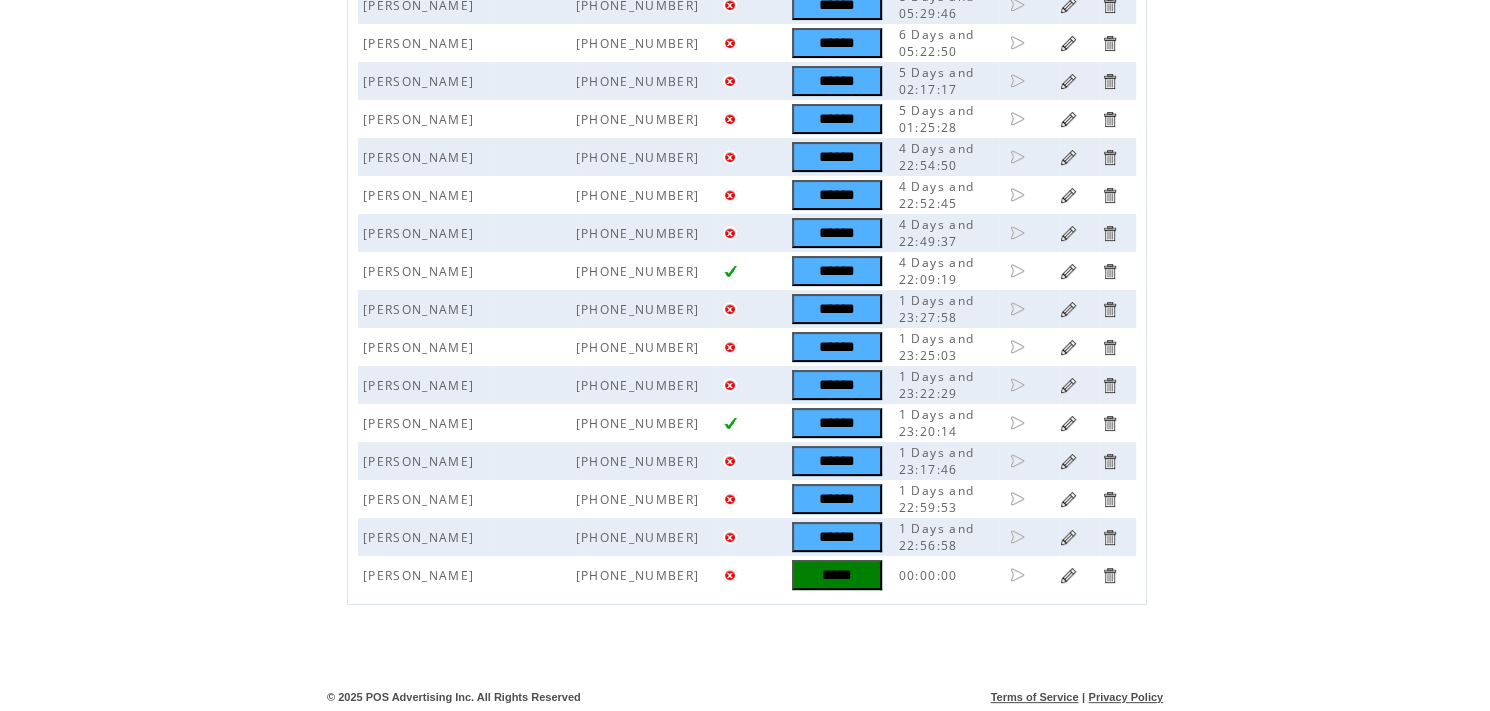 click on "*****" at bounding box center (837, 575) 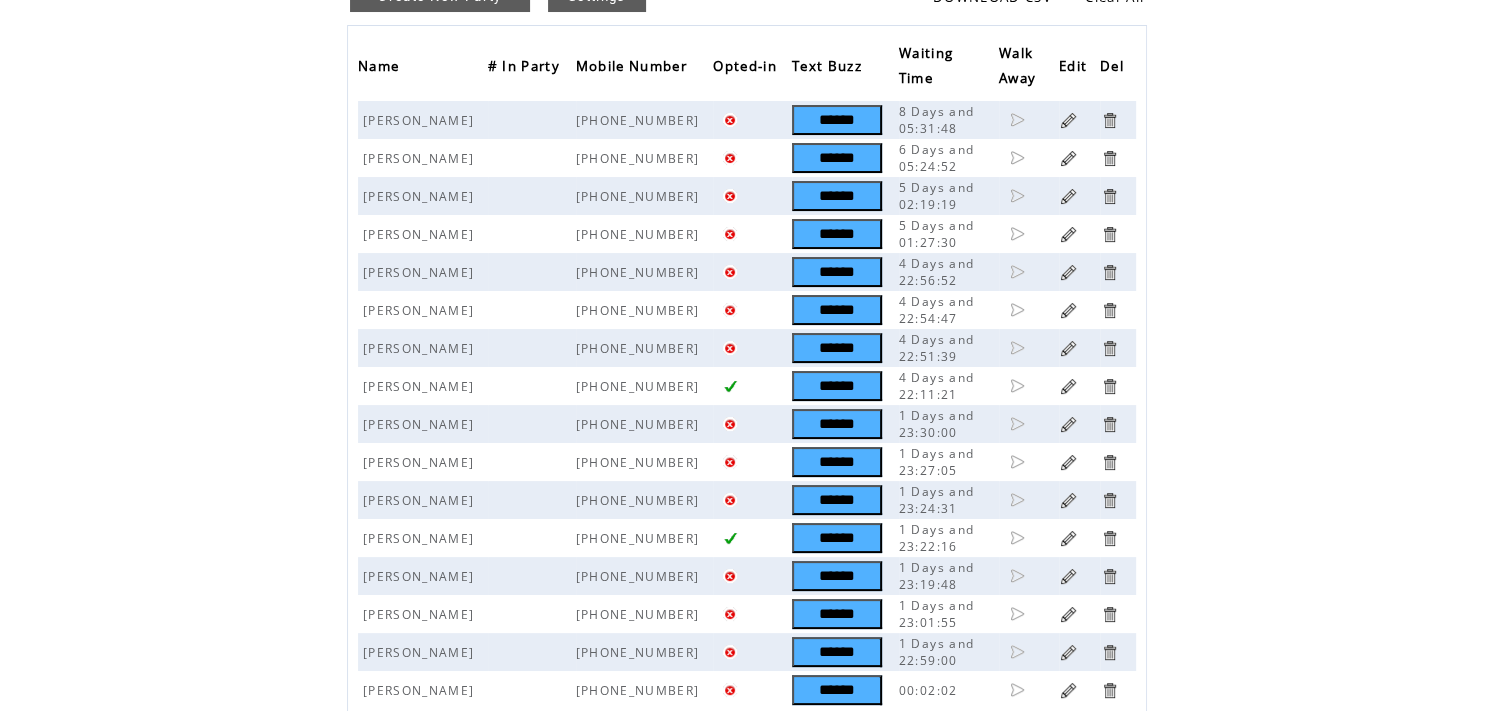 scroll, scrollTop: 0, scrollLeft: 0, axis: both 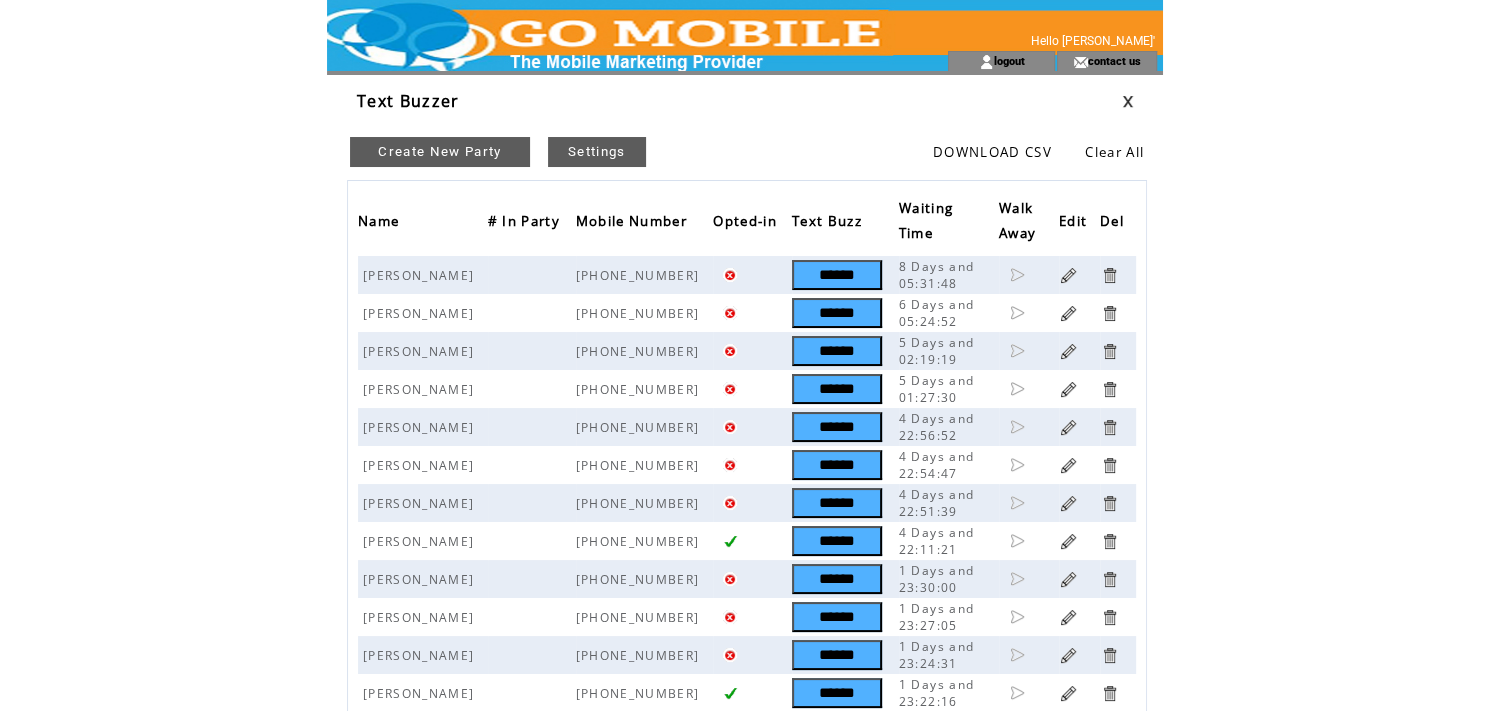click on "Create New Party" at bounding box center [440, 152] 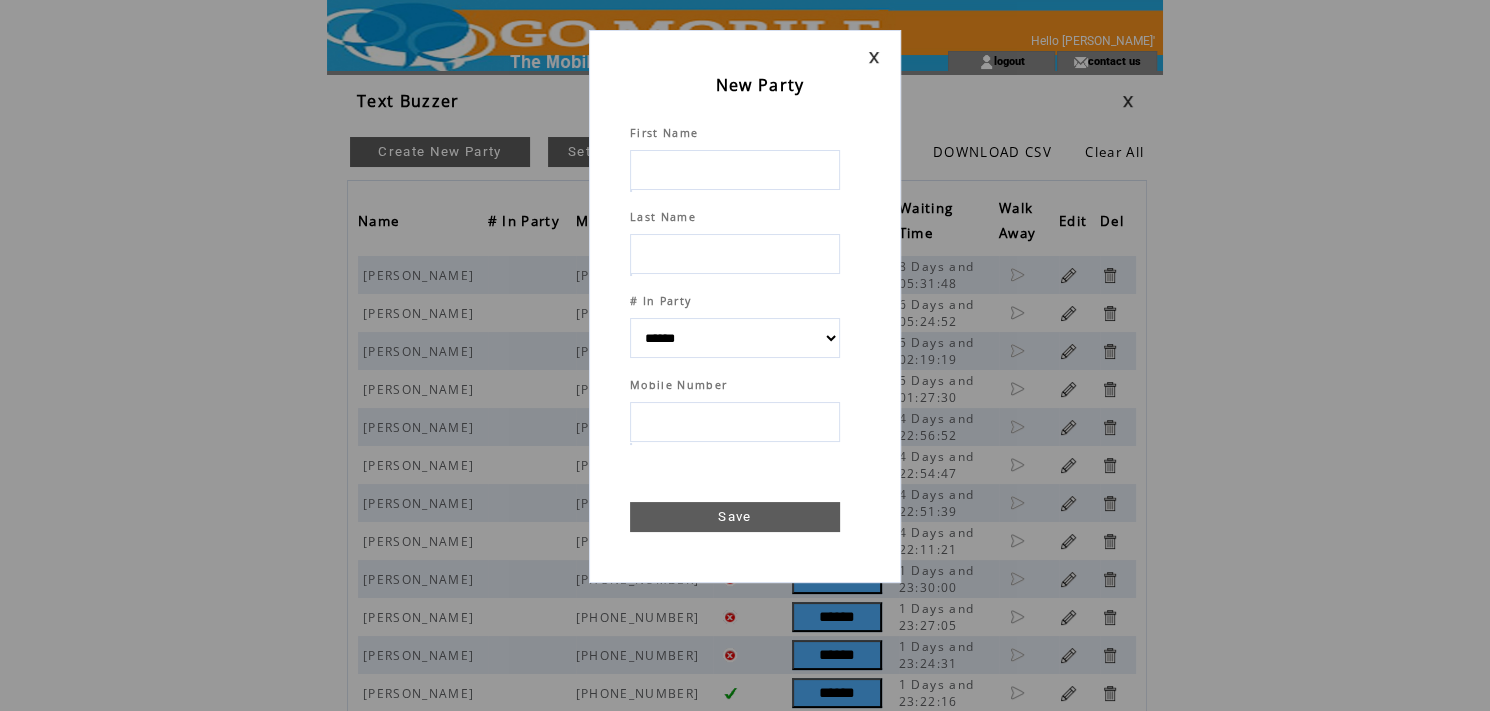 click at bounding box center (735, 170) 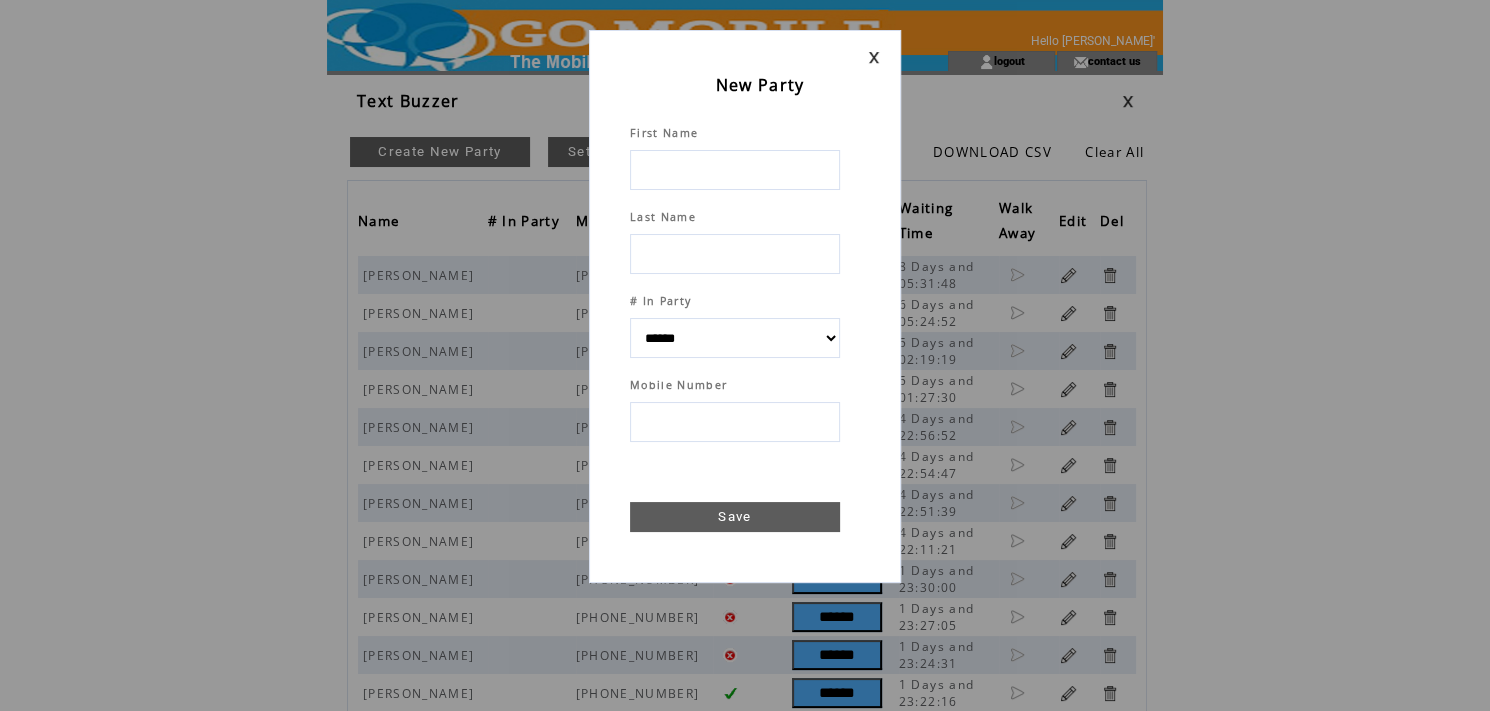 type on "*" 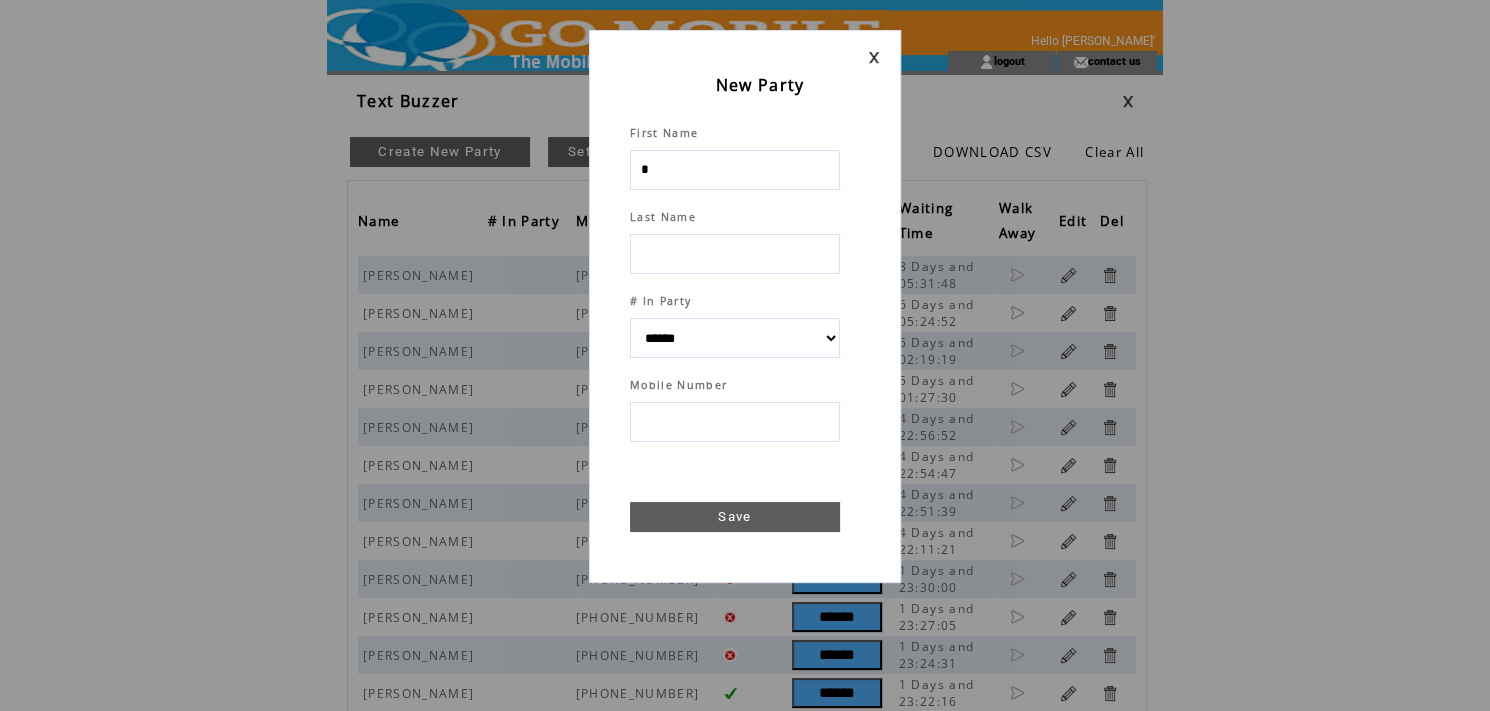 select 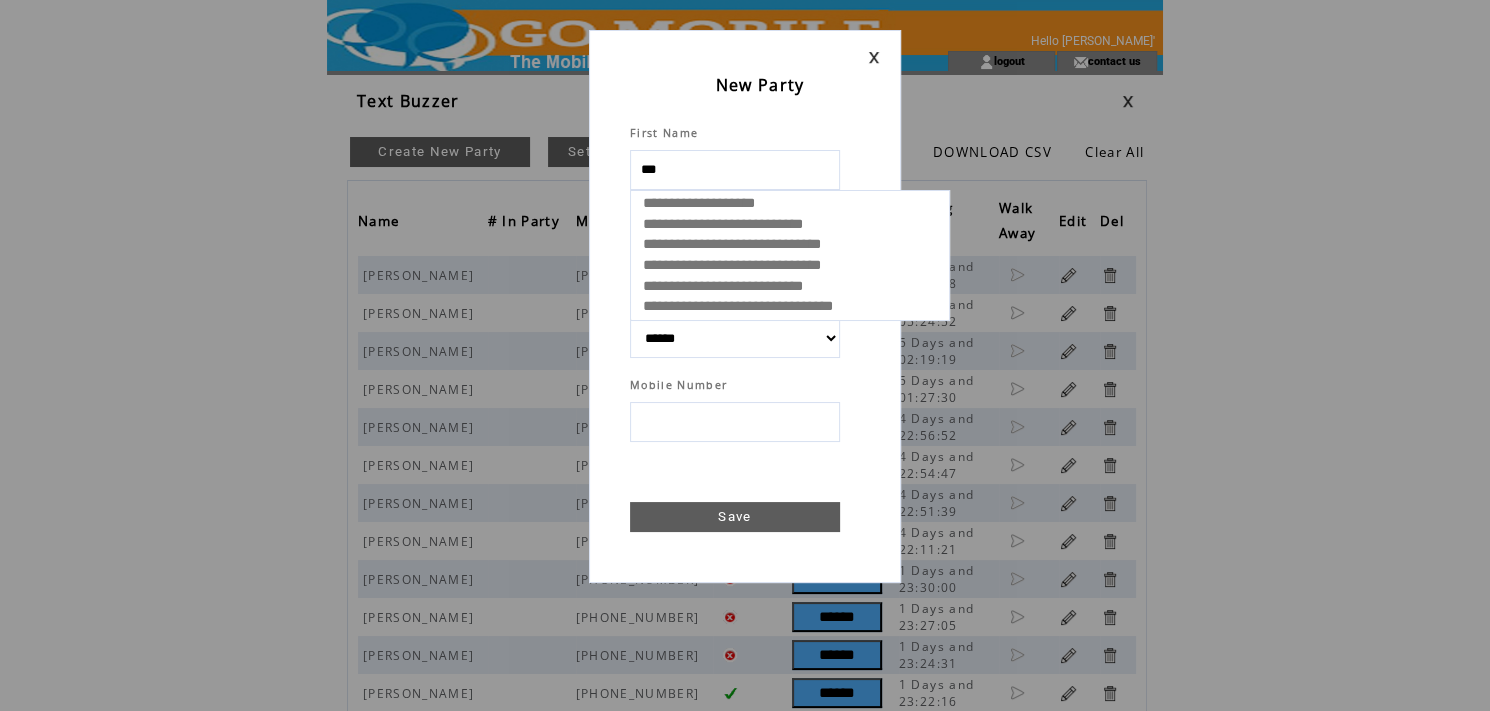 type on "****" 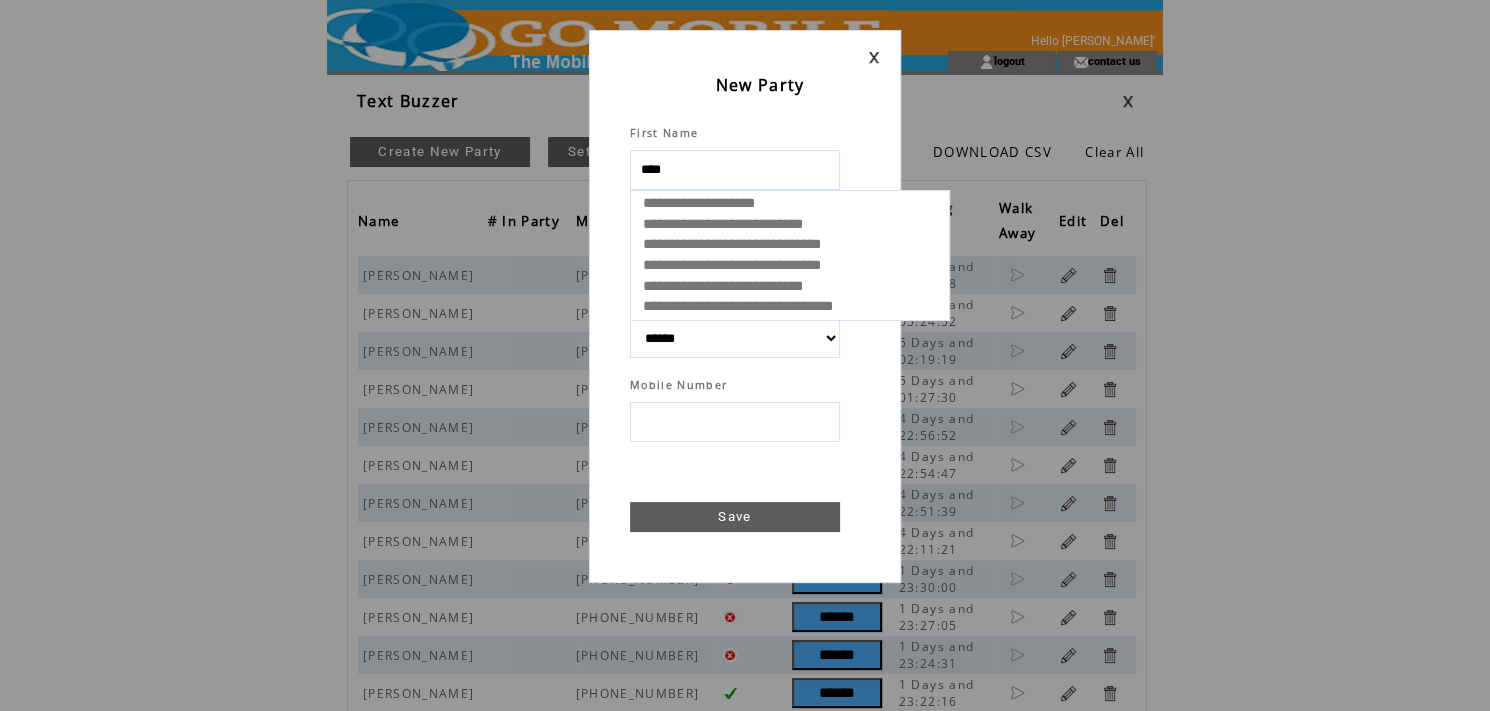 select 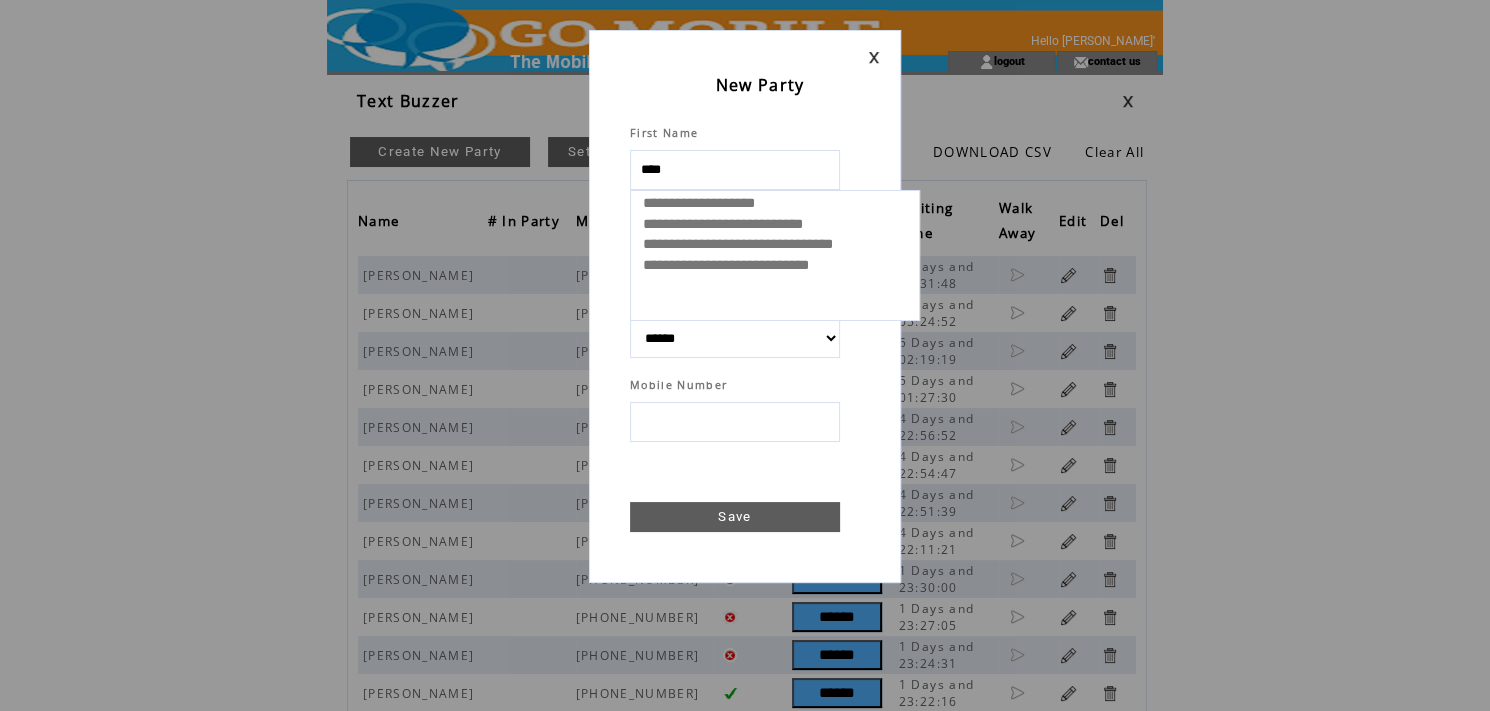 type on "*****" 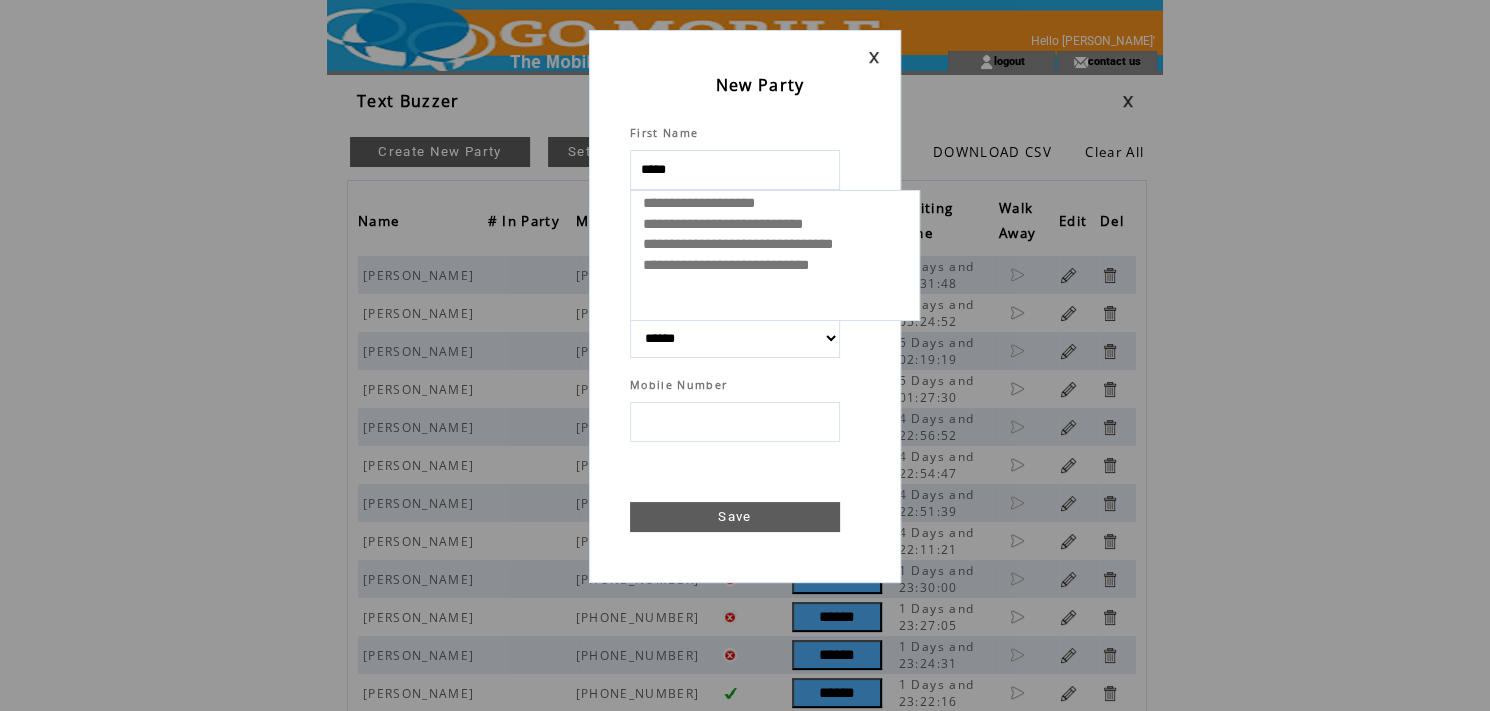 select 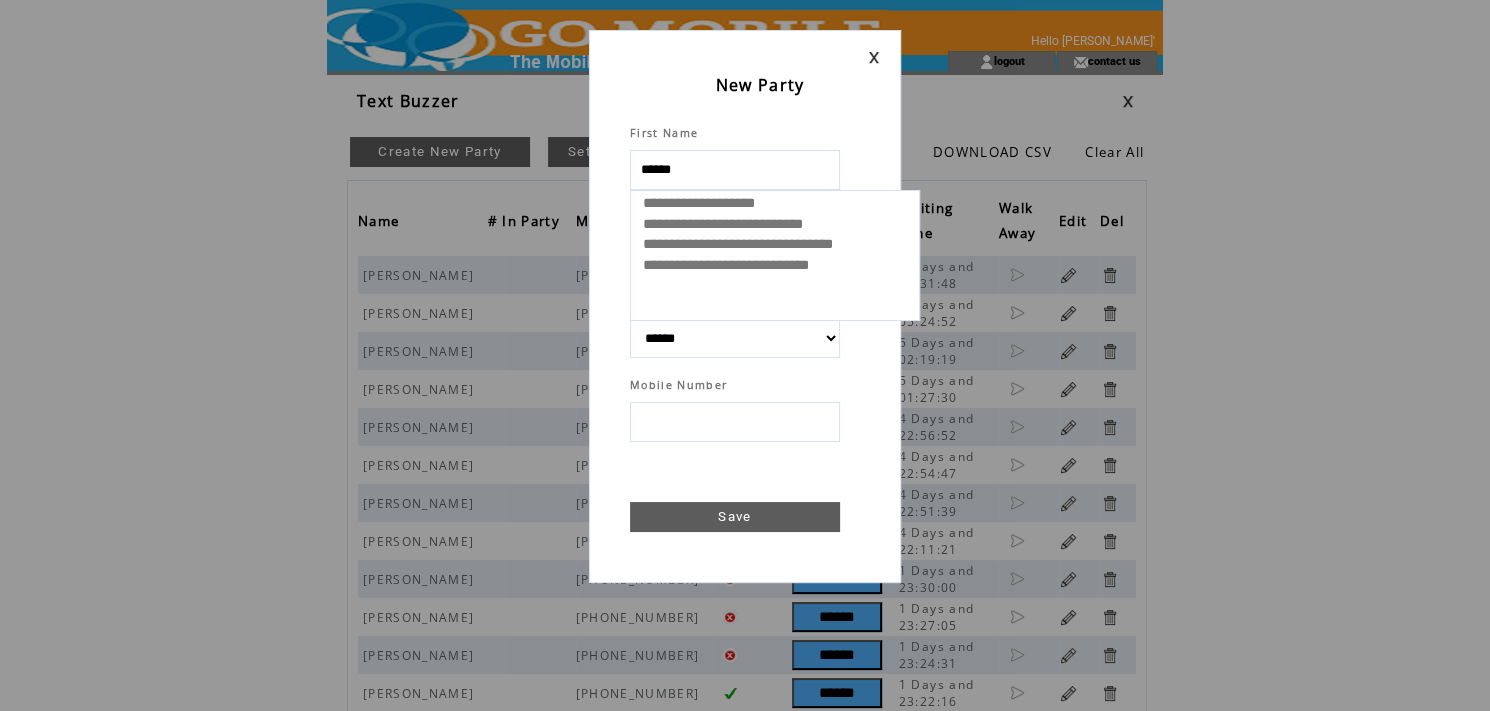 select 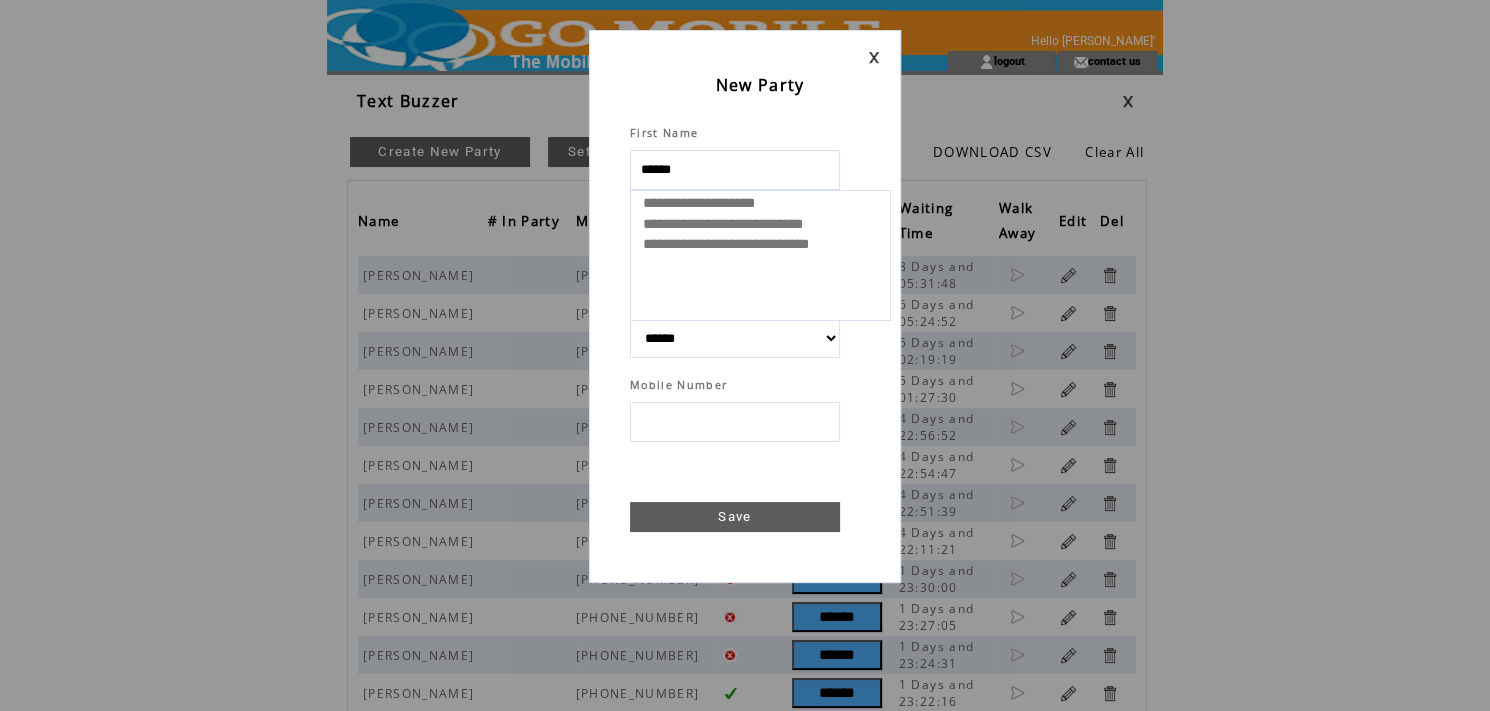 select 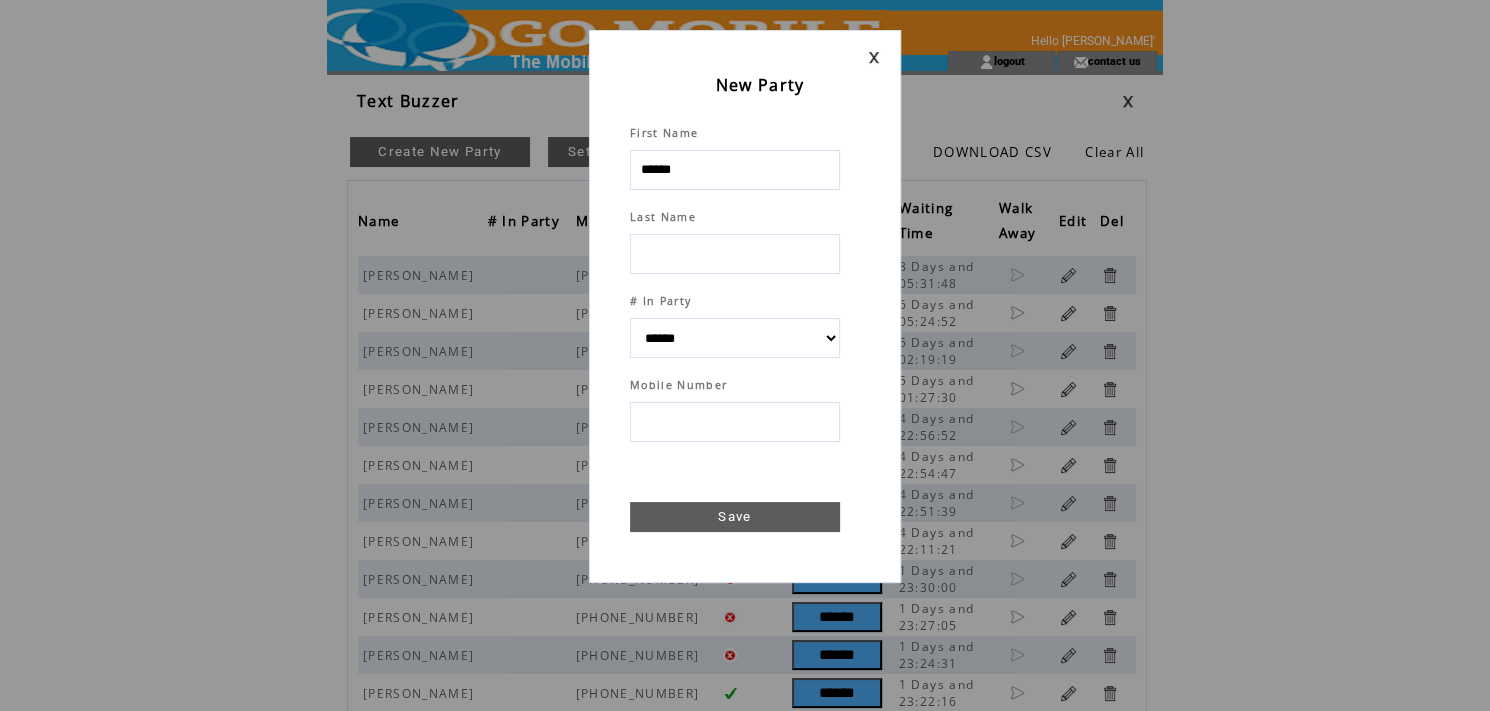 click at bounding box center [735, 254] 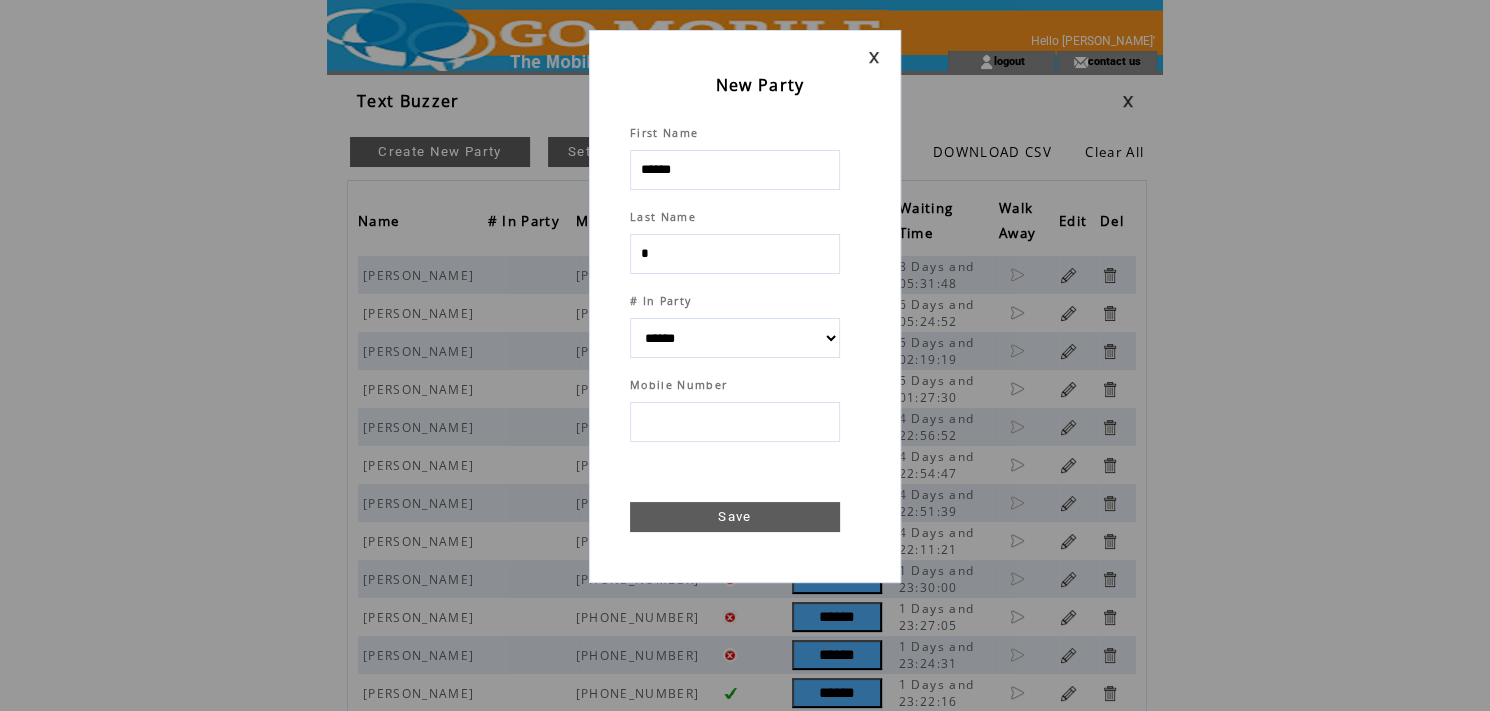 type on "**" 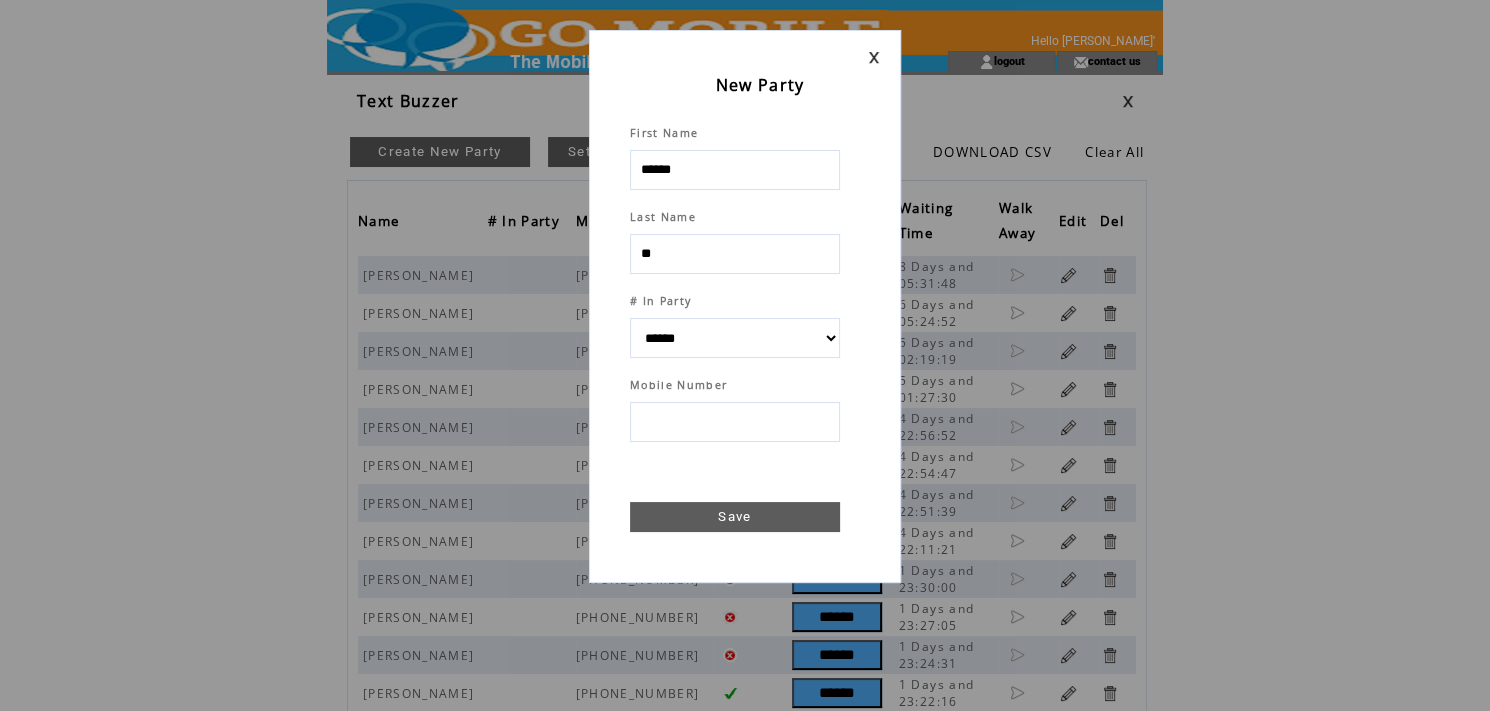 select 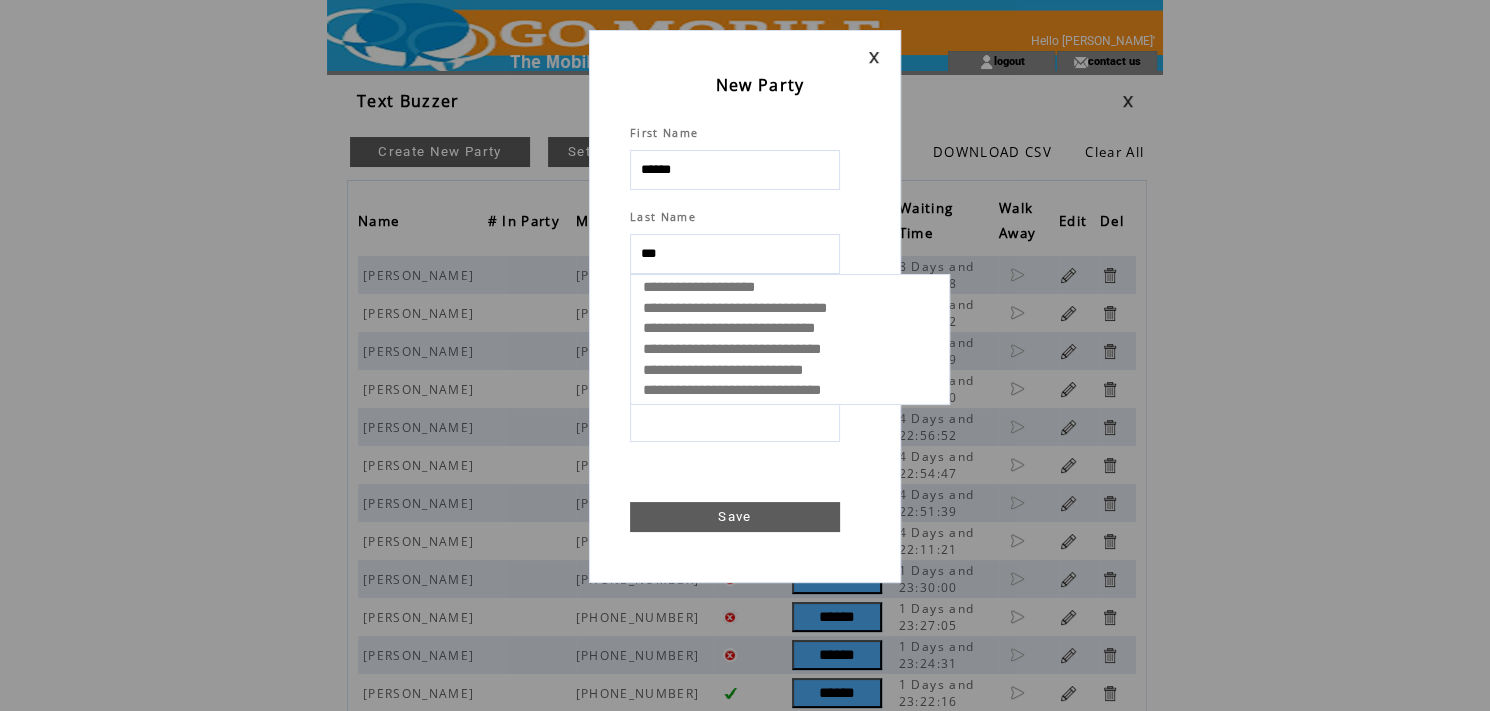 type on "****" 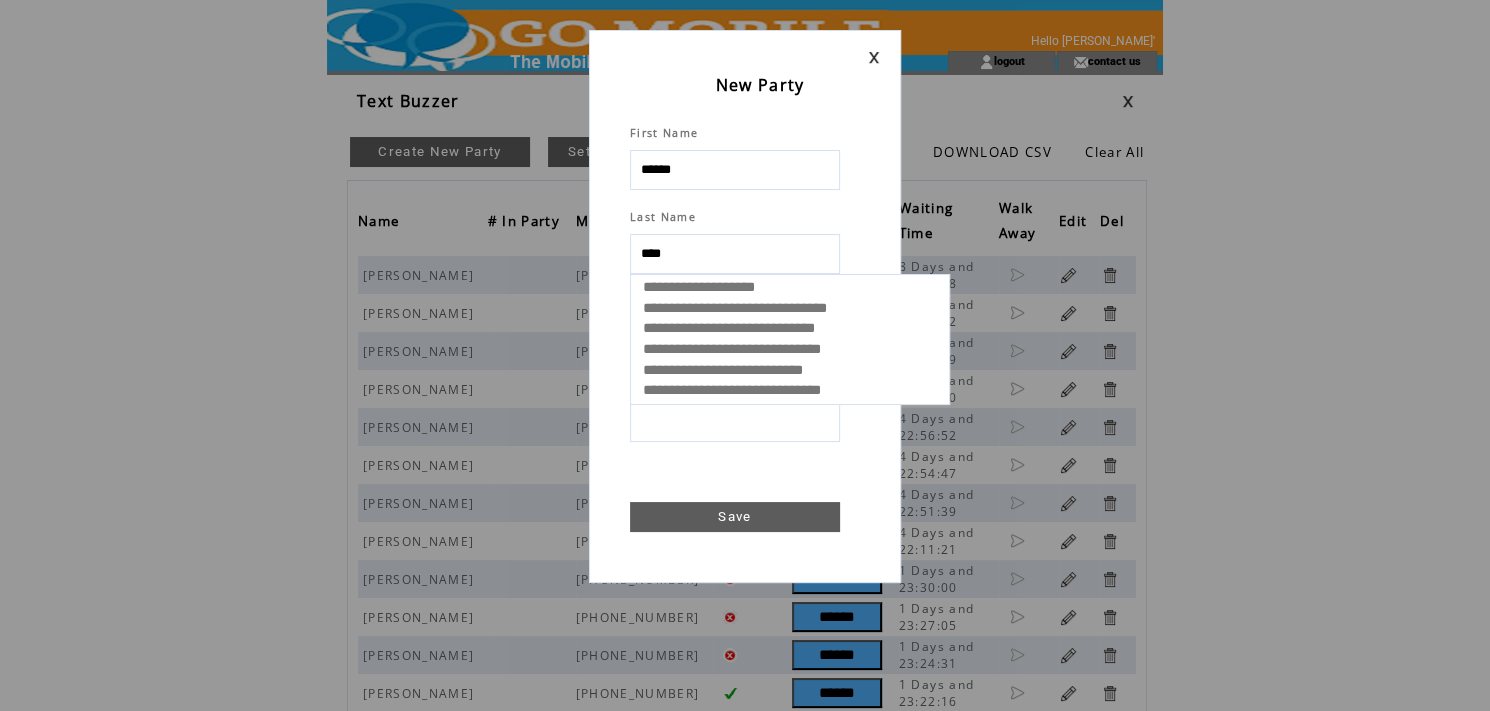 select 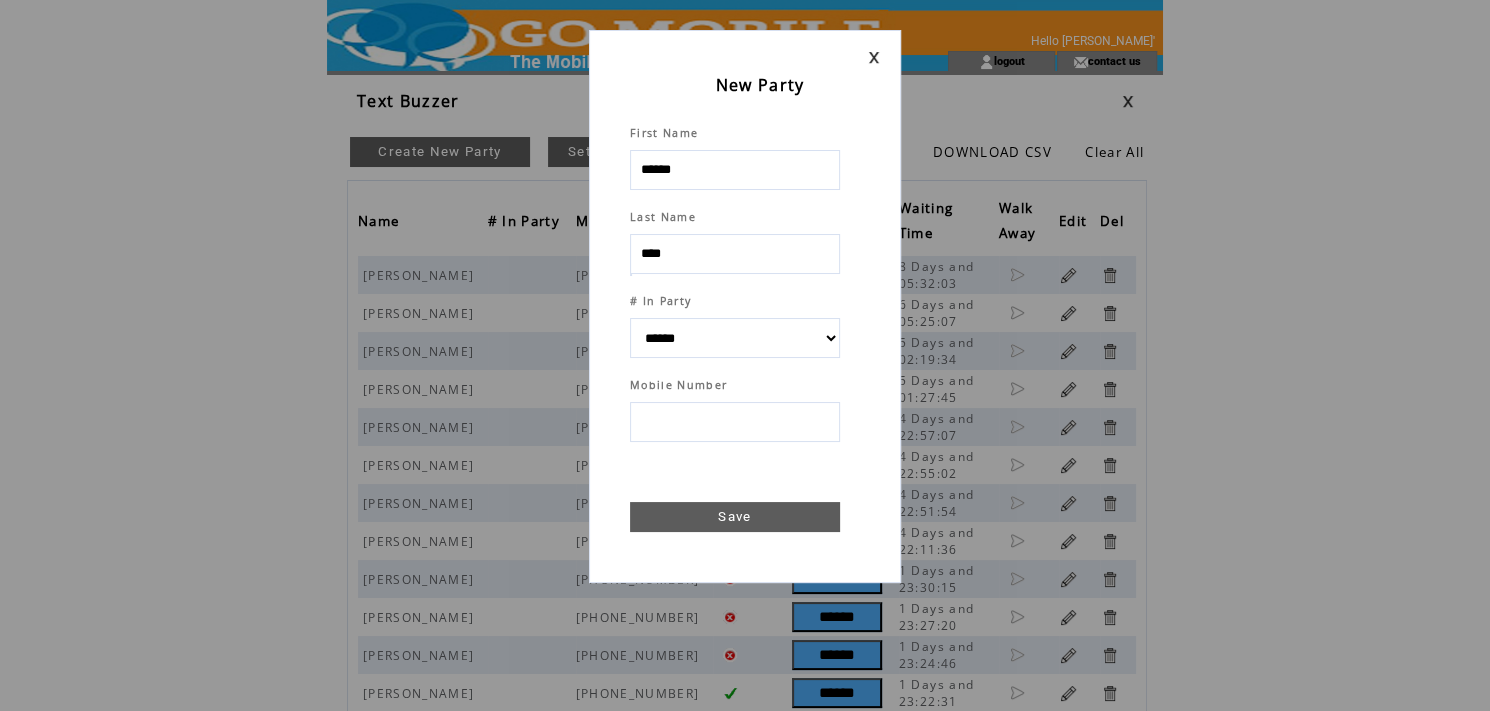 type on "****" 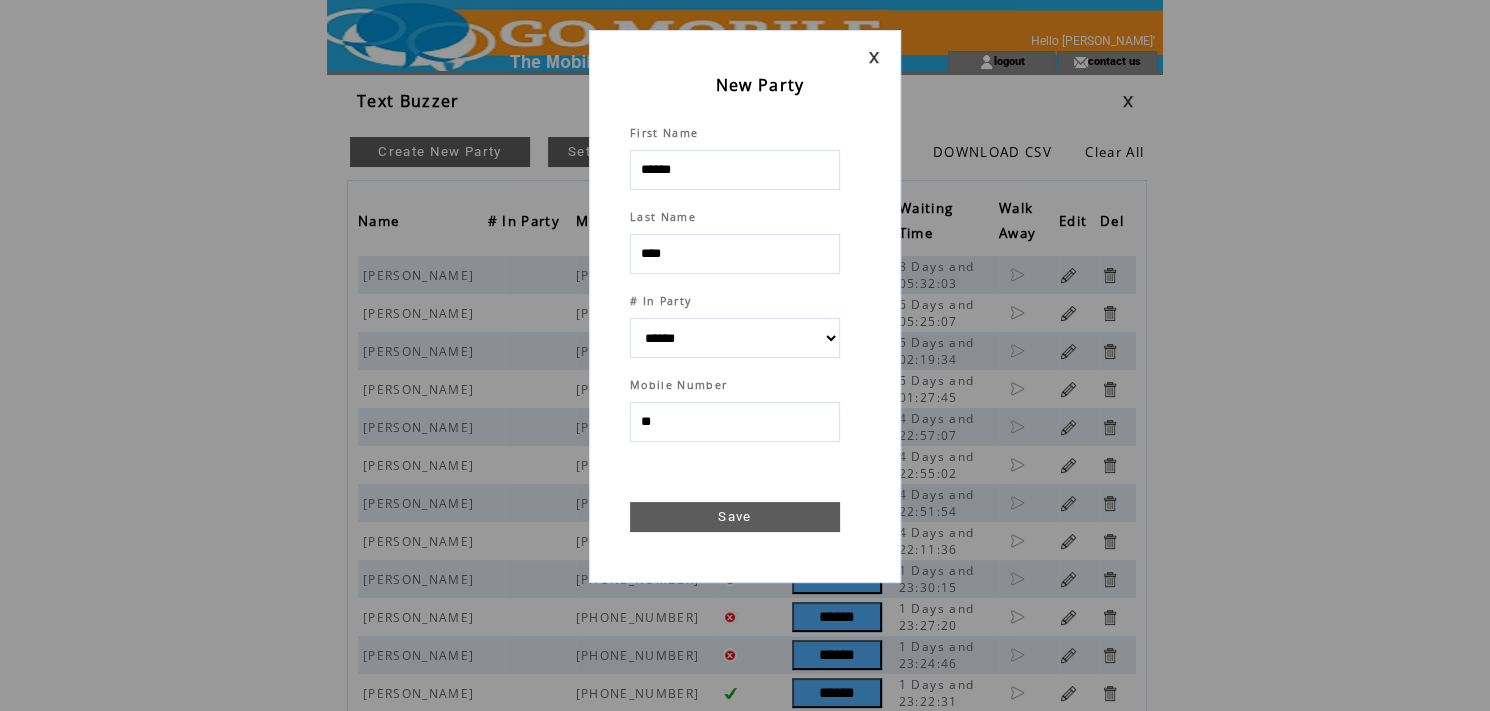 type on "***" 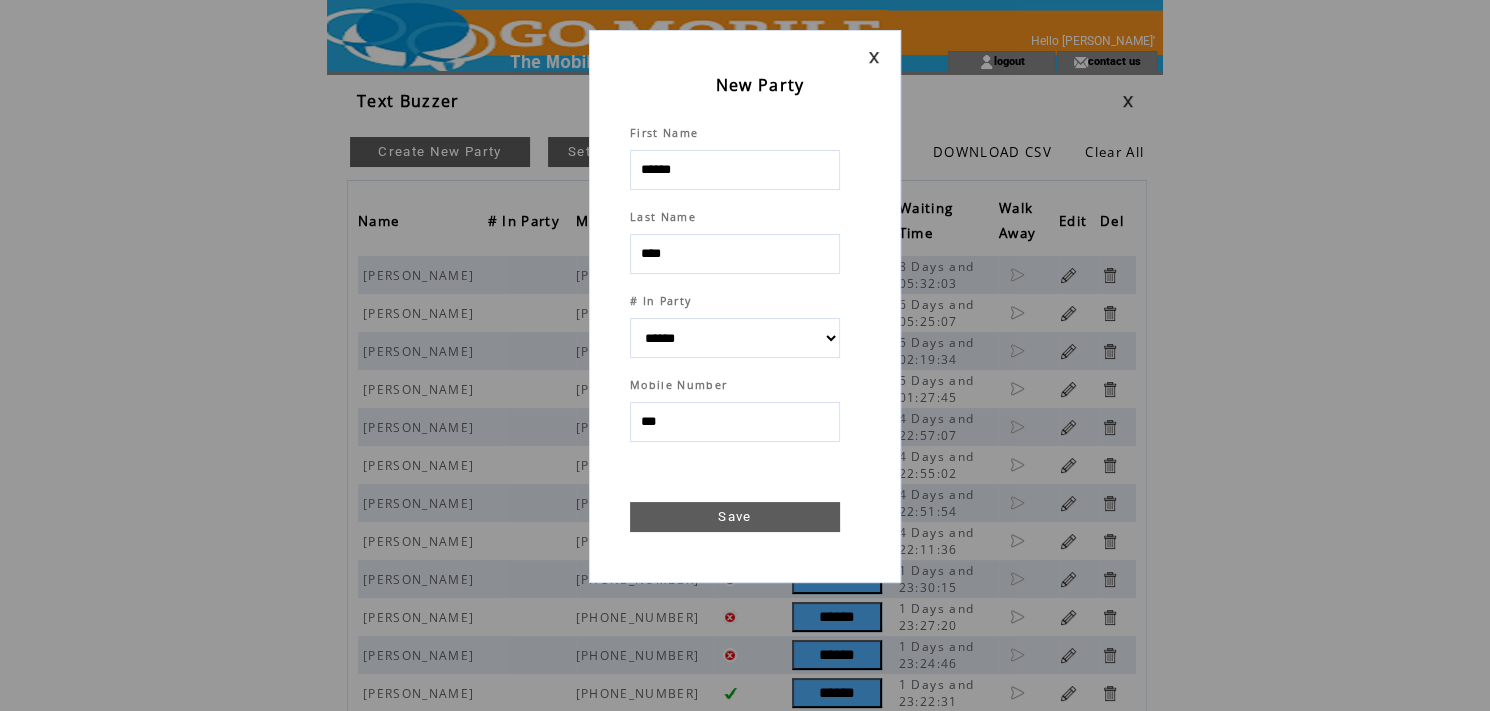 select 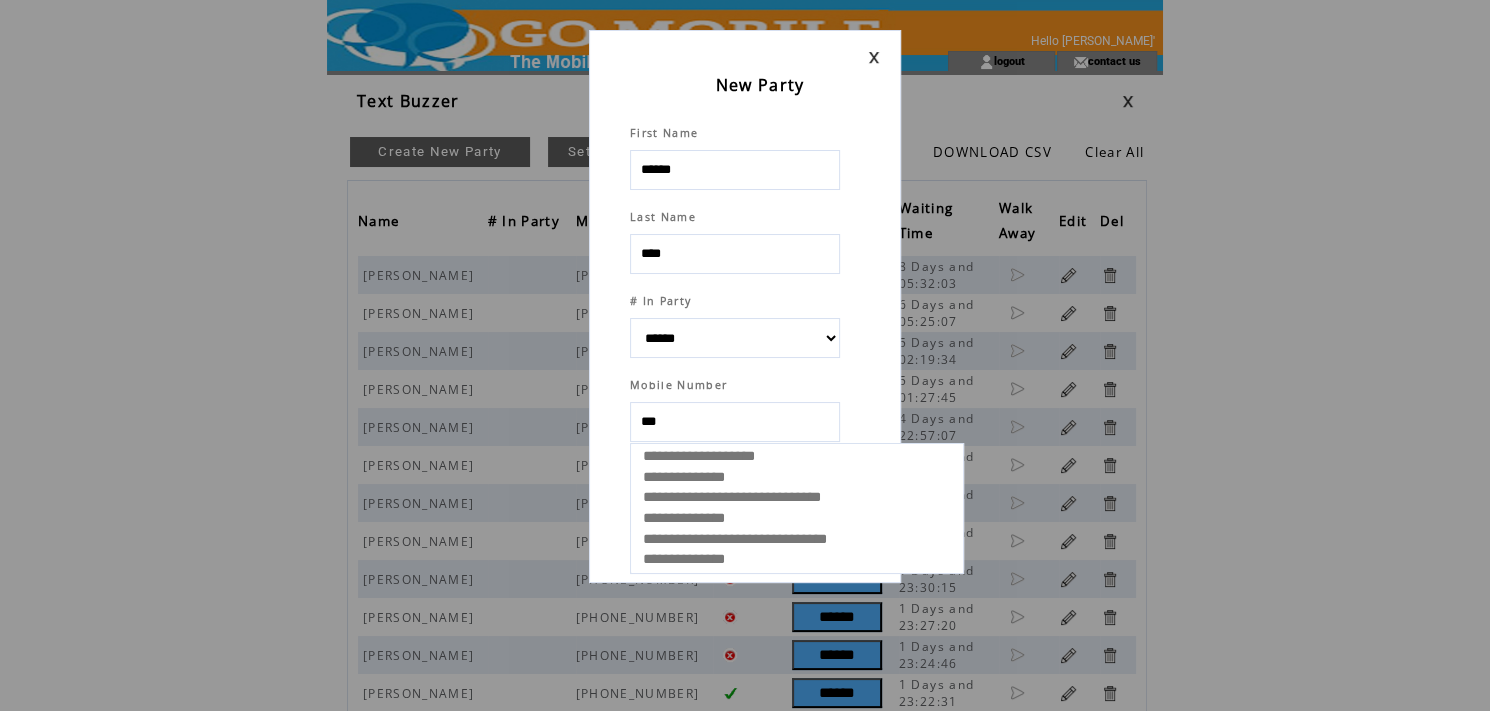 select 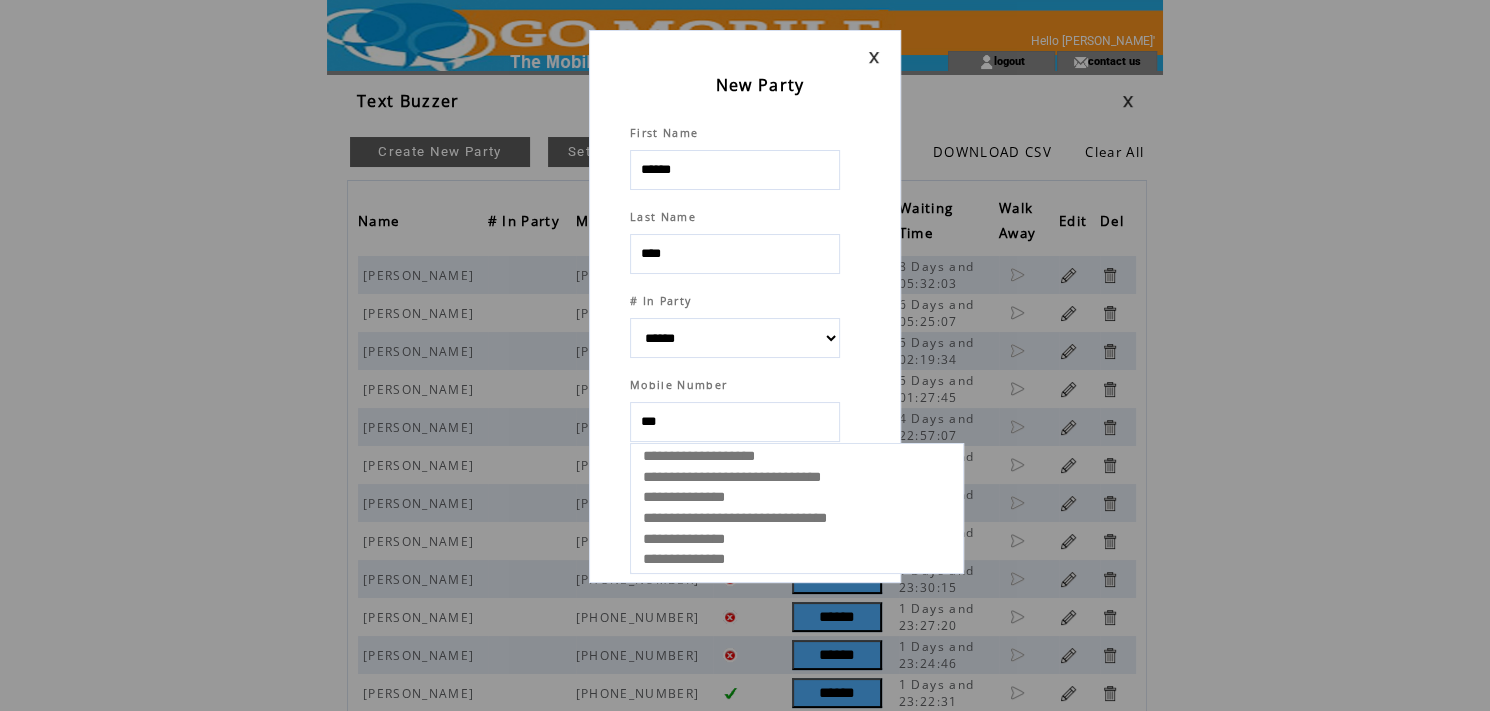 type on "****" 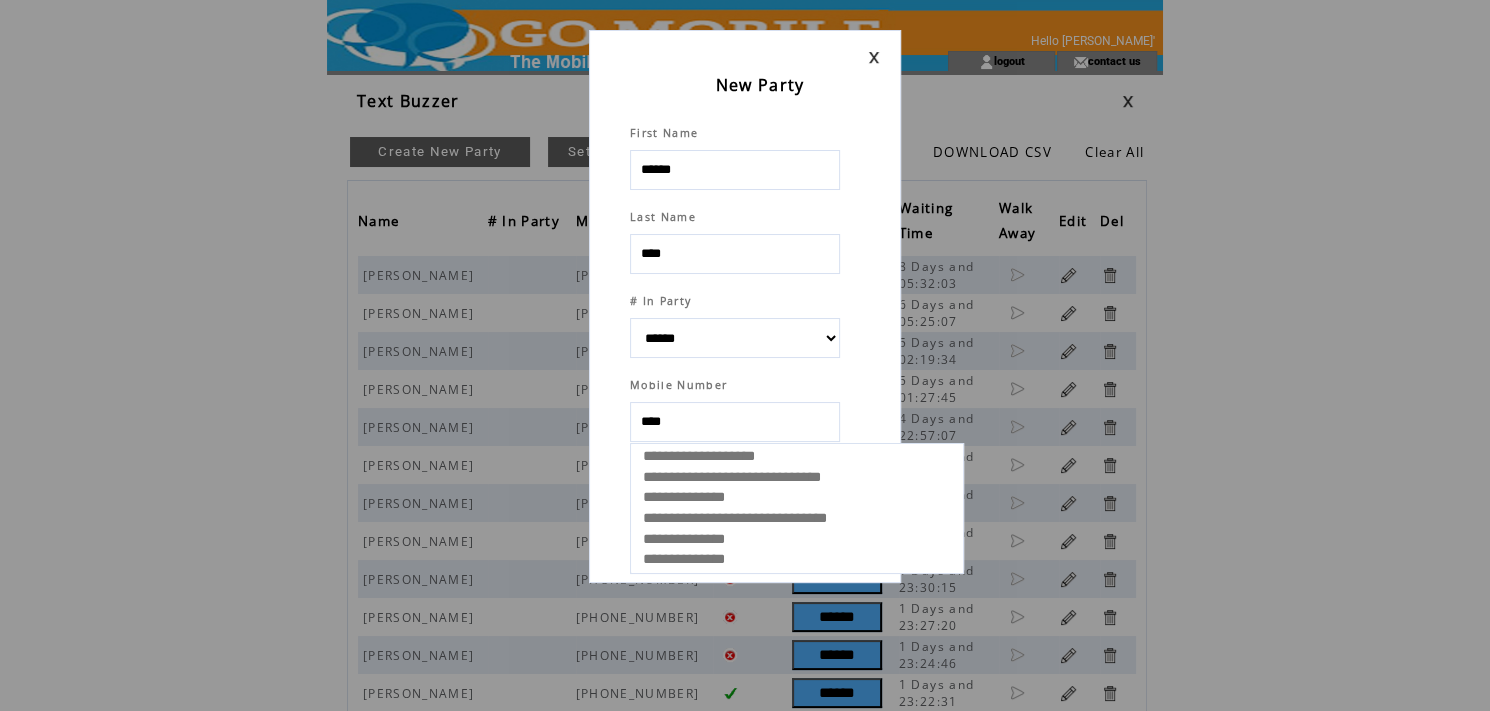 select 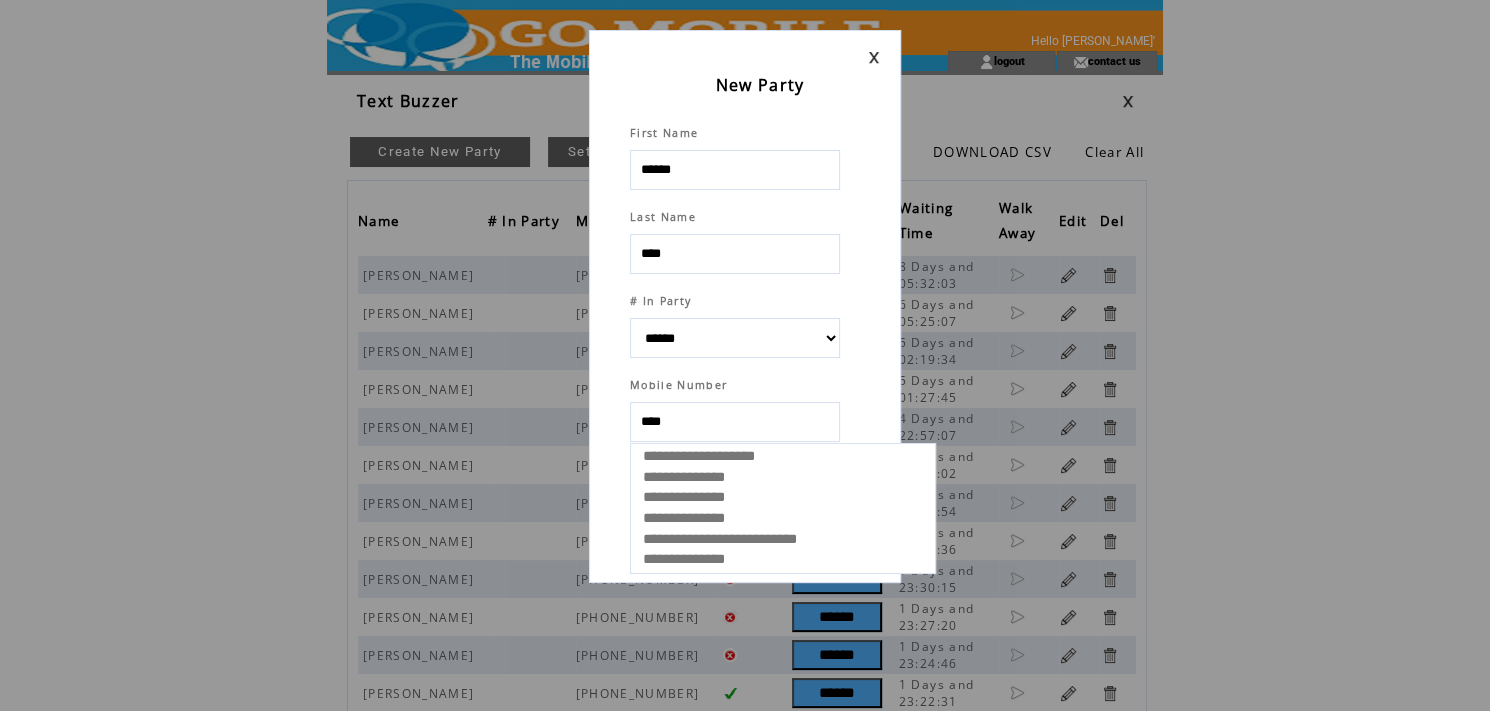 type on "*****" 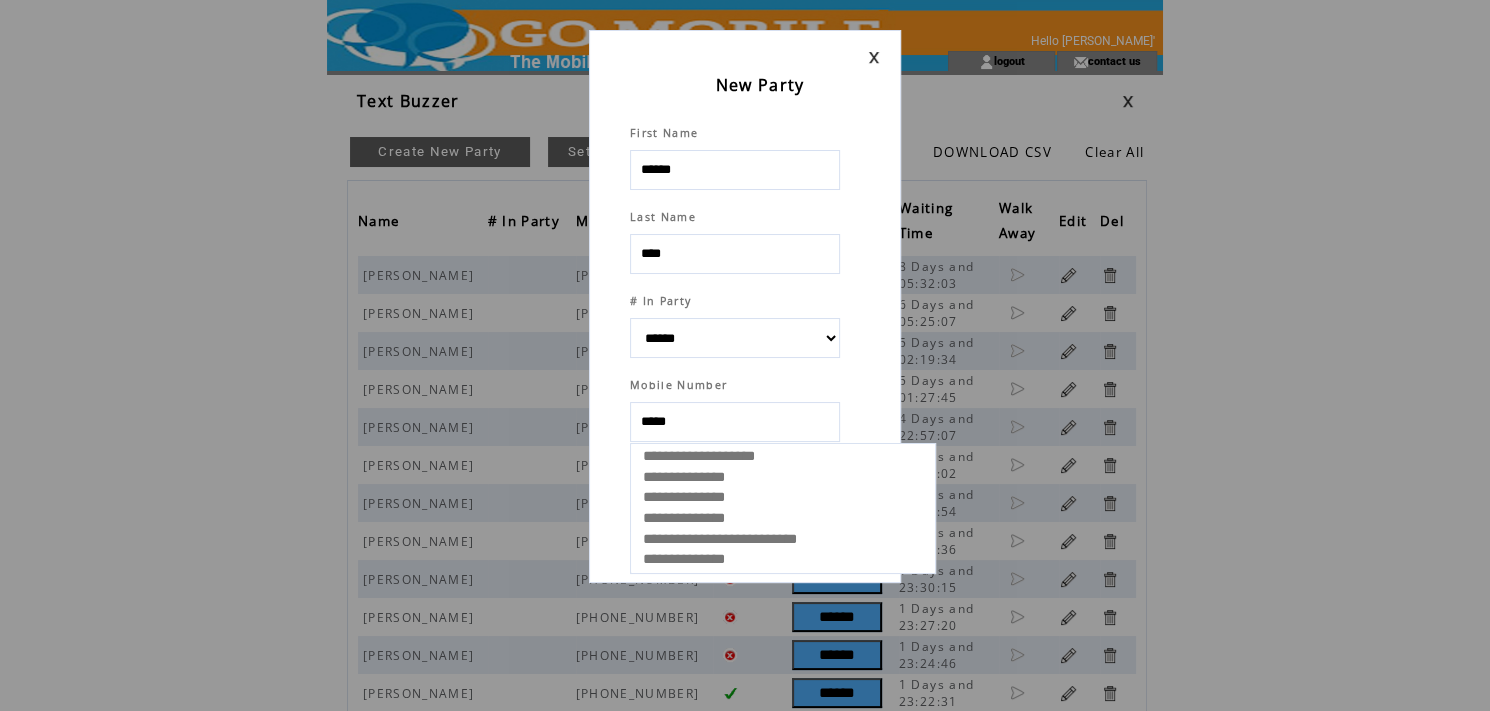 select 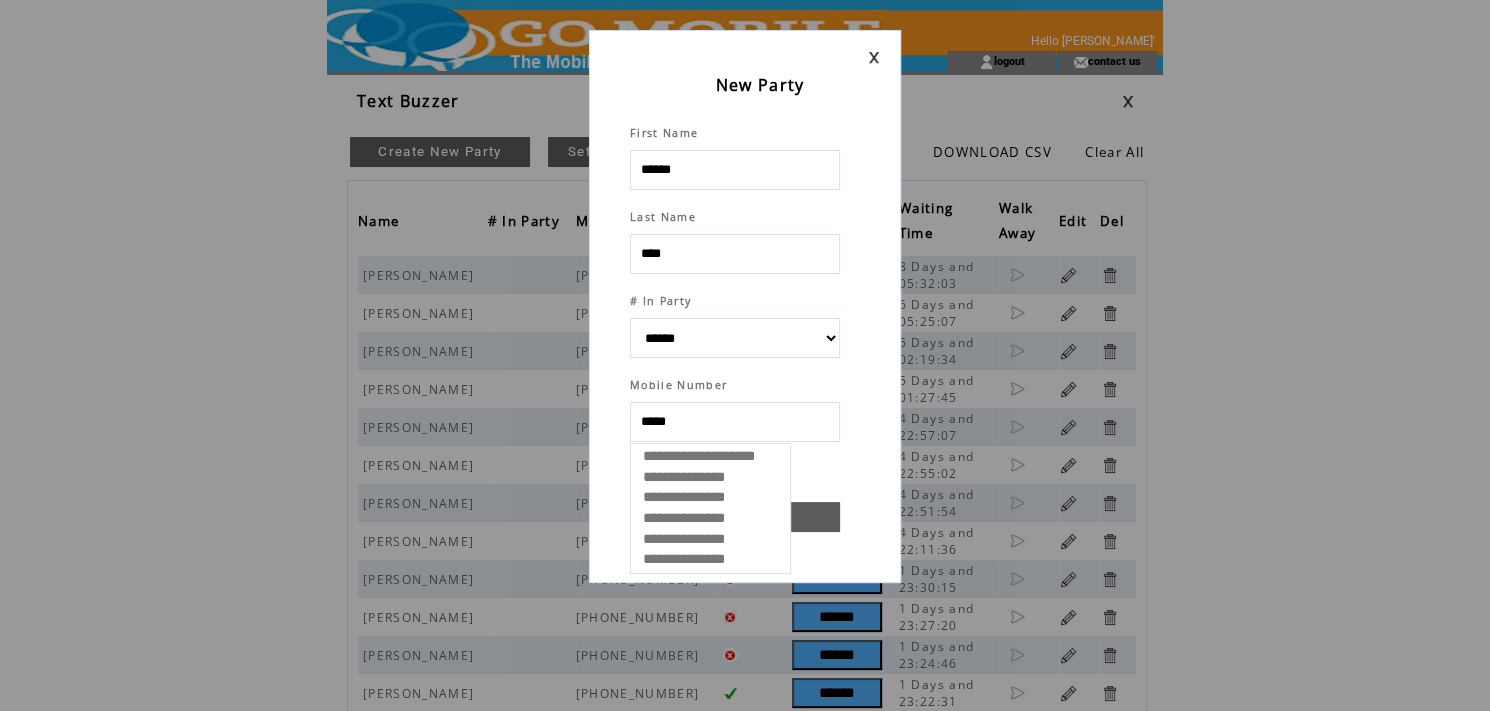 type on "******" 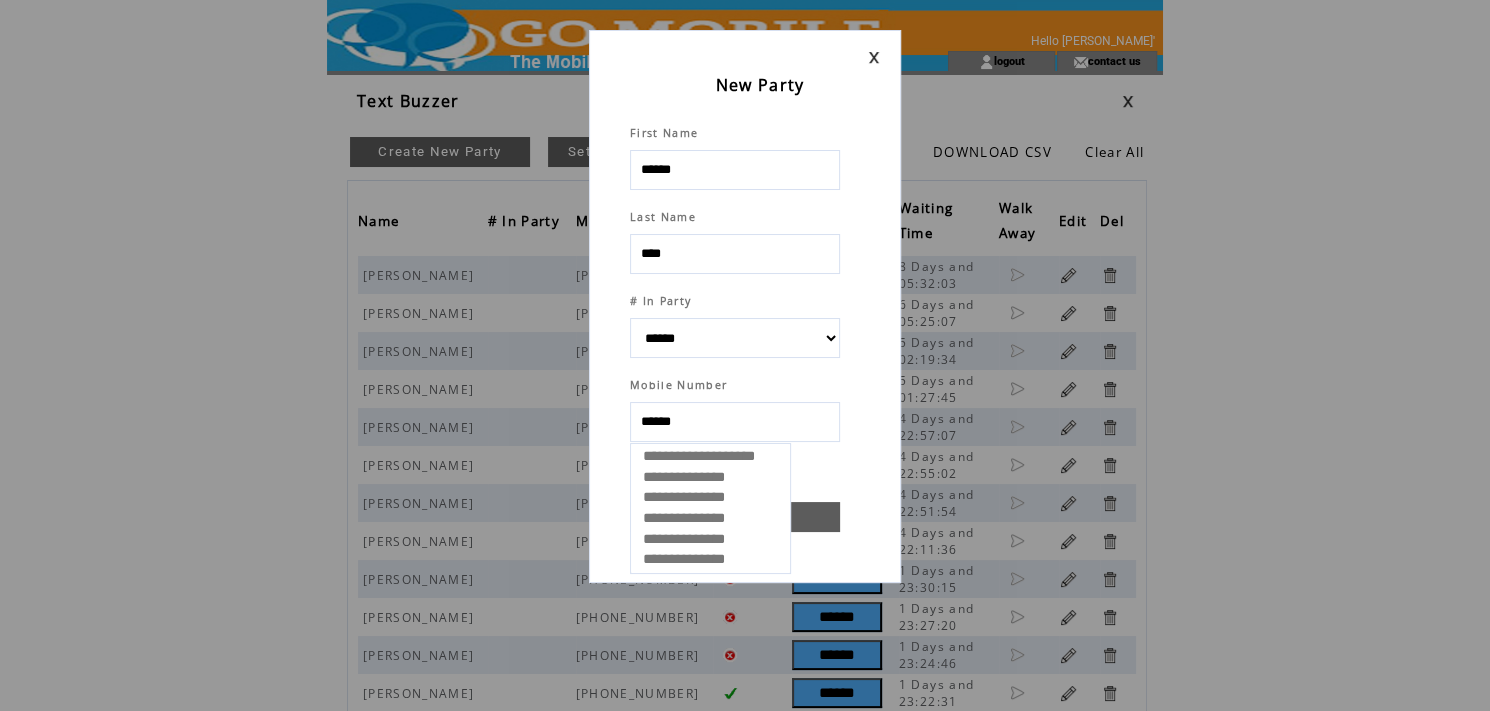 select 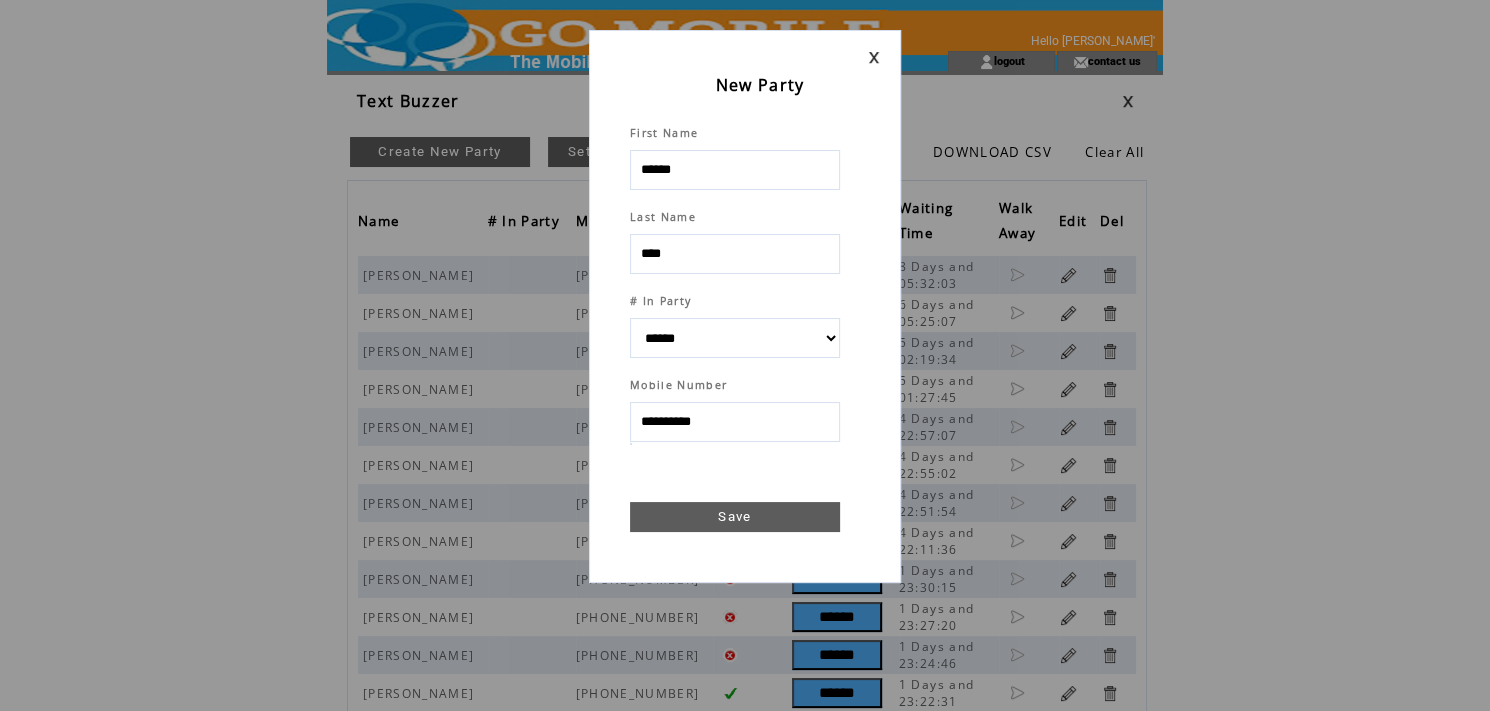 type on "**********" 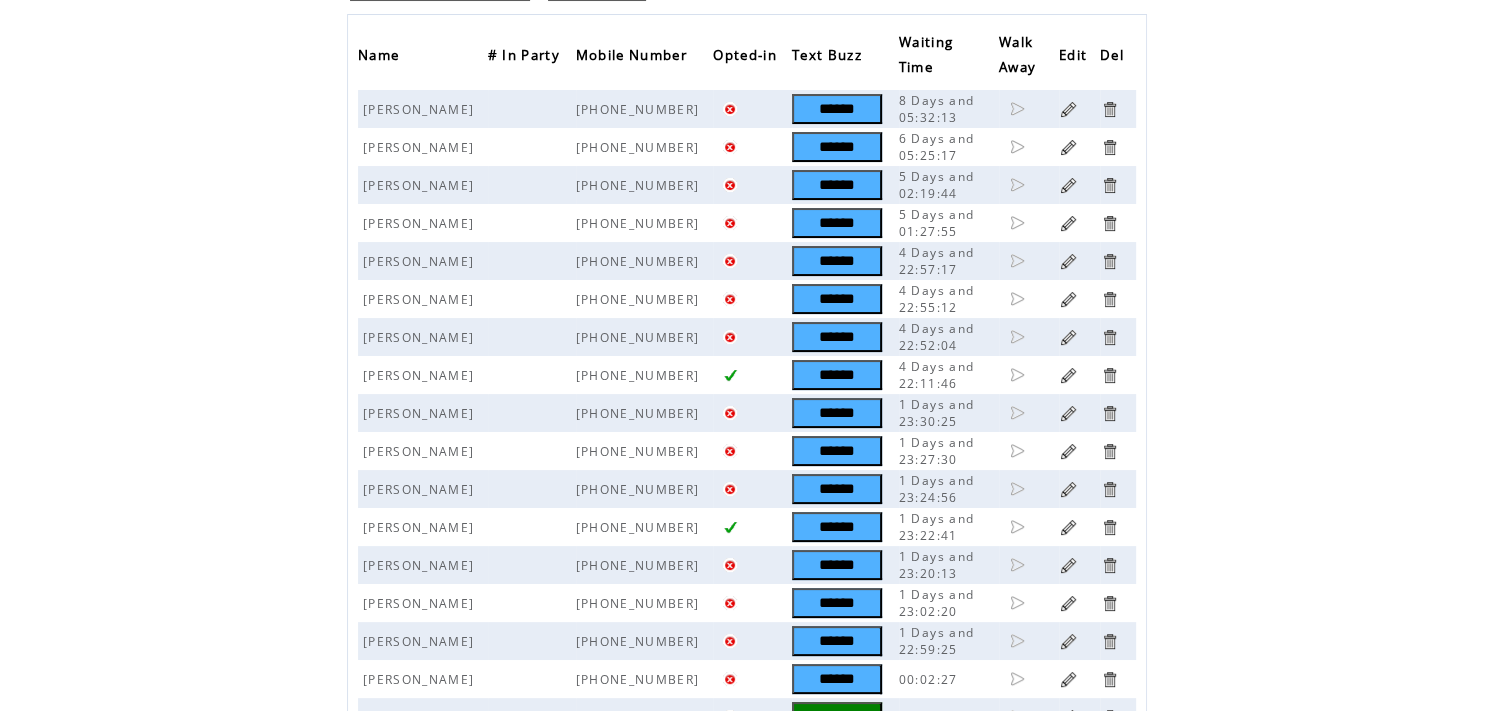 scroll, scrollTop: 309, scrollLeft: 0, axis: vertical 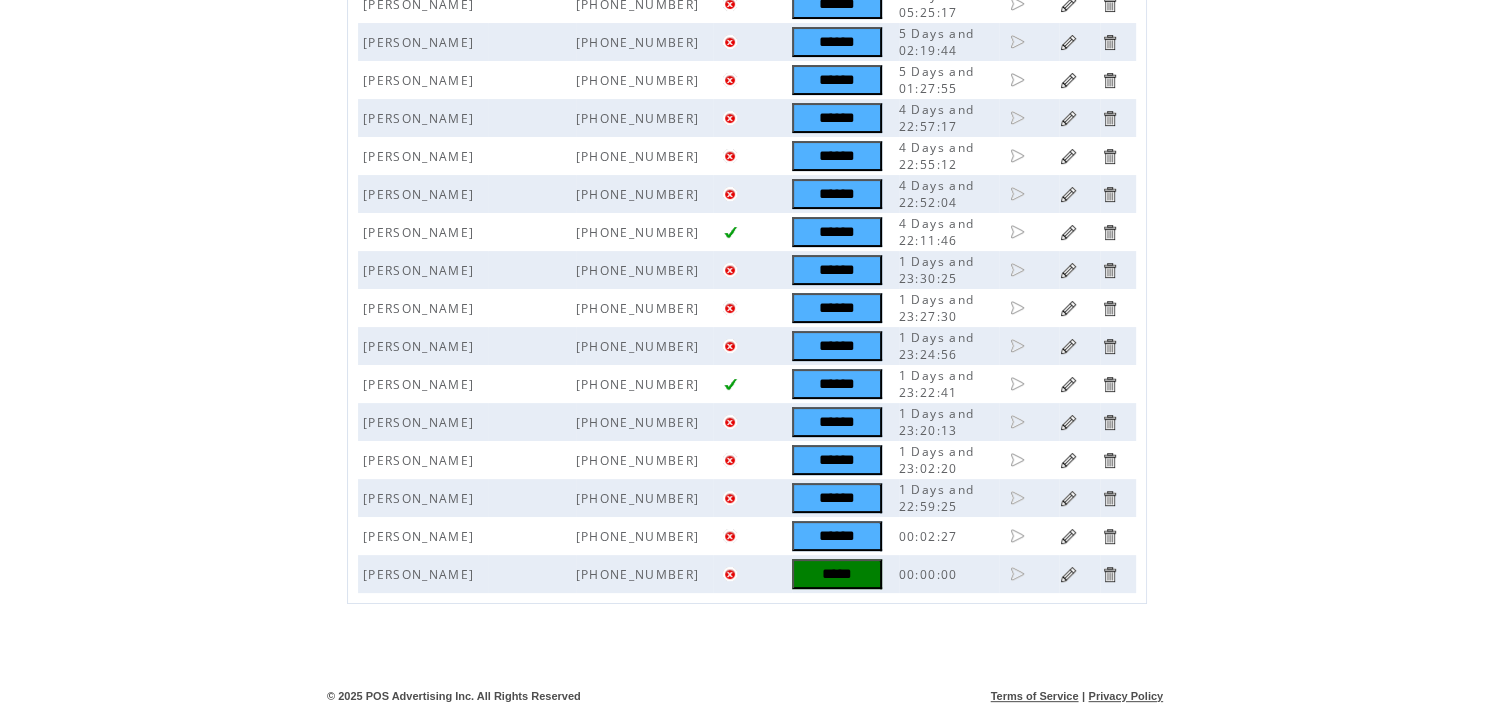 click on "*****" at bounding box center [837, 574] 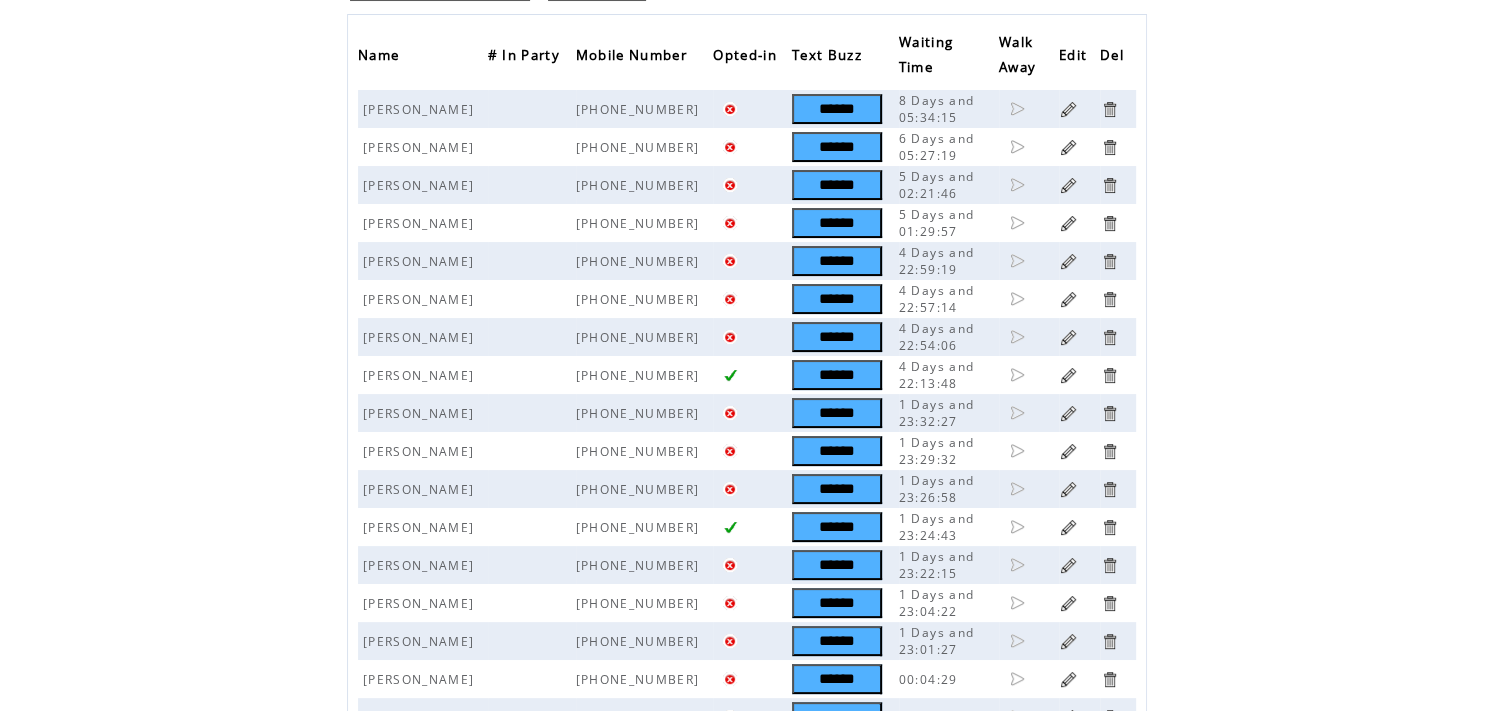 scroll, scrollTop: 9, scrollLeft: 0, axis: vertical 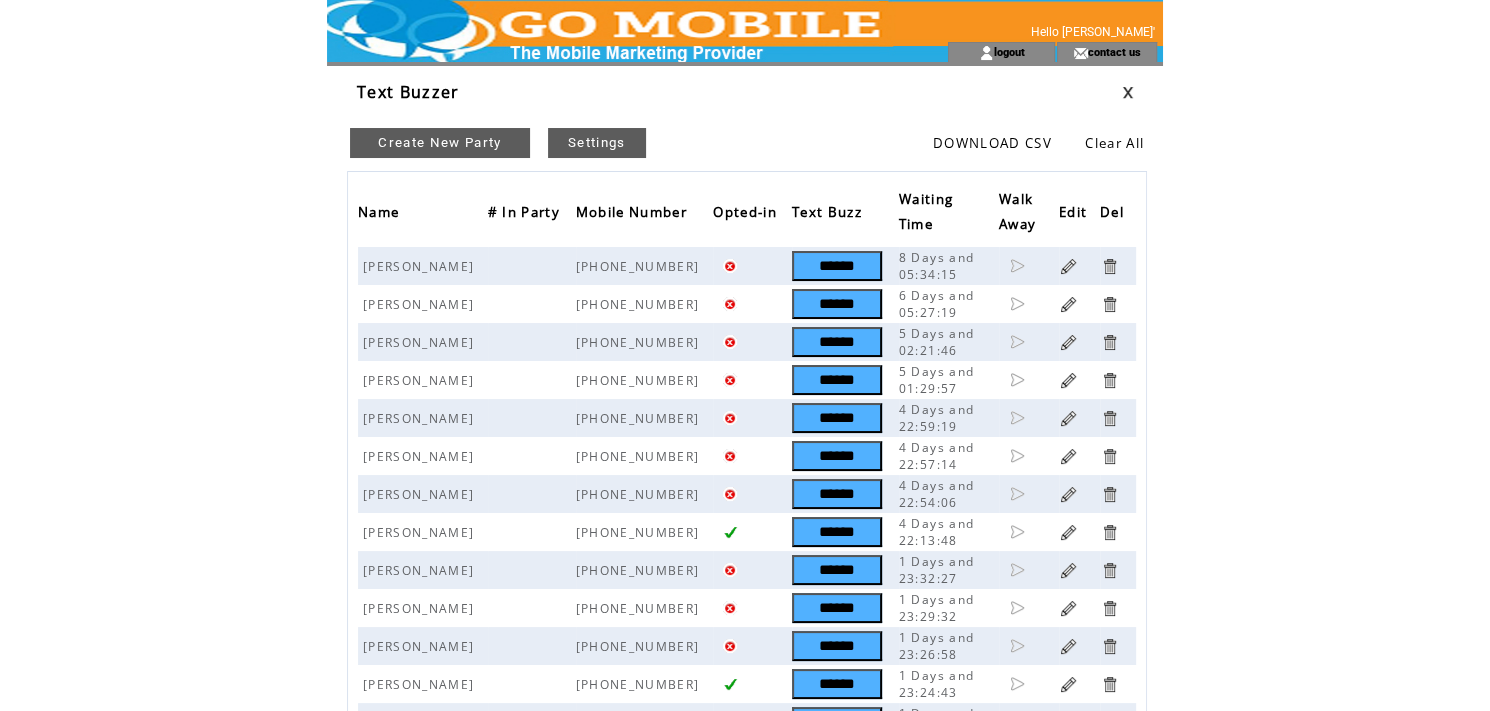 click at bounding box center (1109, 266) 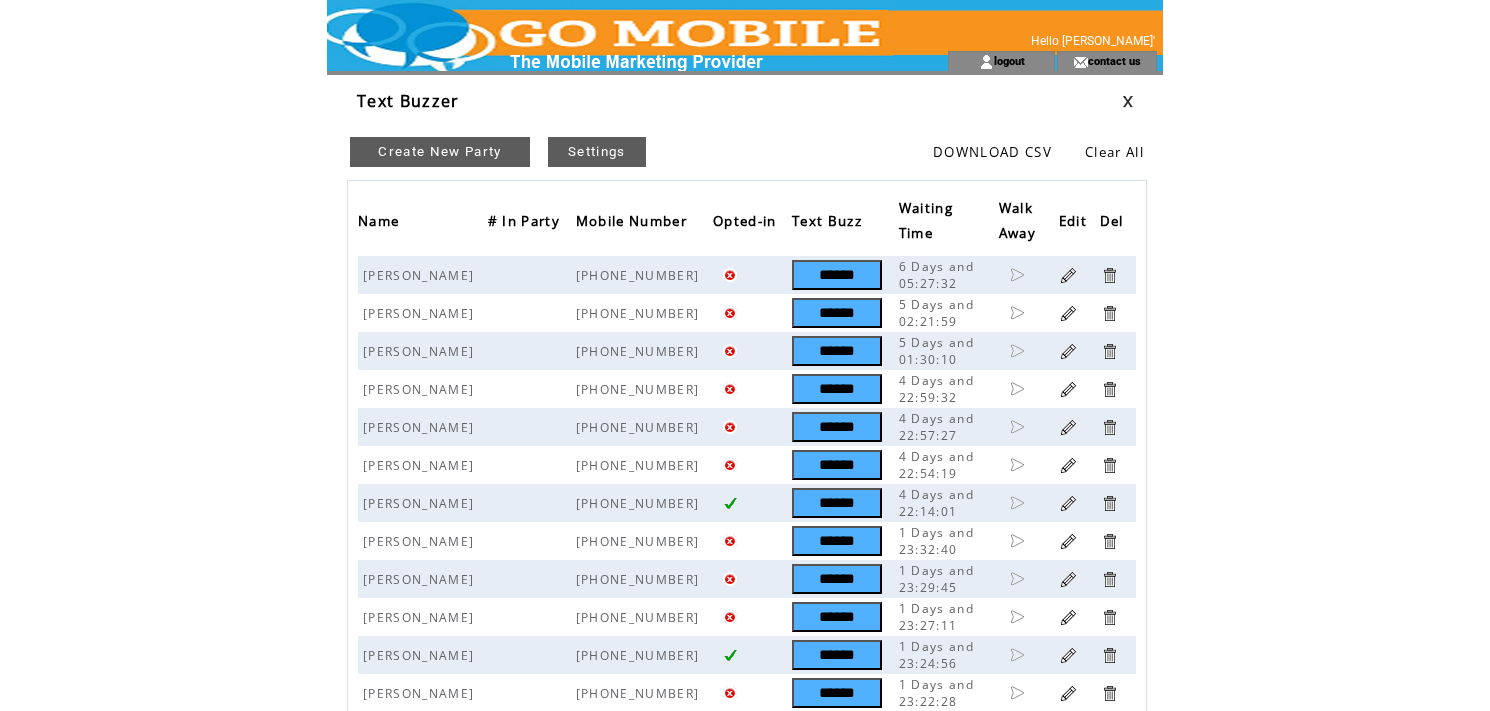 scroll, scrollTop: 0, scrollLeft: 0, axis: both 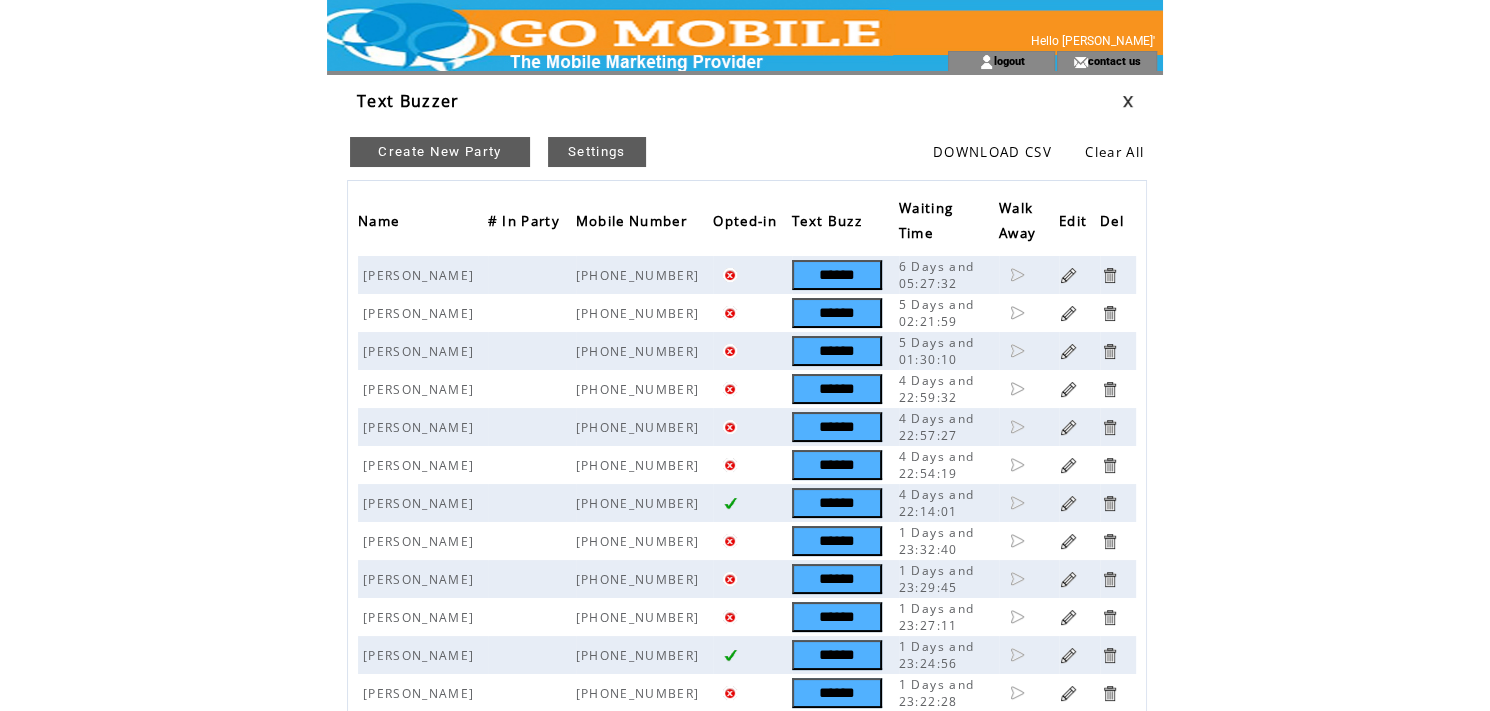 click at bounding box center [1109, 275] 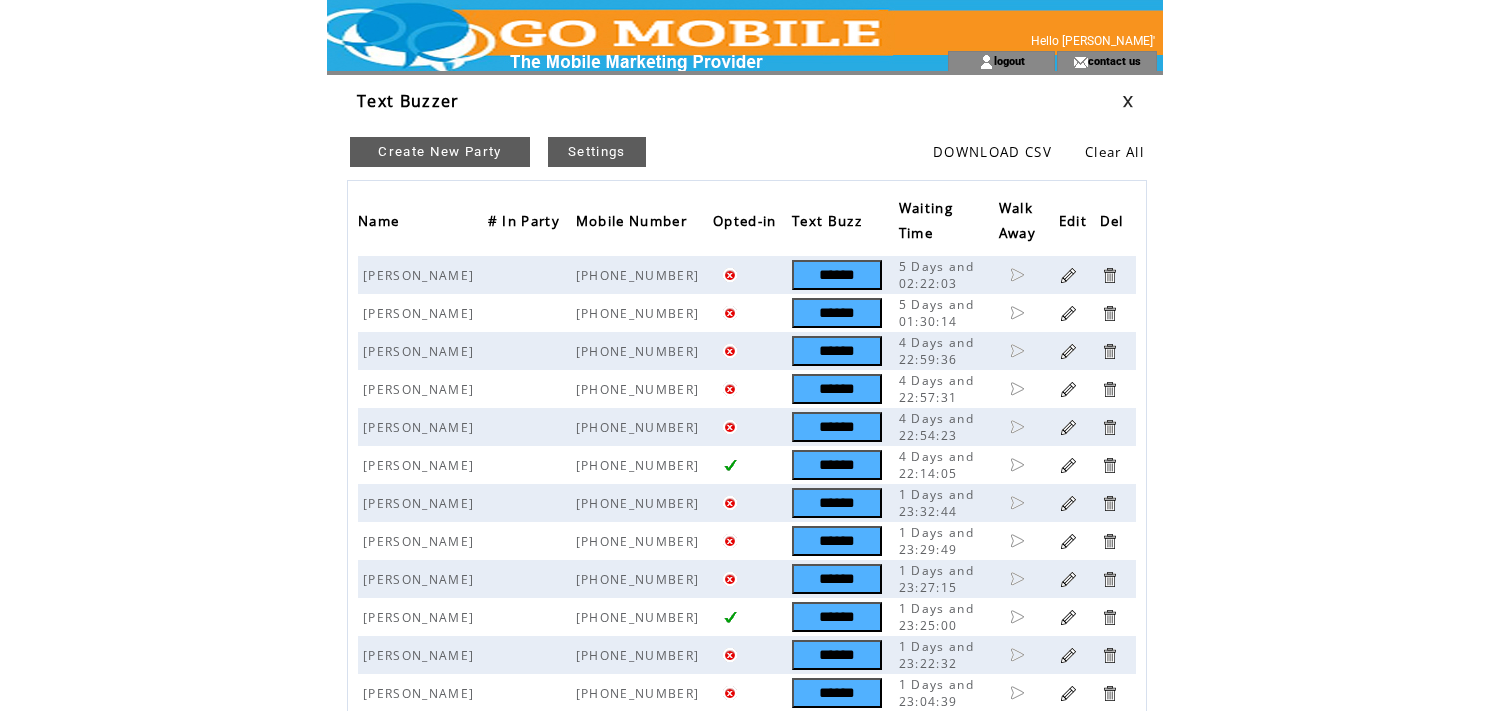 scroll, scrollTop: 0, scrollLeft: 0, axis: both 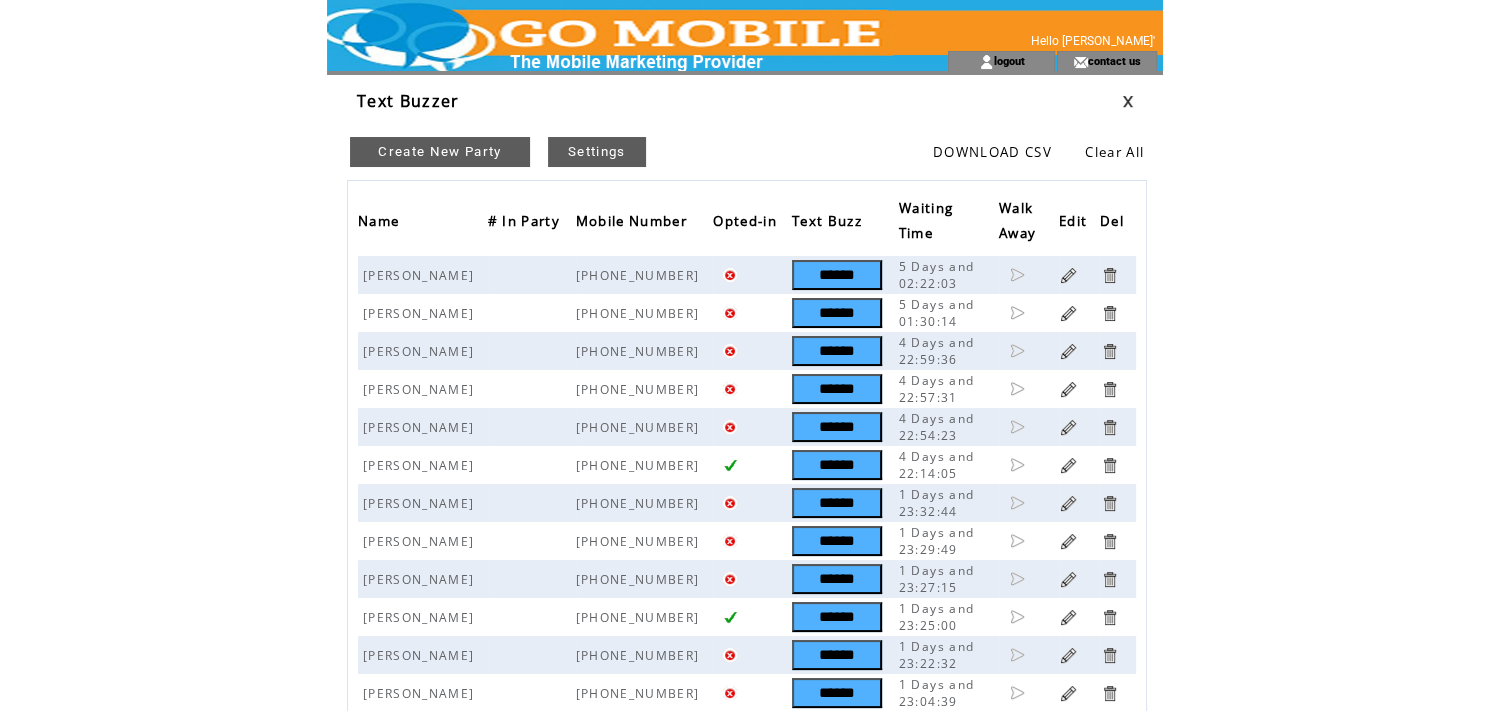click at bounding box center [1109, 275] 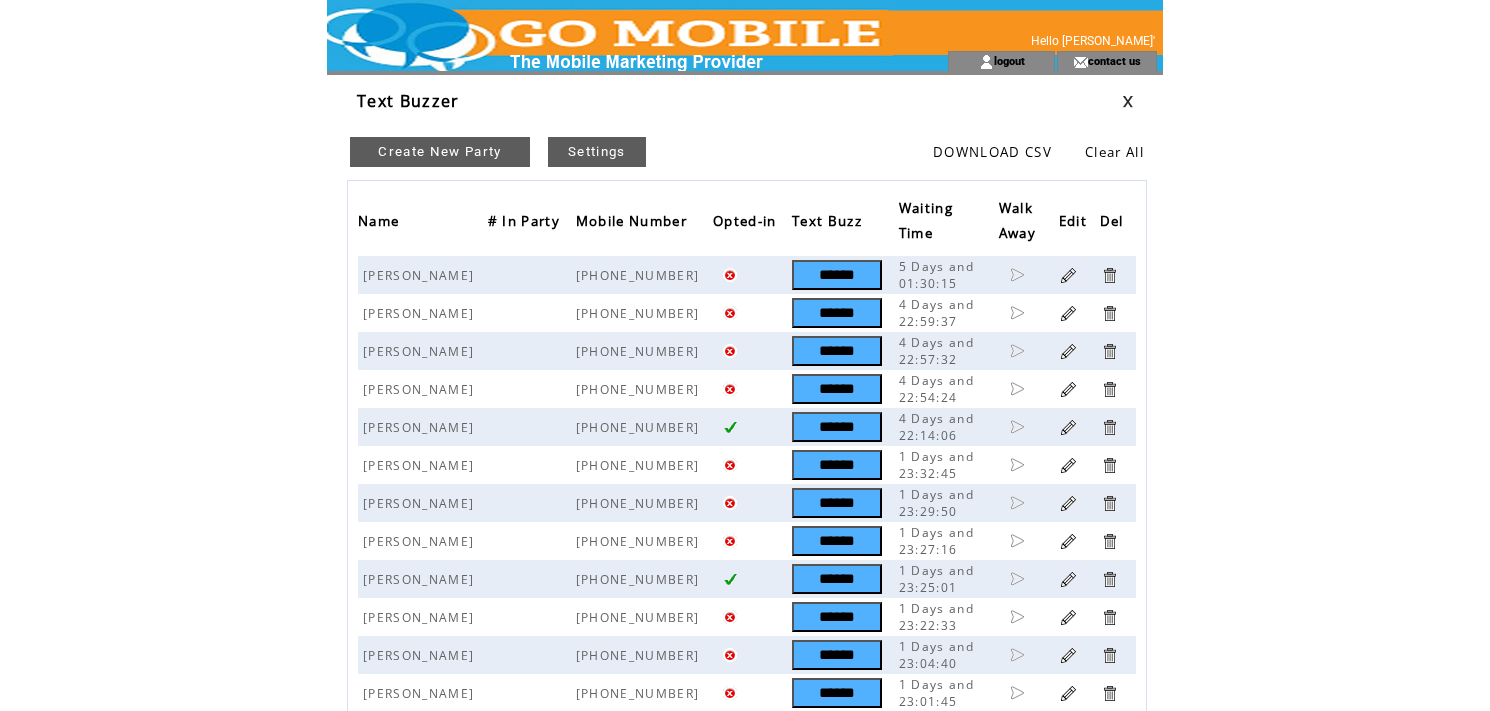 scroll, scrollTop: 0, scrollLeft: 0, axis: both 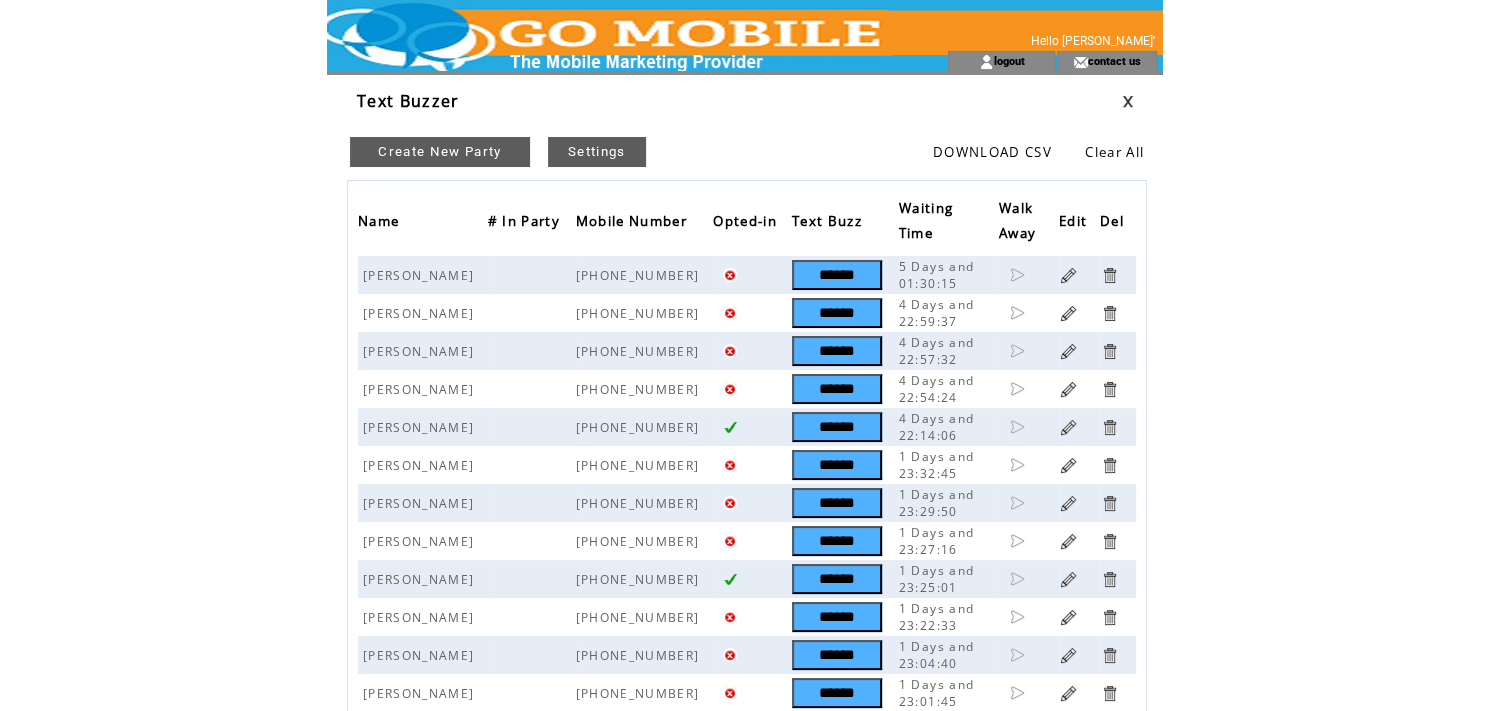 click at bounding box center (1109, 275) 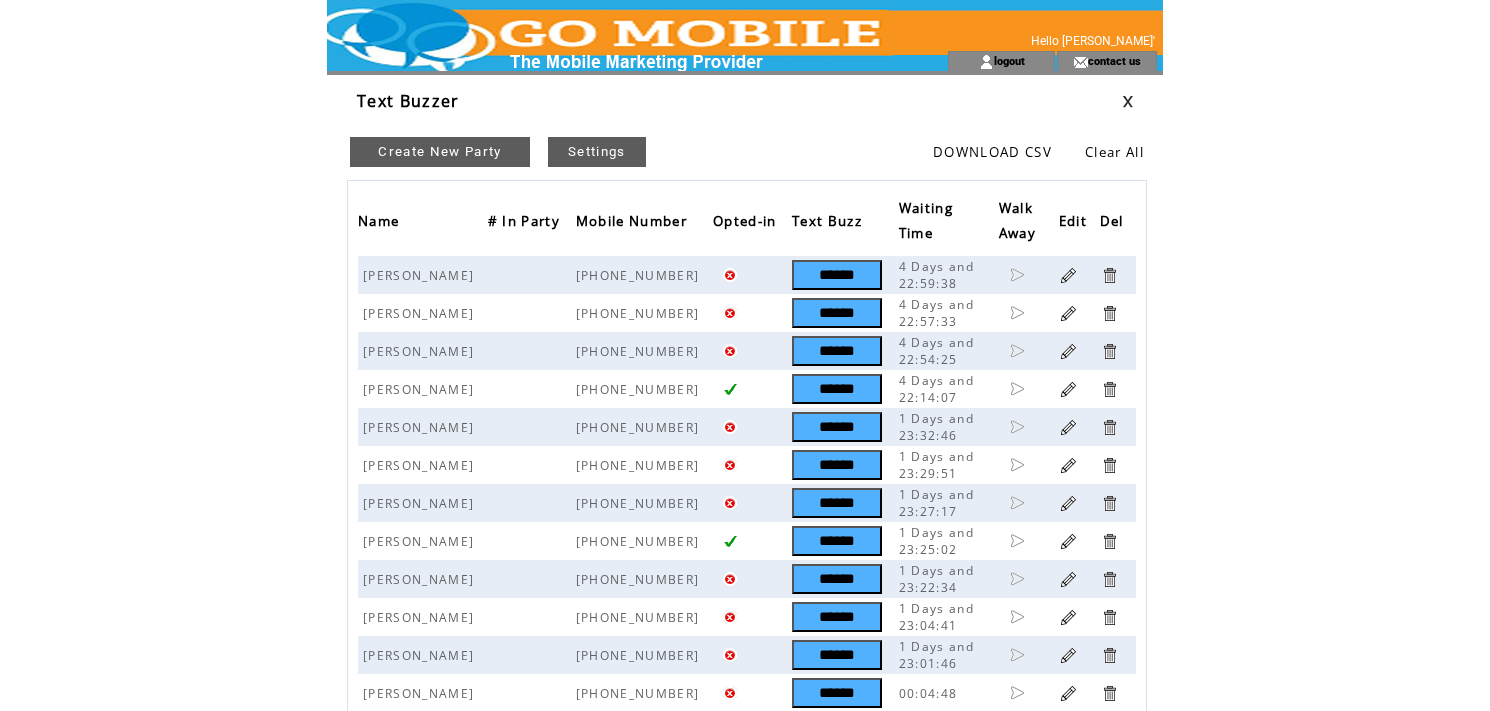 scroll, scrollTop: 0, scrollLeft: 0, axis: both 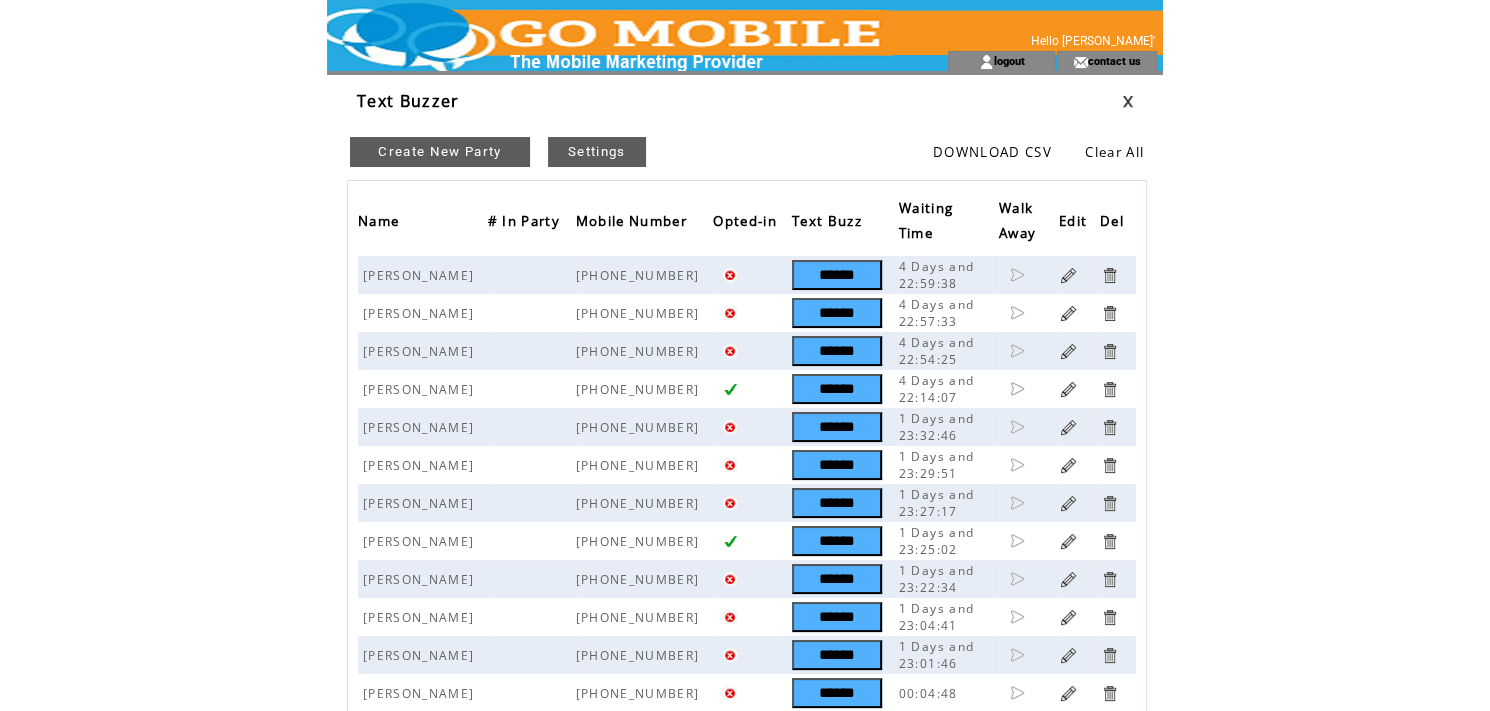 drag, startPoint x: 0, startPoint y: 0, endPoint x: 1109, endPoint y: 273, distance: 1142.1077 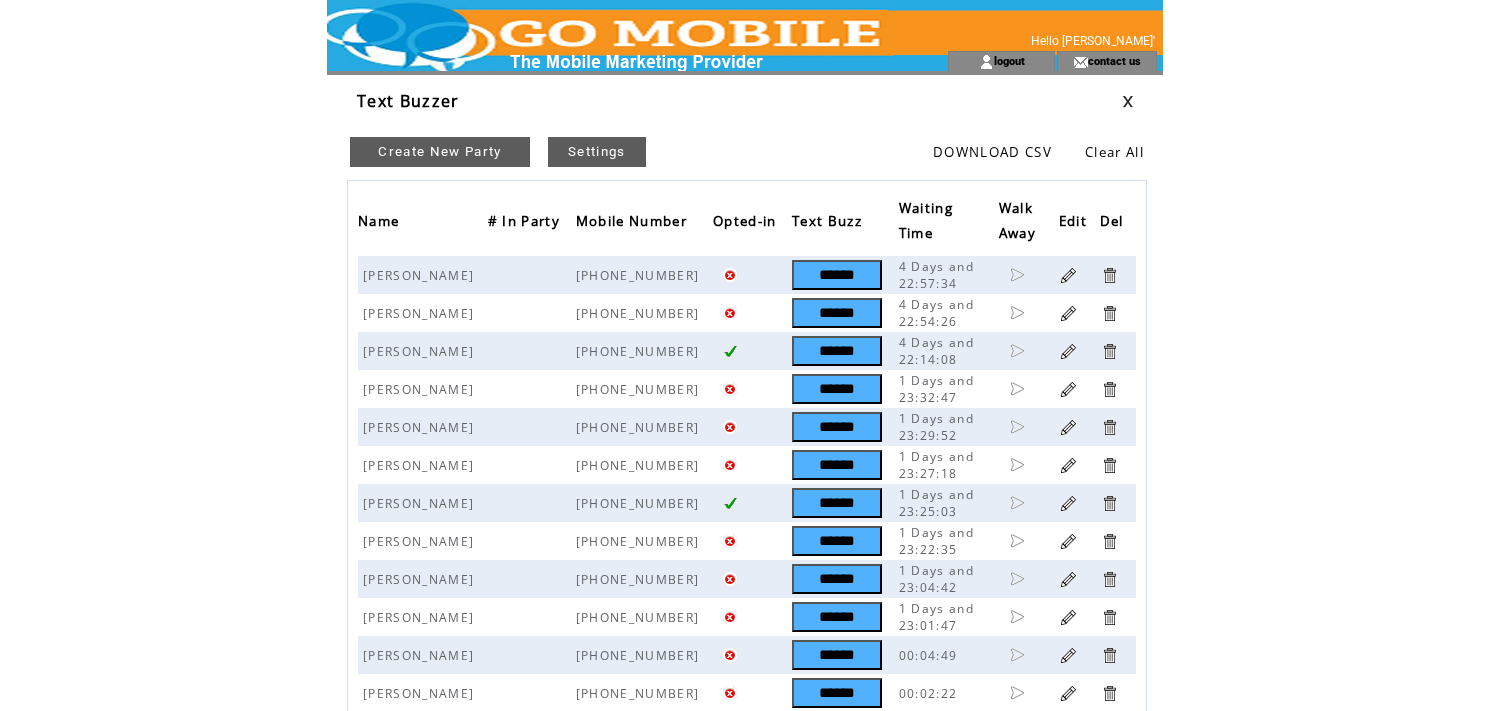 scroll, scrollTop: 0, scrollLeft: 0, axis: both 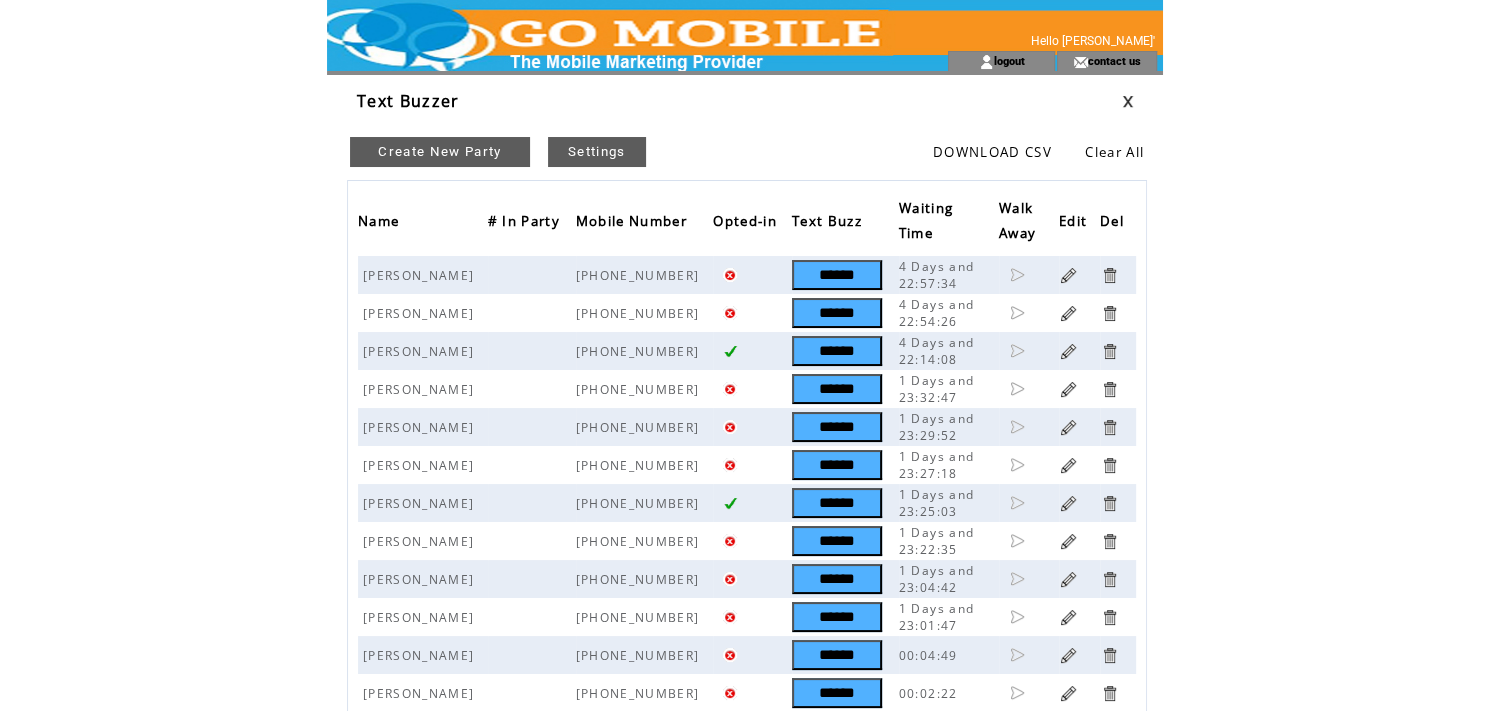 click at bounding box center [1109, 275] 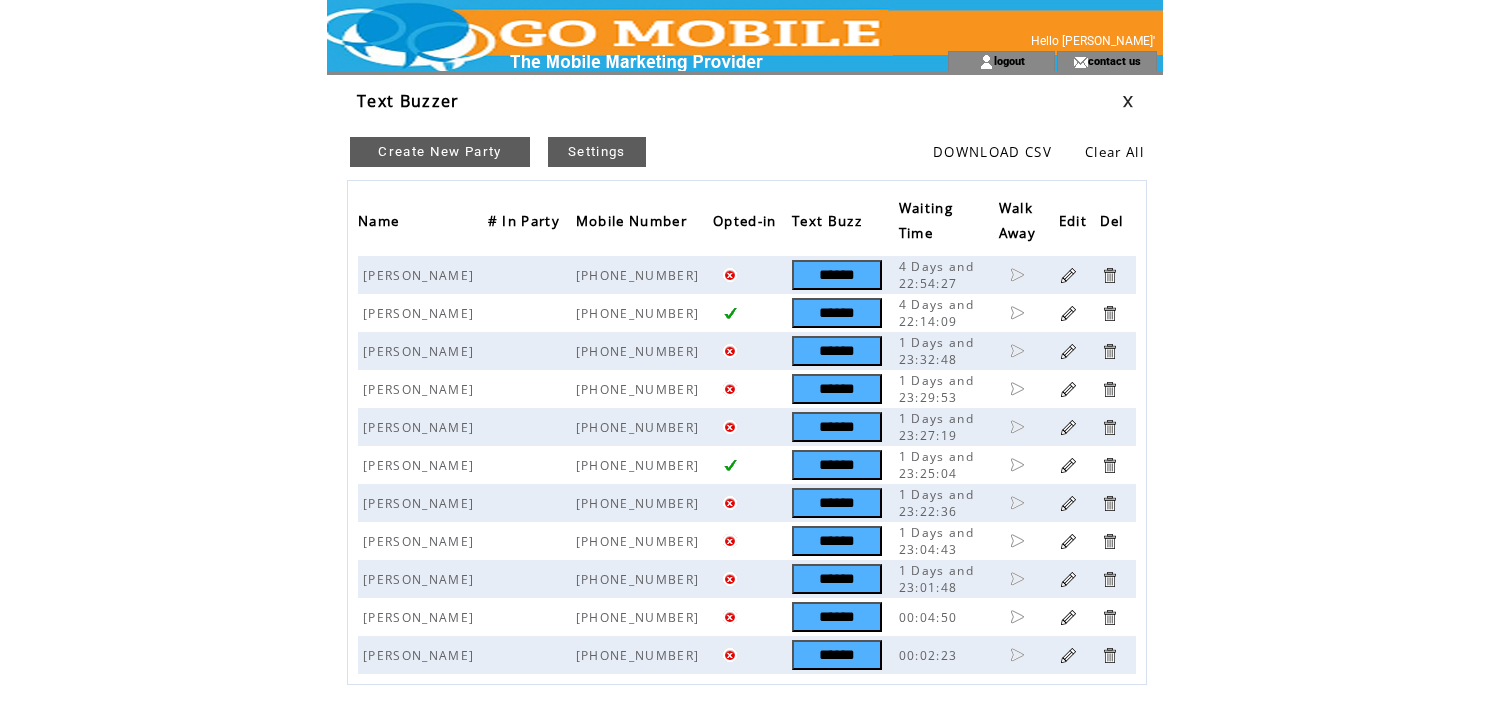 scroll, scrollTop: 0, scrollLeft: 0, axis: both 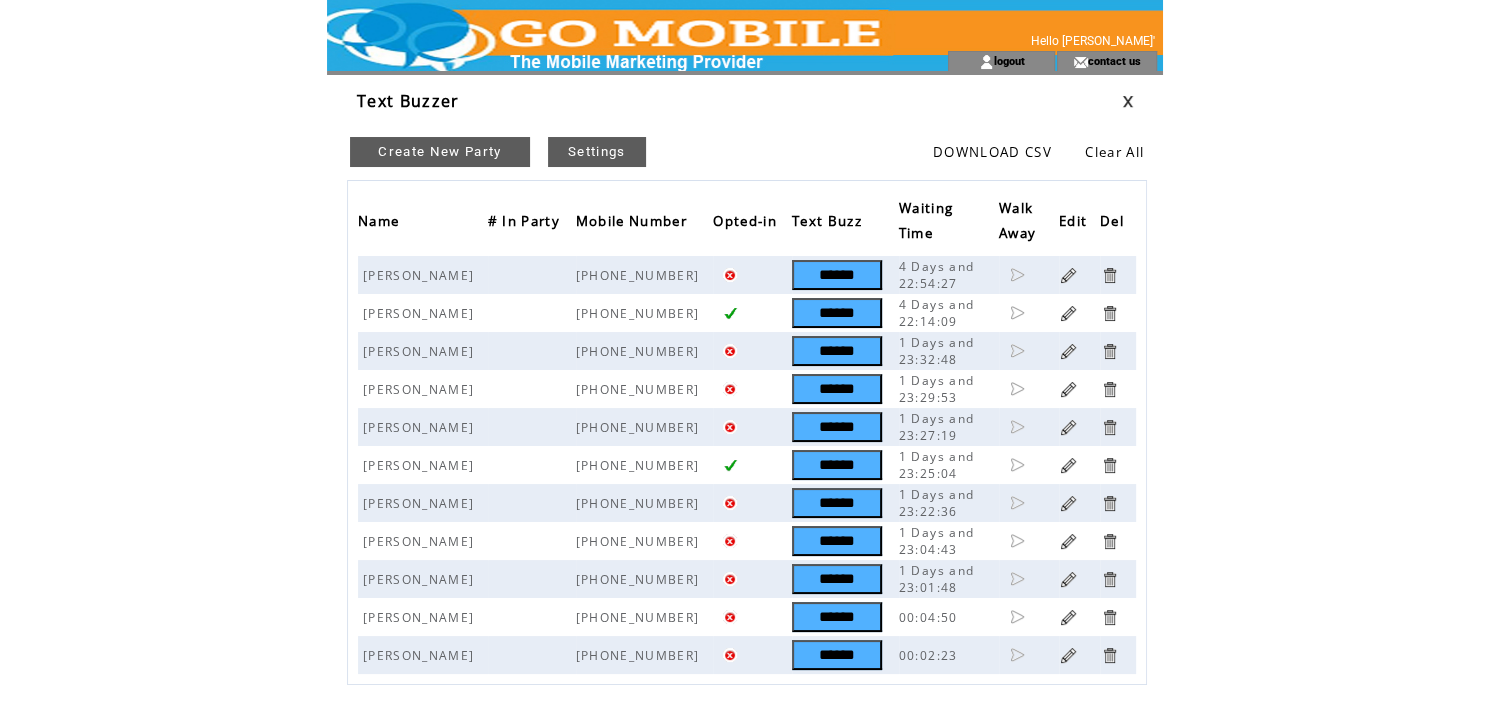 click at bounding box center [1109, 275] 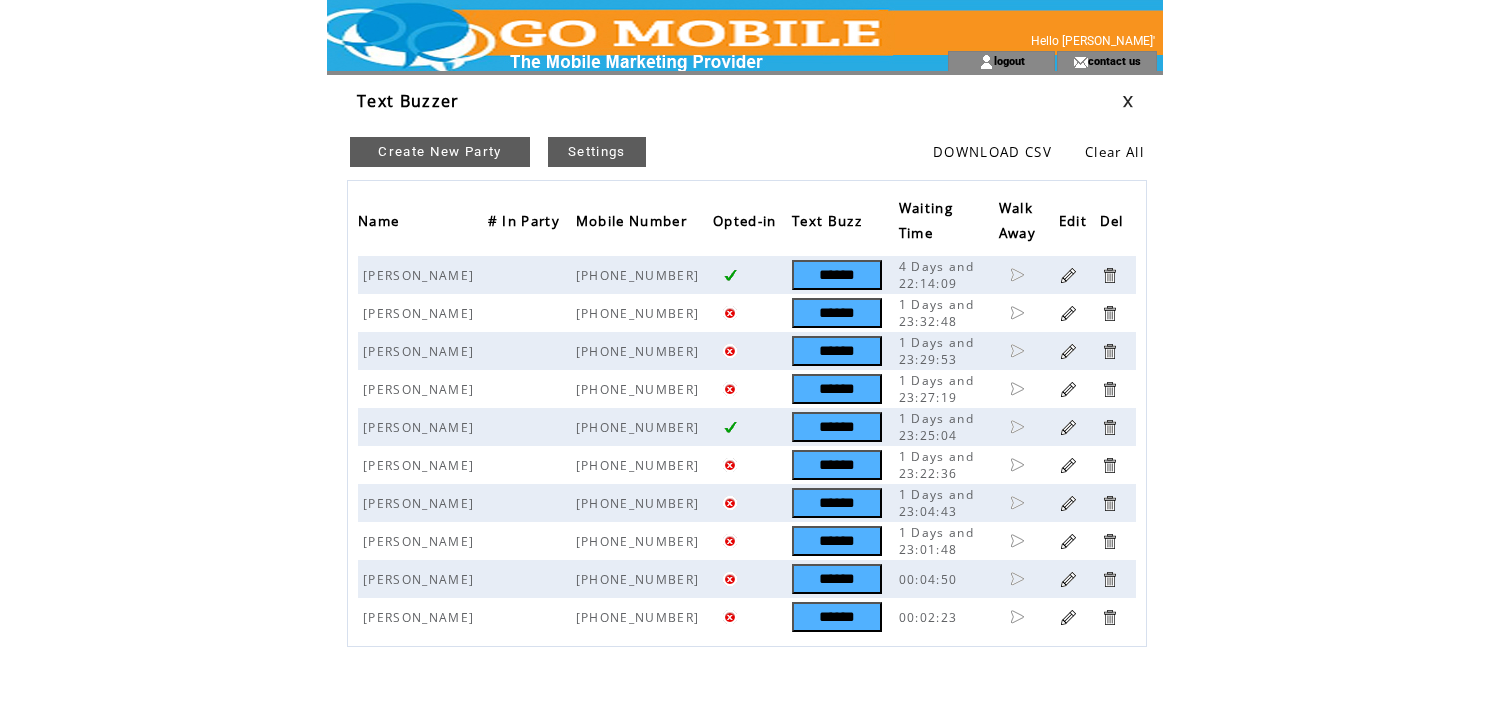 scroll, scrollTop: 0, scrollLeft: 0, axis: both 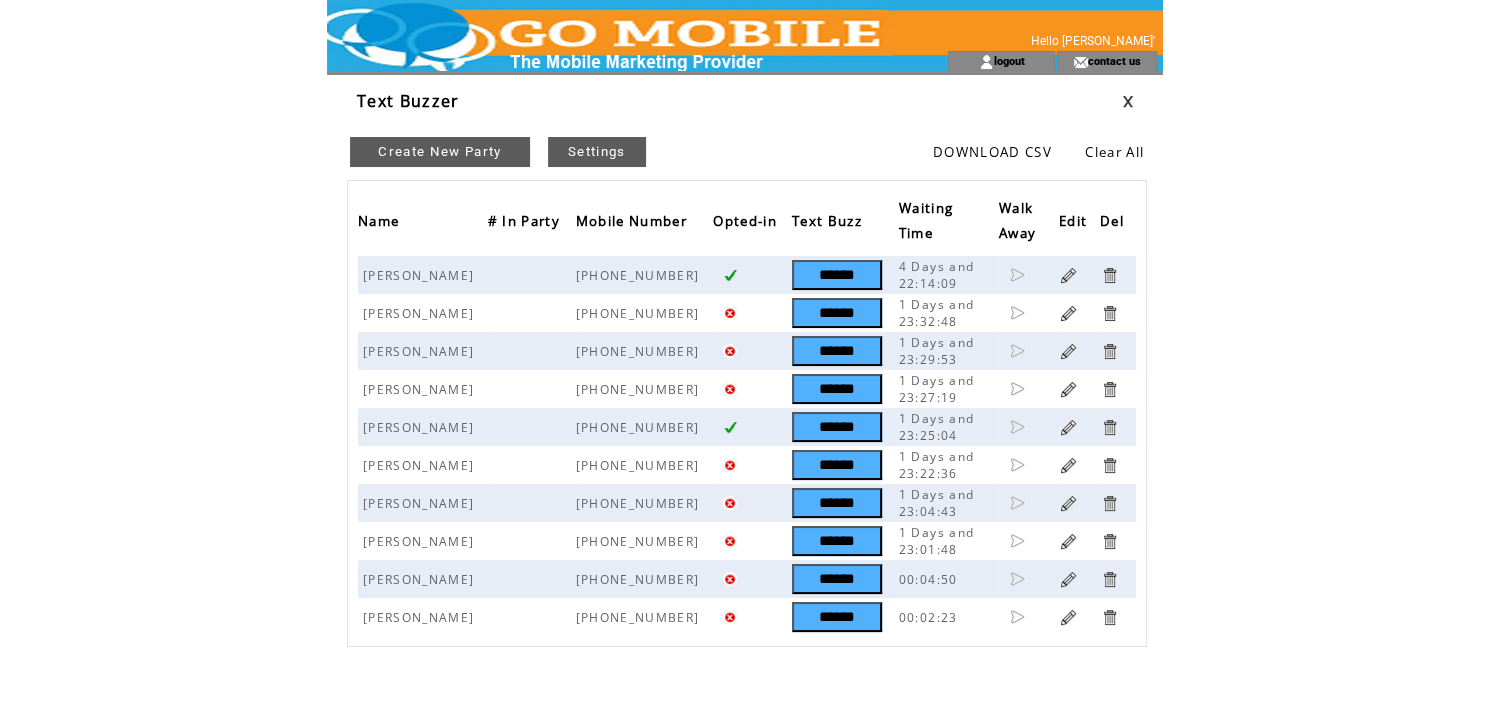 click at bounding box center [1109, 275] 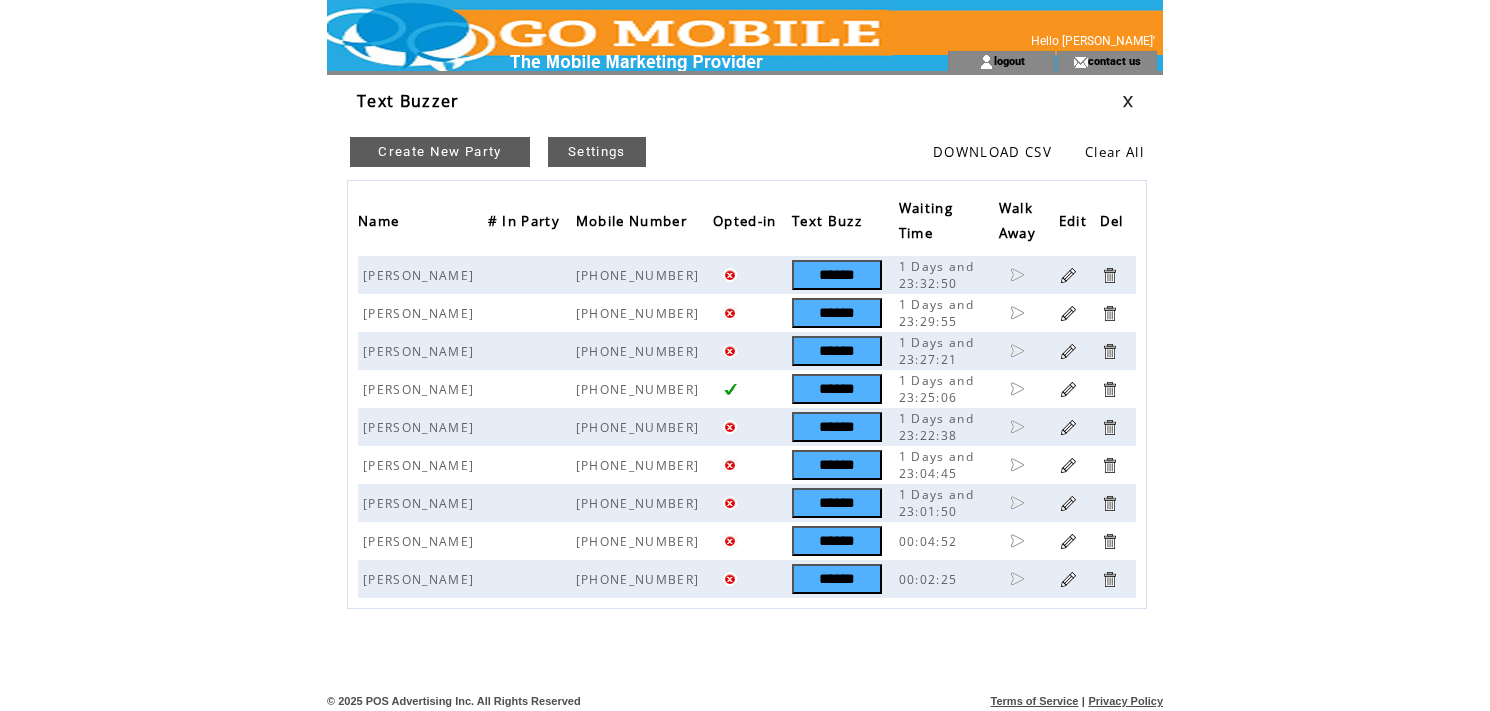 scroll, scrollTop: 0, scrollLeft: 0, axis: both 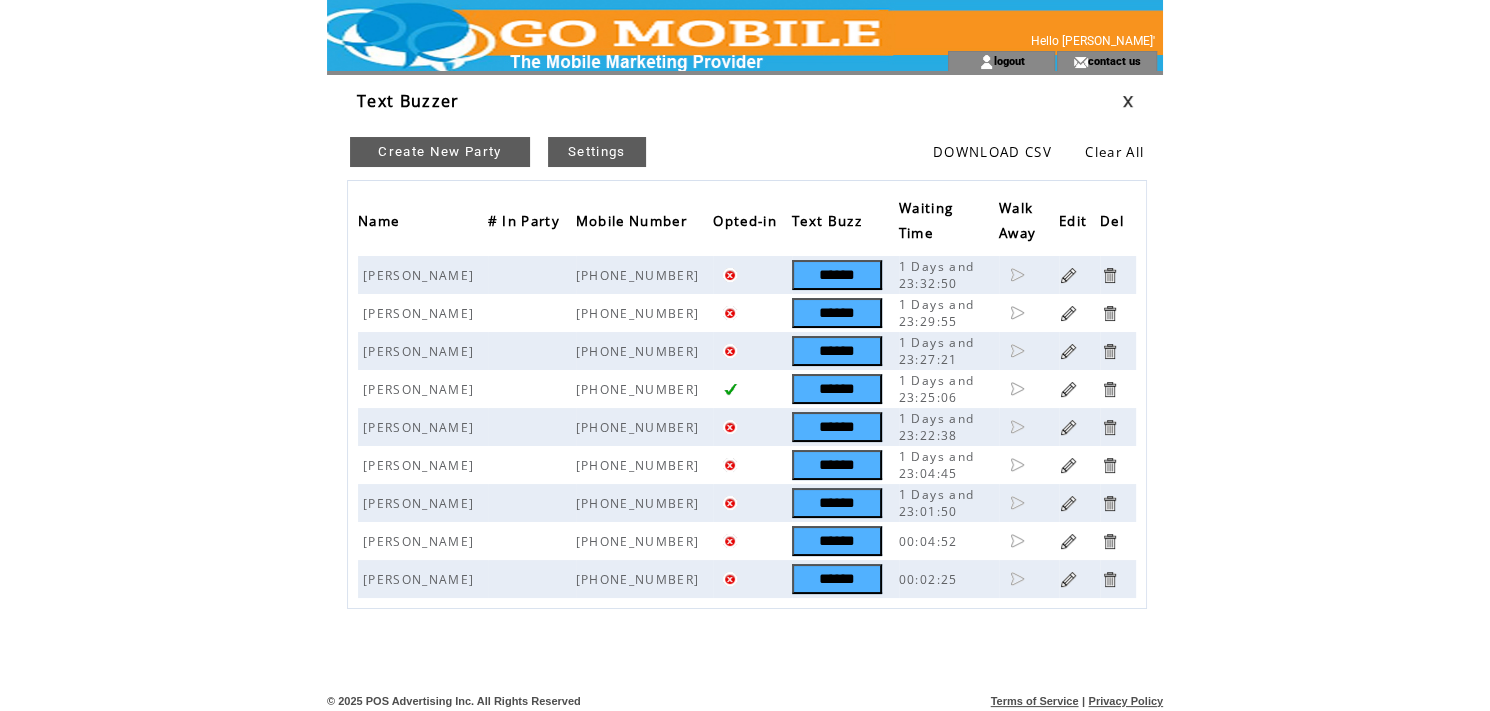 click at bounding box center (1109, 275) 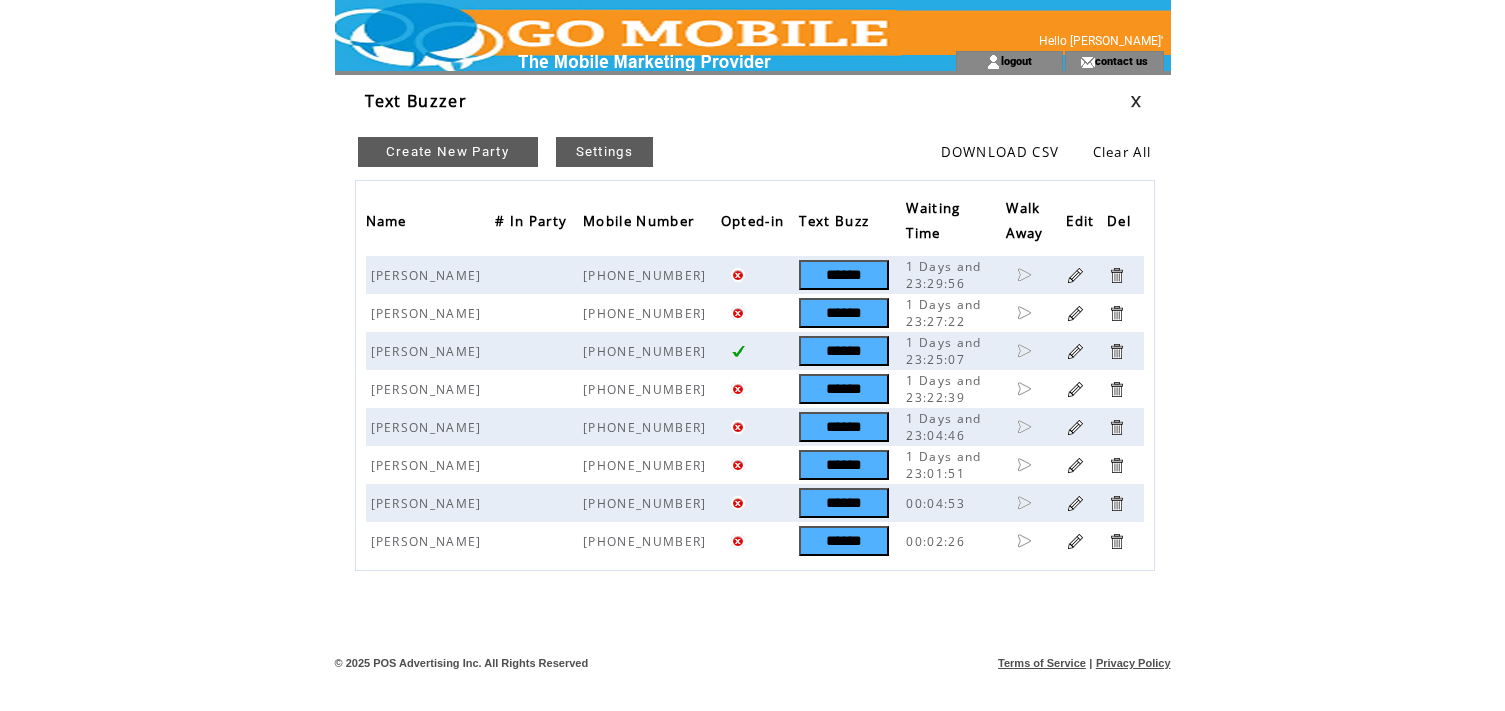 scroll, scrollTop: 0, scrollLeft: 0, axis: both 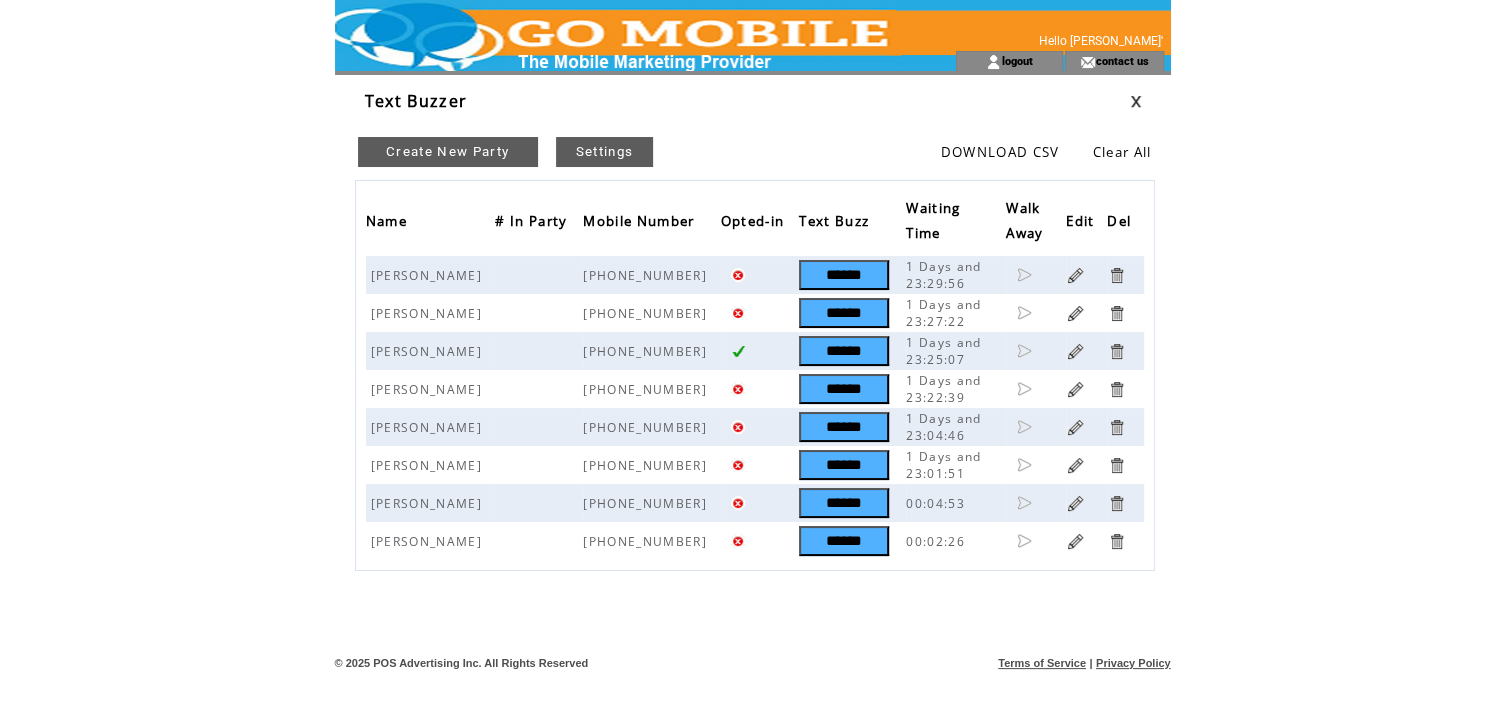 click at bounding box center (1116, 275) 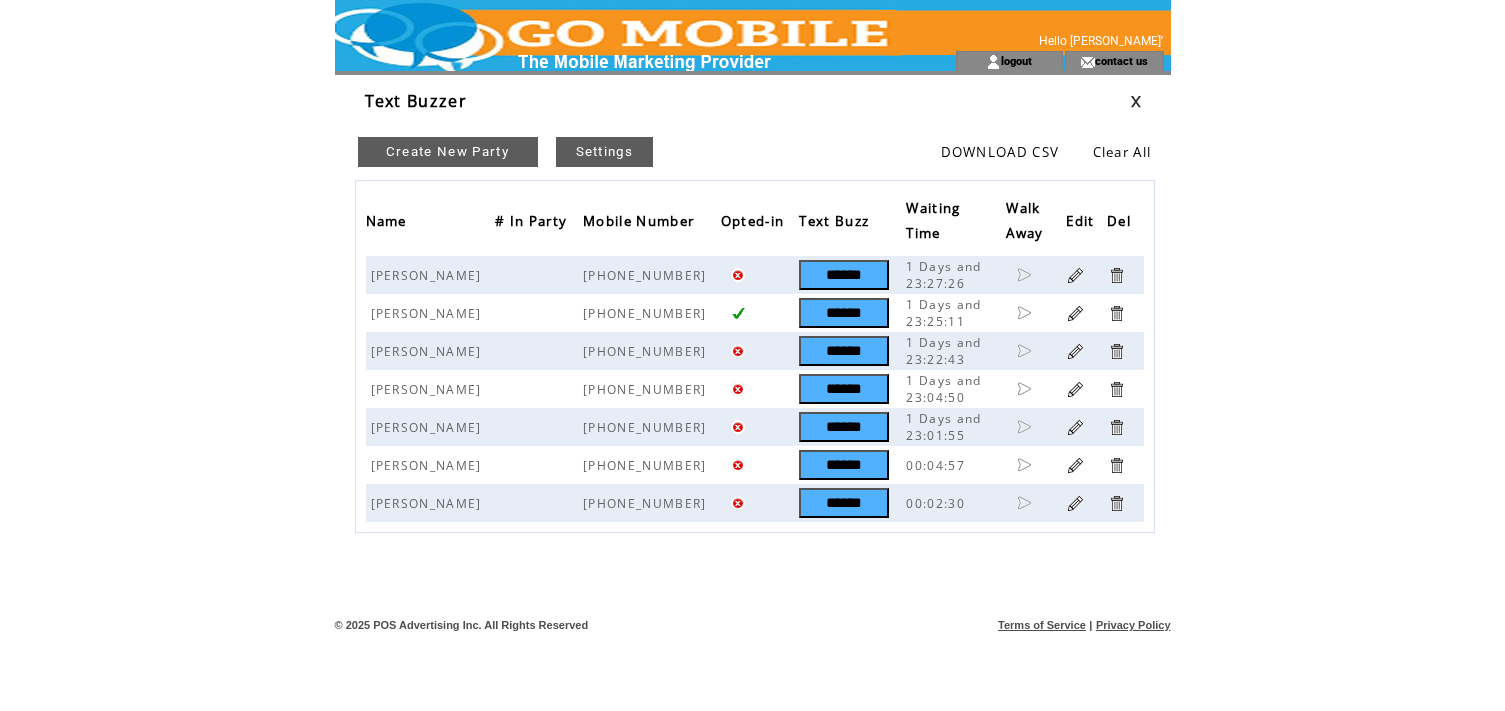 scroll, scrollTop: 0, scrollLeft: 0, axis: both 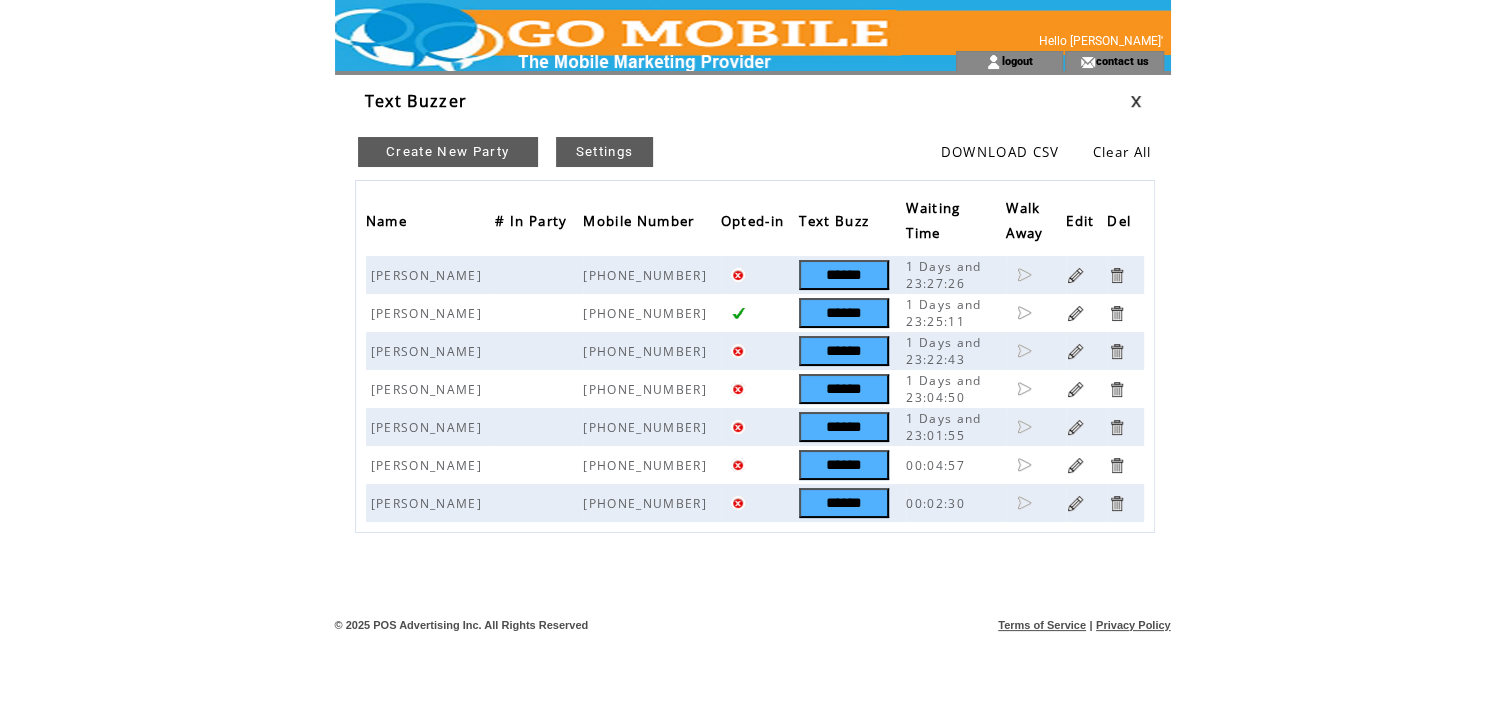 click at bounding box center [1116, 275] 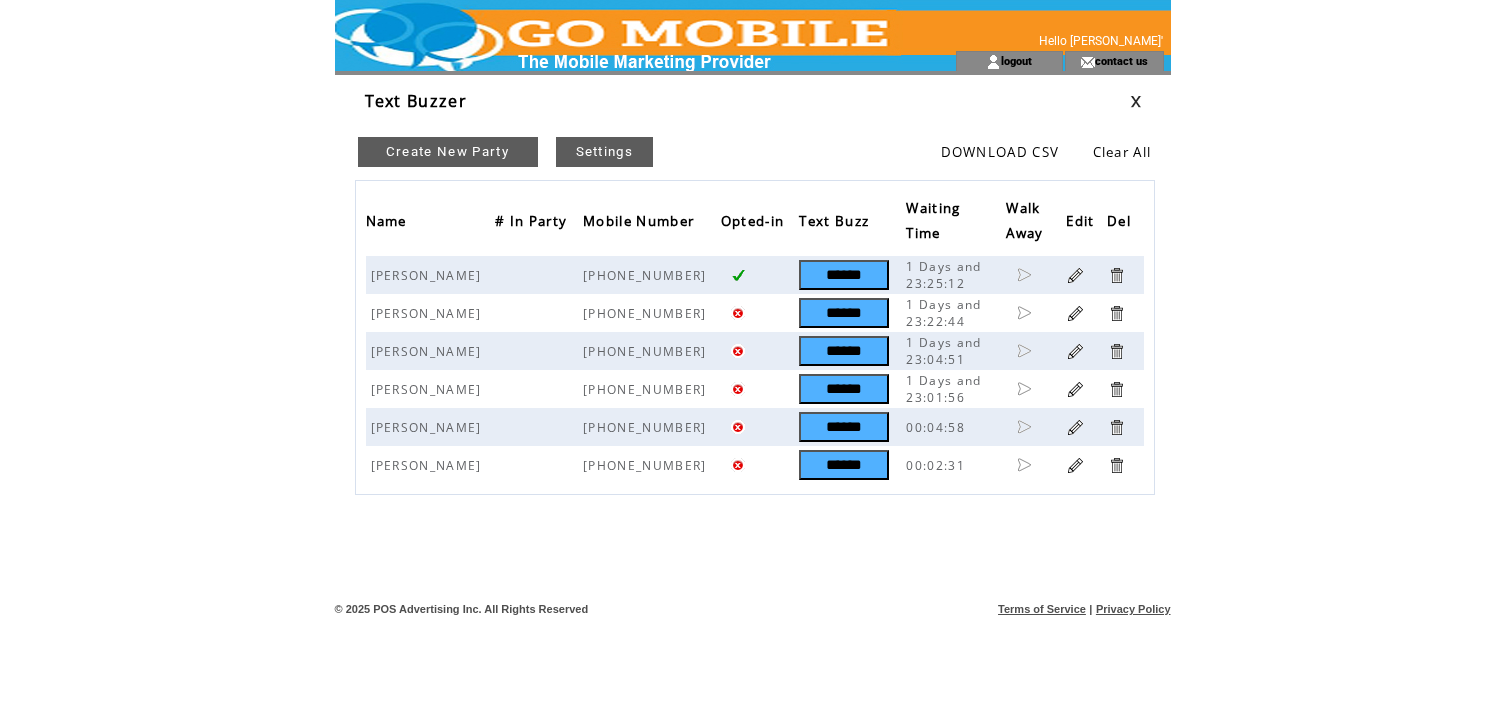 scroll, scrollTop: 0, scrollLeft: 0, axis: both 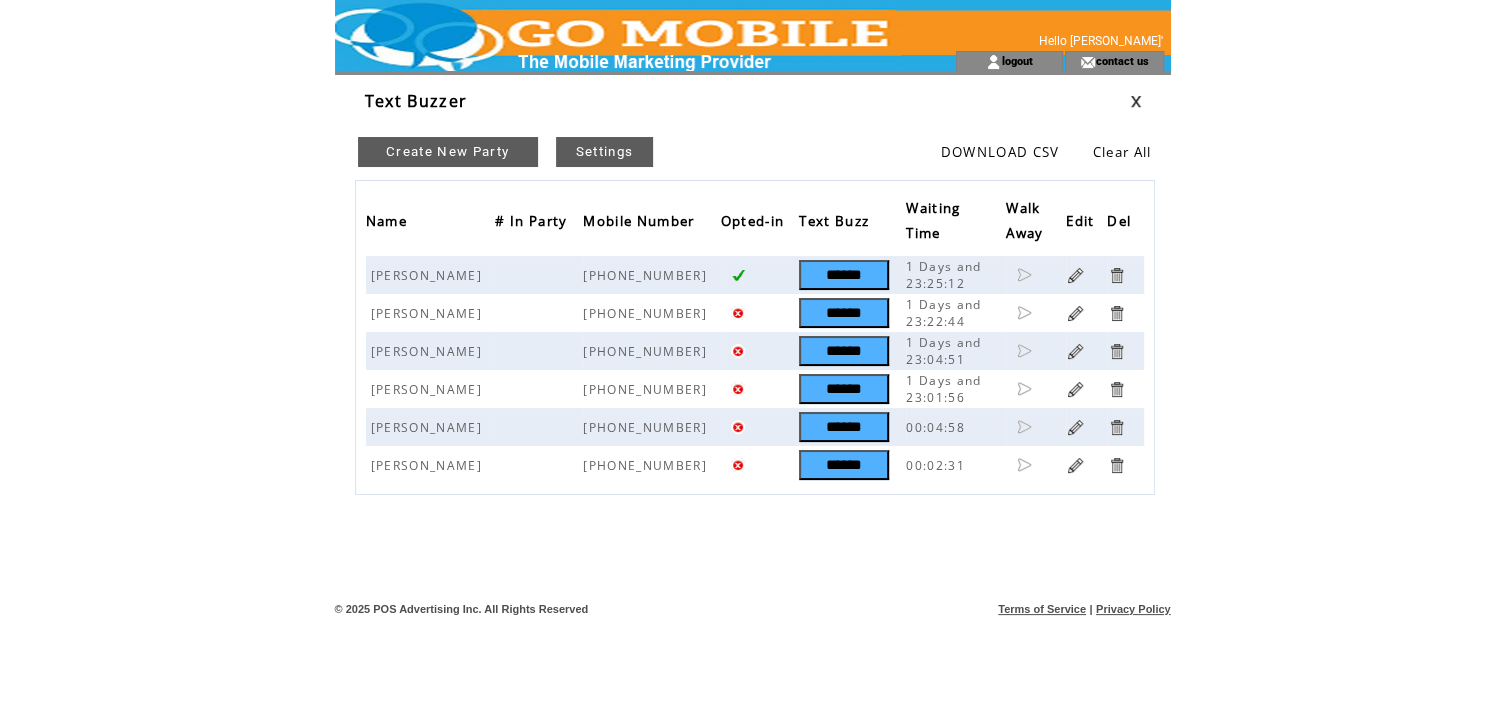 click at bounding box center [1116, 275] 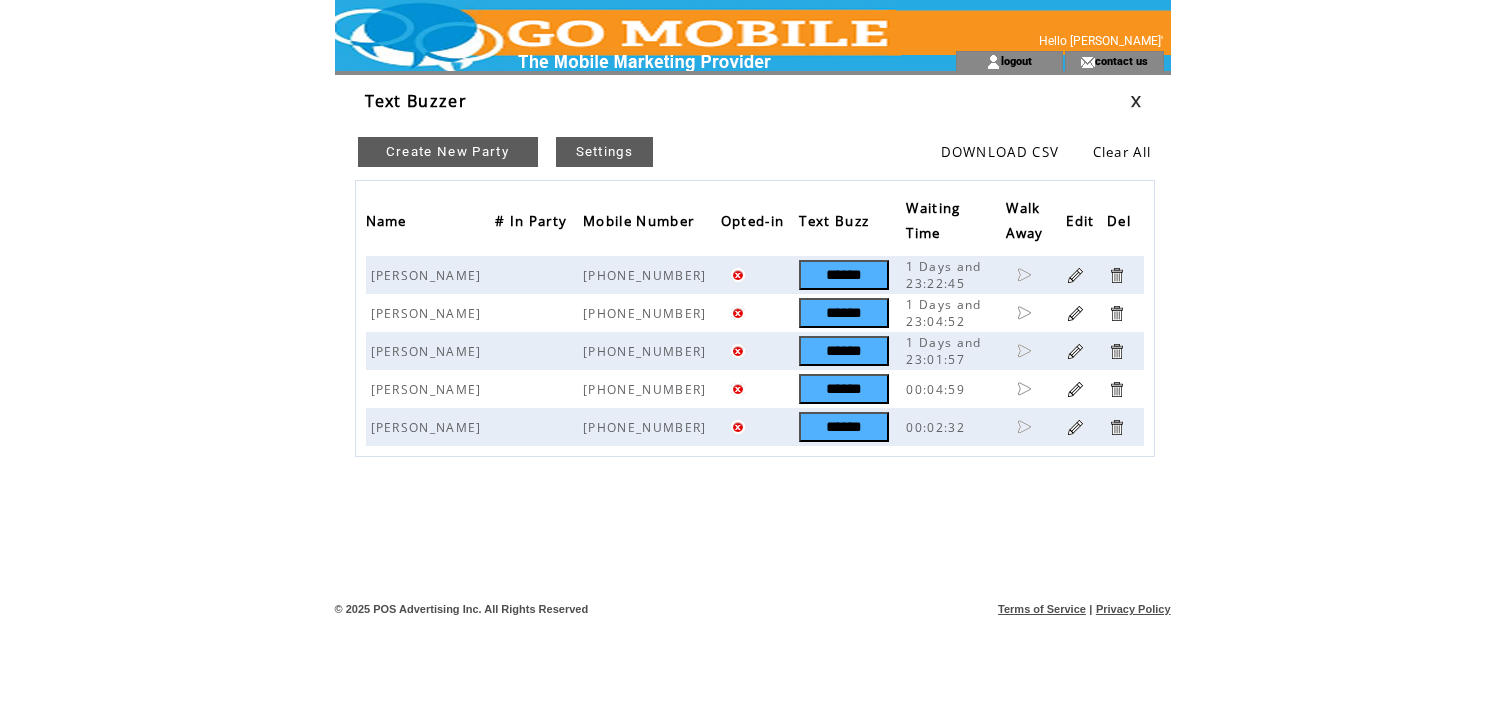 scroll, scrollTop: 0, scrollLeft: 0, axis: both 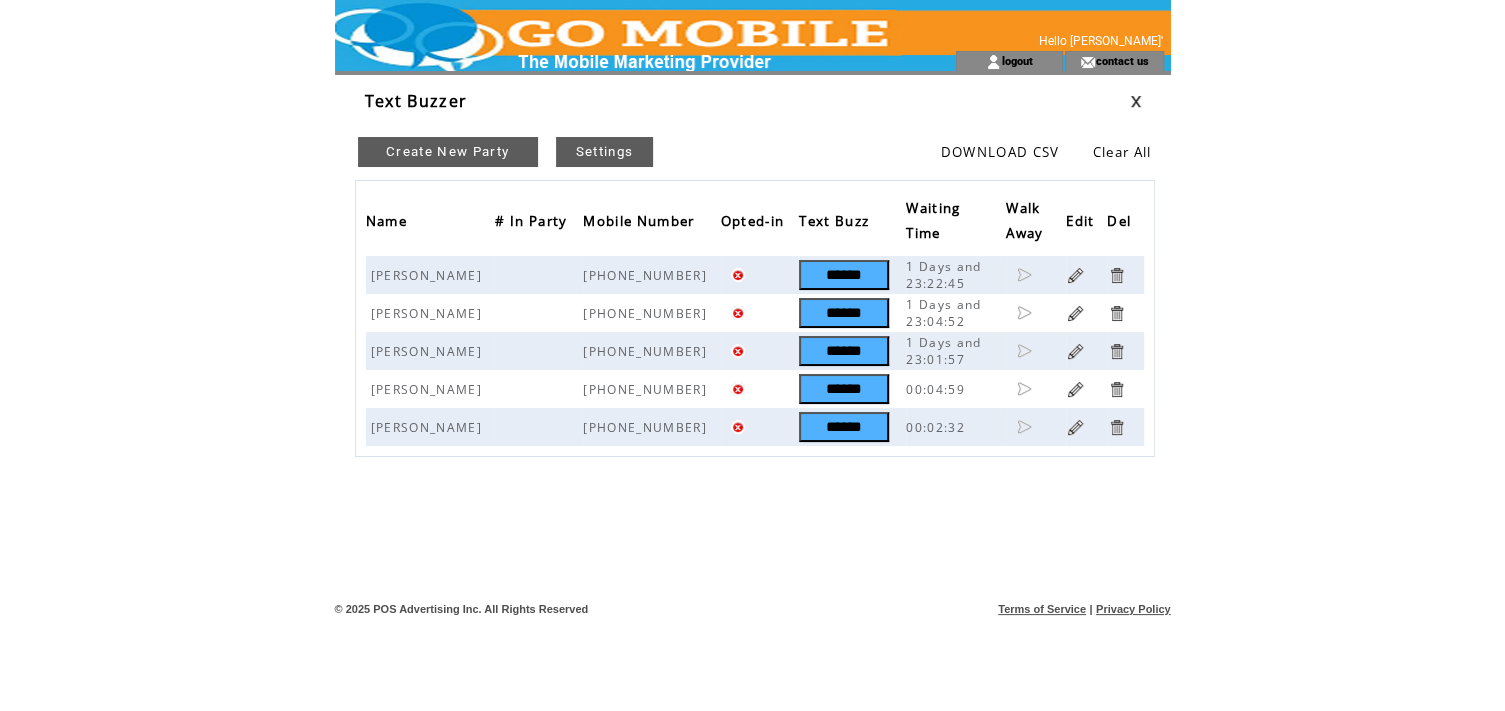 click at bounding box center [1116, 275] 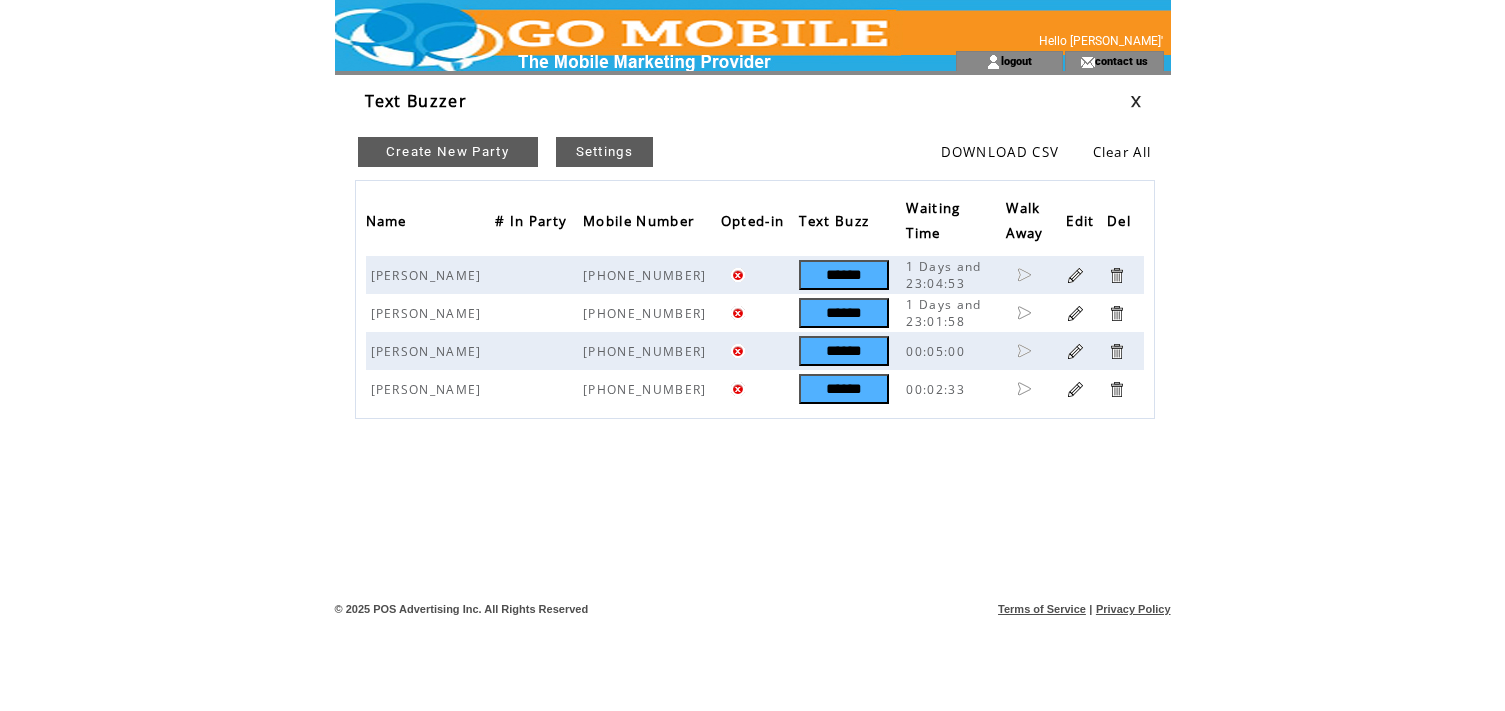 scroll, scrollTop: 0, scrollLeft: 0, axis: both 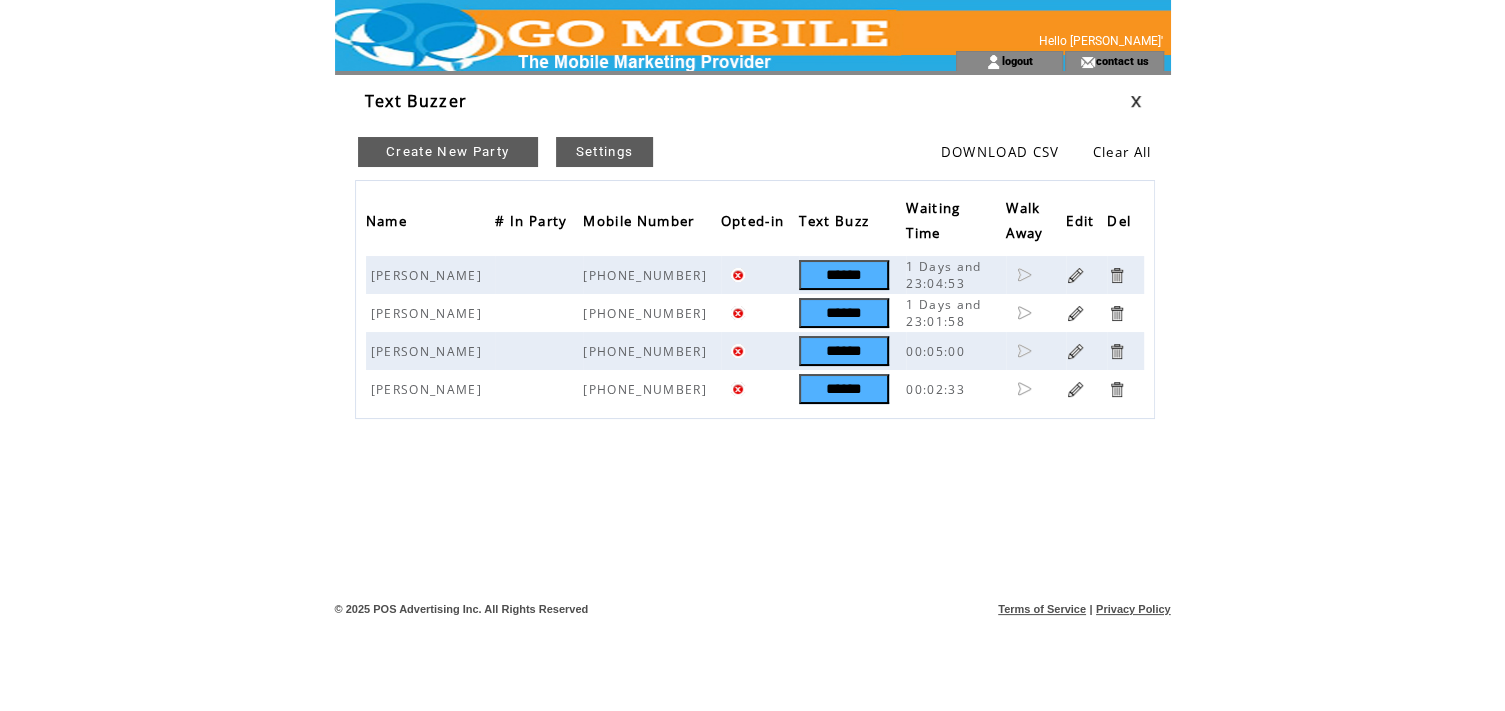 drag, startPoint x: 0, startPoint y: 0, endPoint x: 1114, endPoint y: 276, distance: 1147.6812 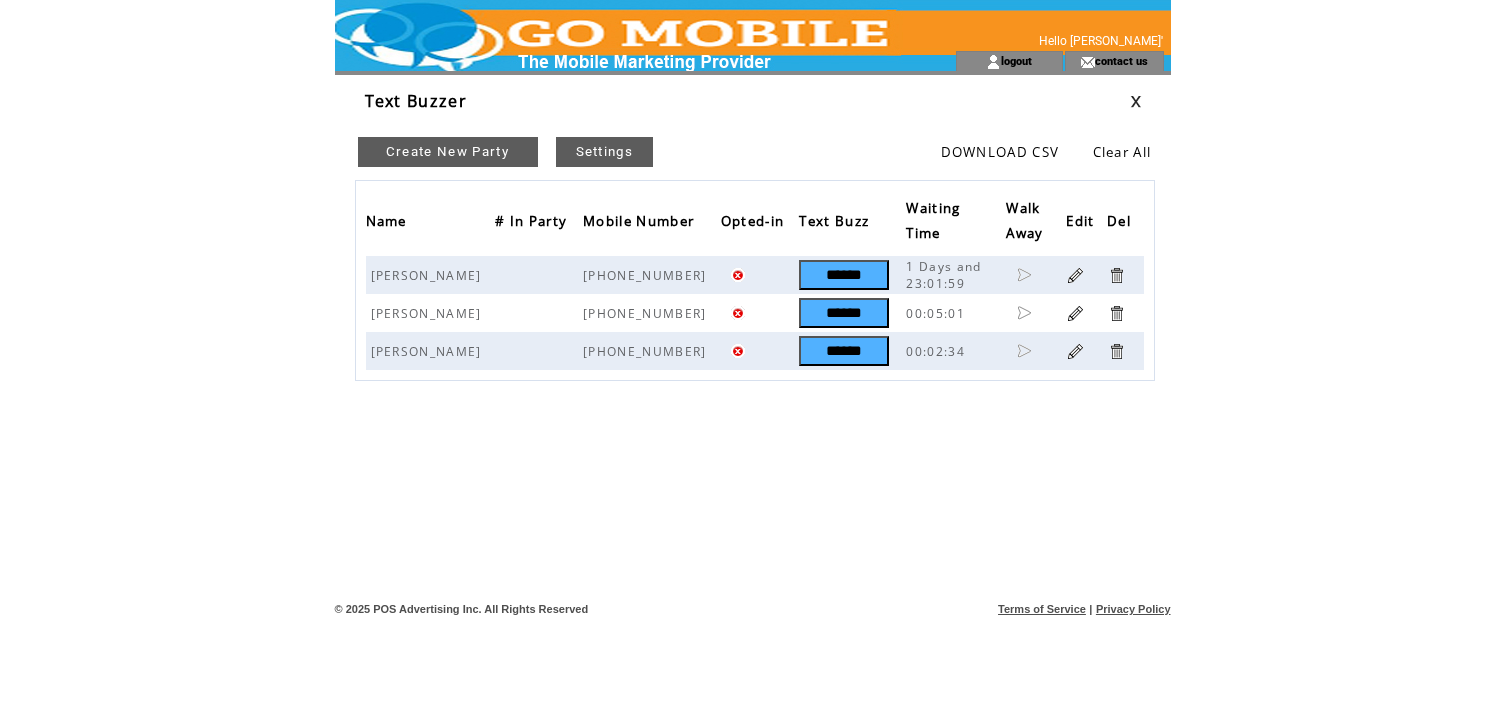scroll, scrollTop: 0, scrollLeft: 0, axis: both 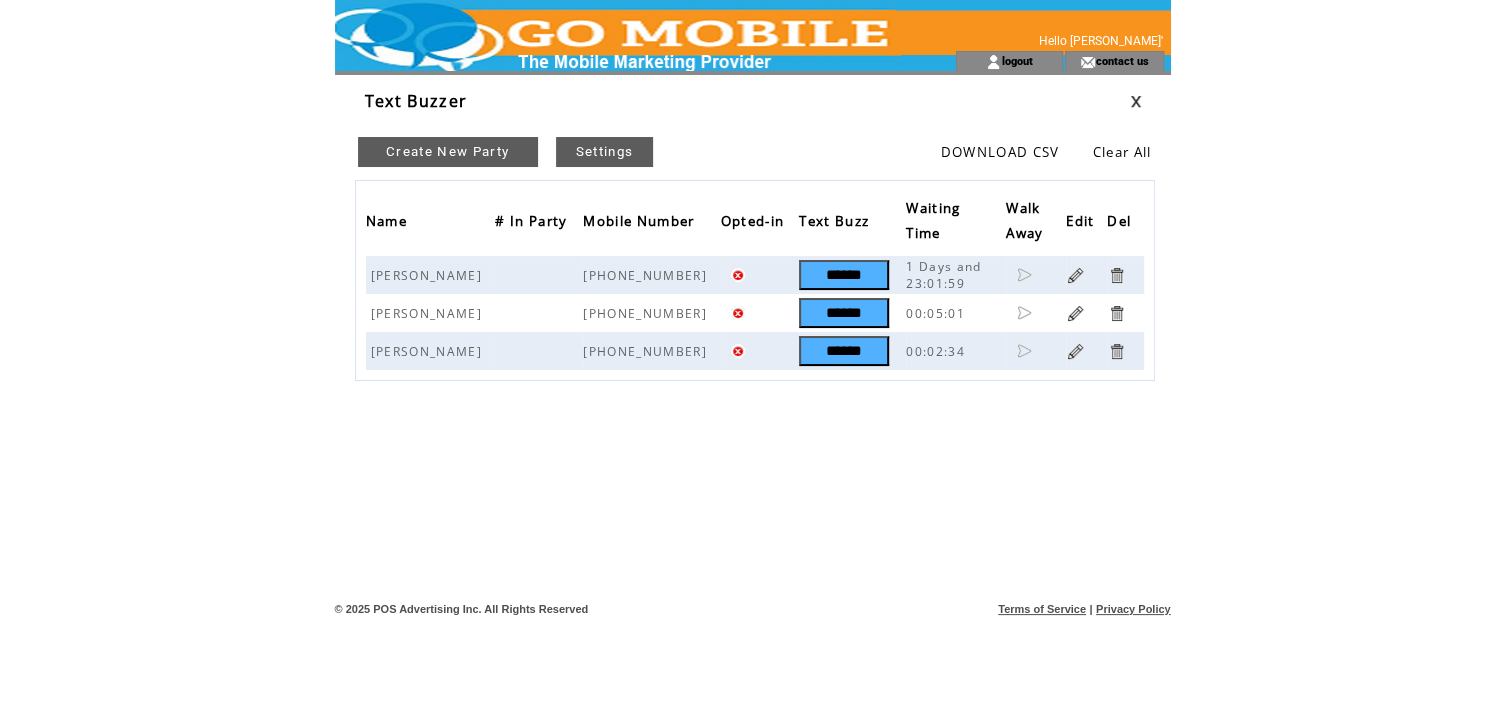 click at bounding box center (1116, 275) 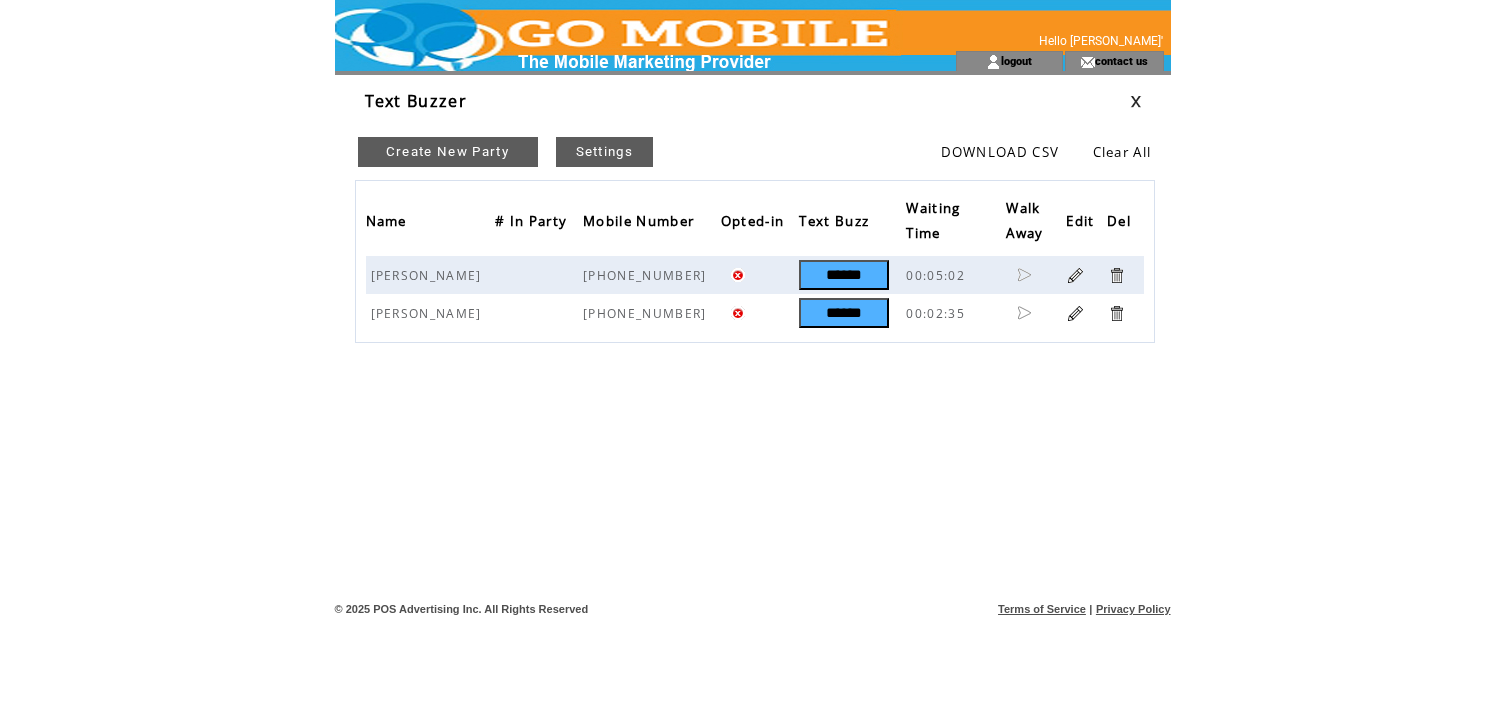 scroll, scrollTop: 0, scrollLeft: 0, axis: both 